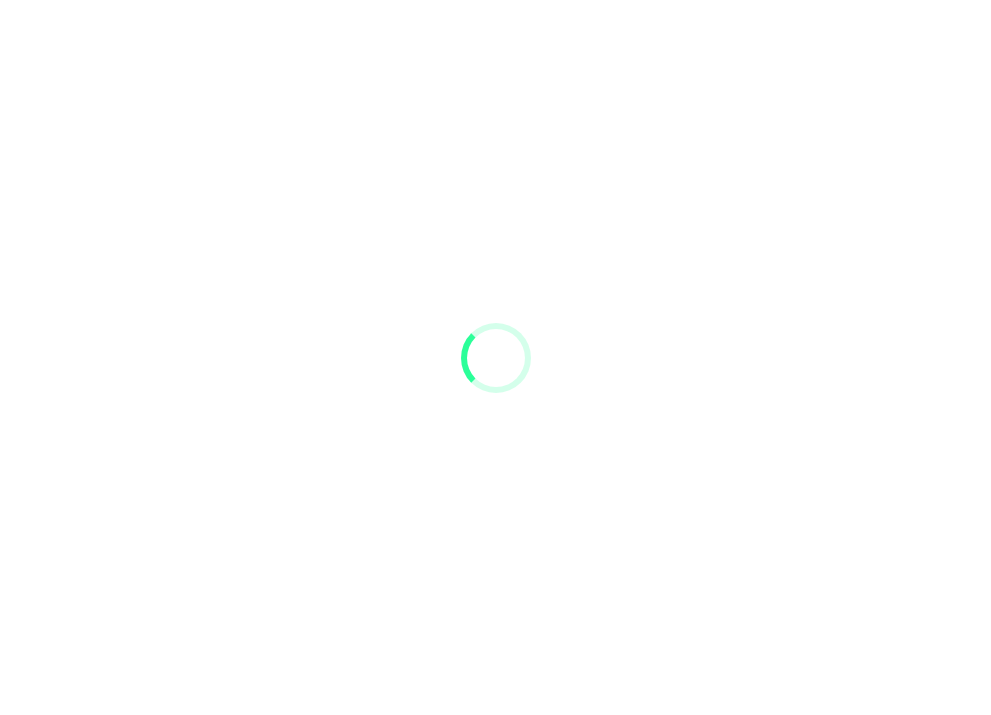 scroll, scrollTop: 0, scrollLeft: 0, axis: both 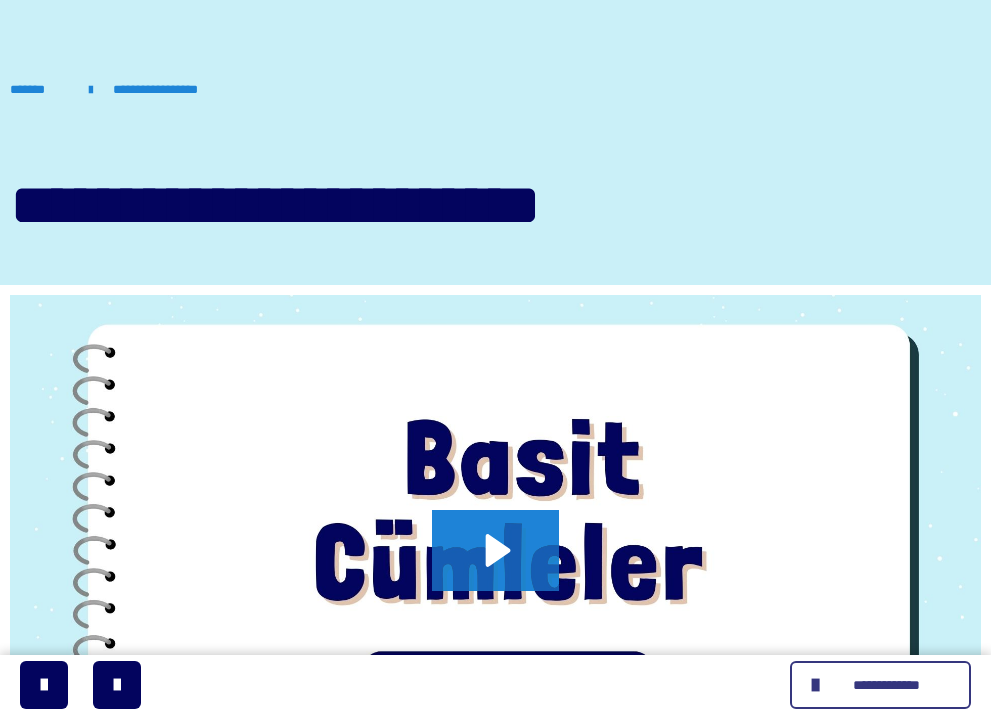 click on "**********" at bounding box center [886, 685] 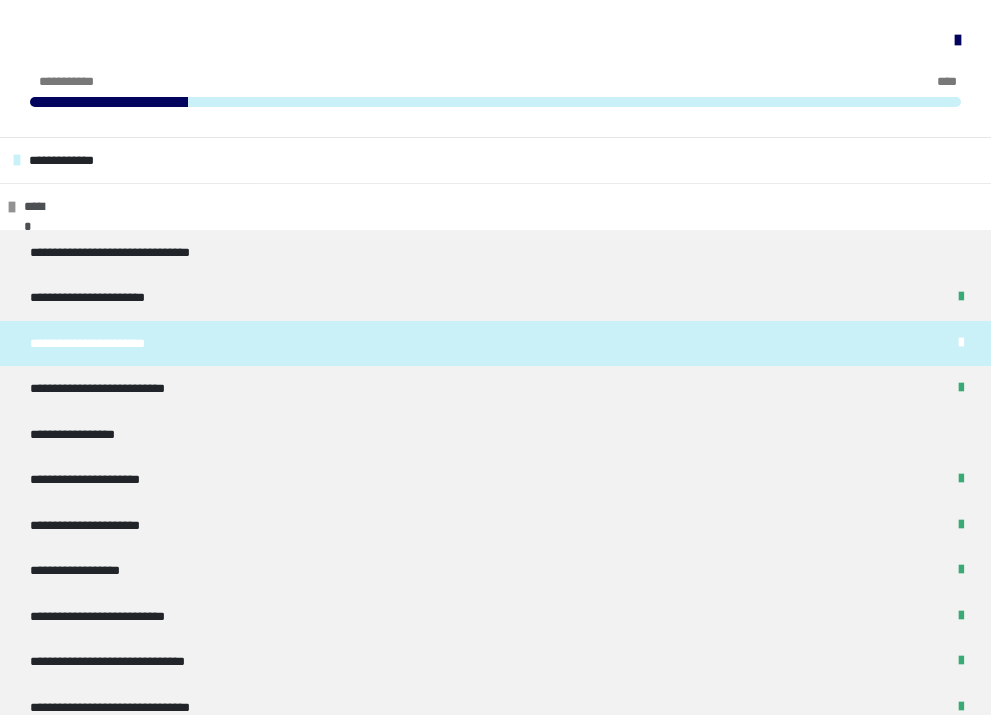 click on "******" at bounding box center (495, 206) 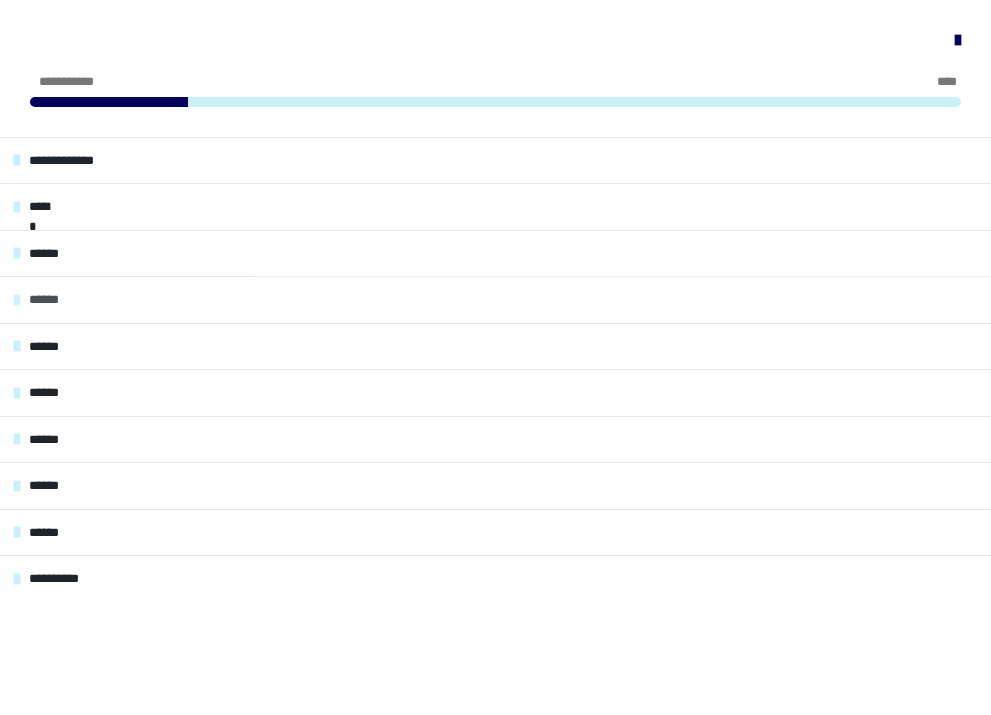 click on "******" at bounding box center (495, 299) 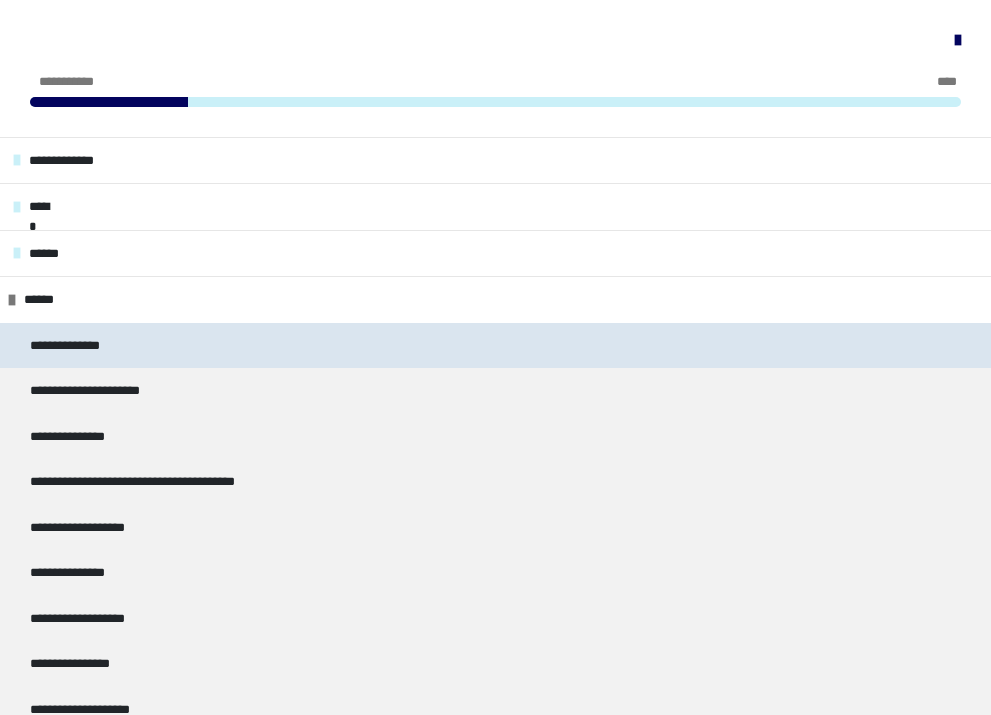 click on "**********" at bounding box center (495, 346) 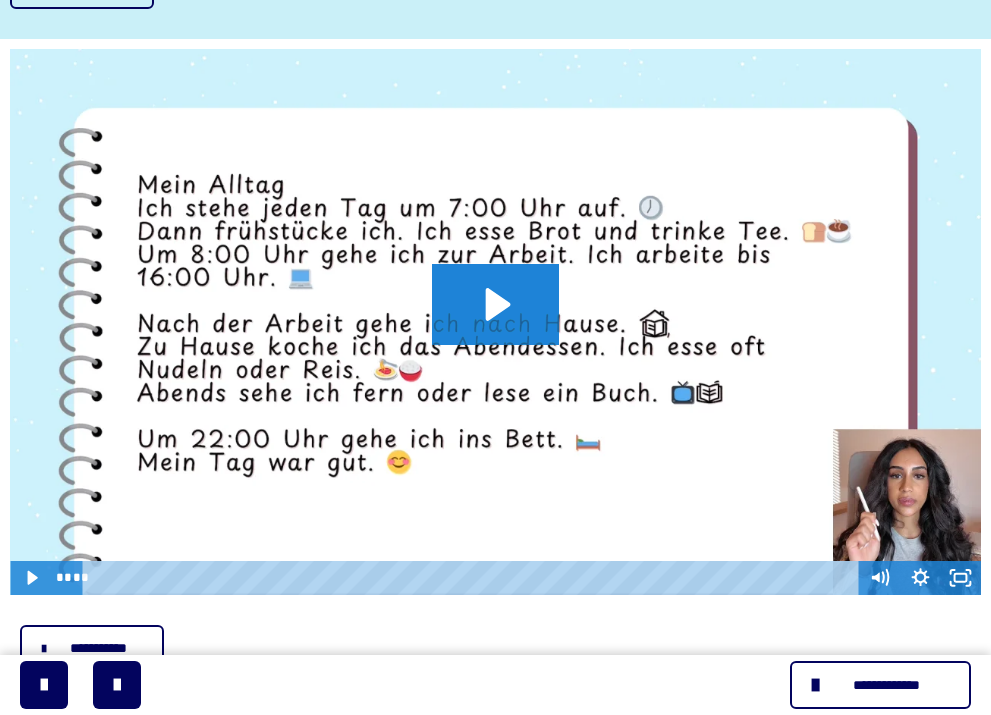 scroll, scrollTop: 313, scrollLeft: 0, axis: vertical 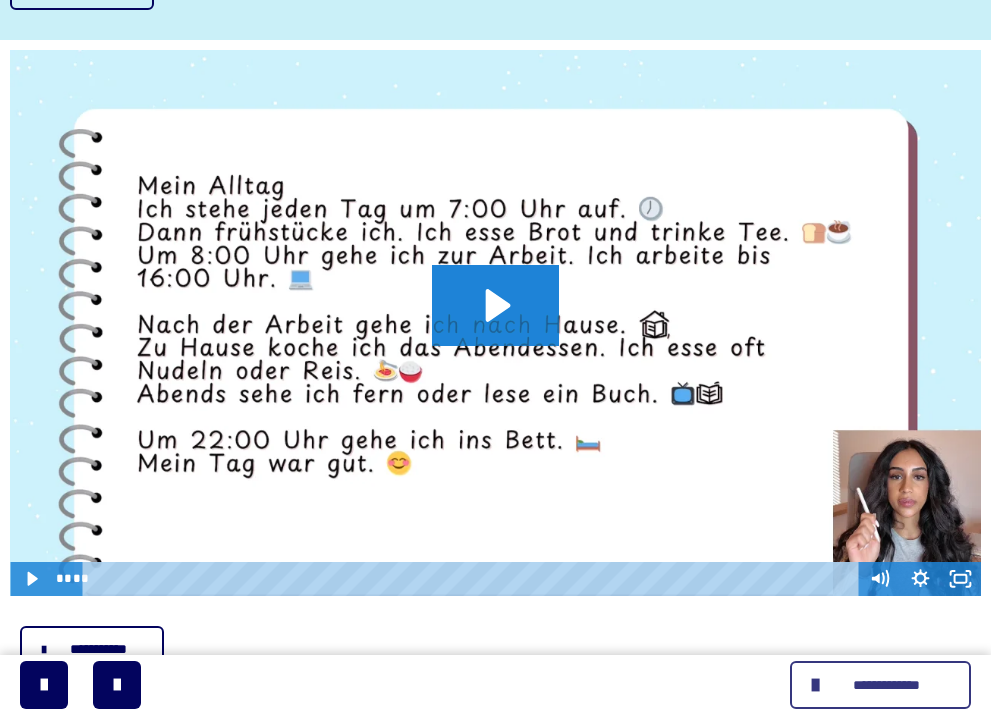 click at bounding box center (818, 685) 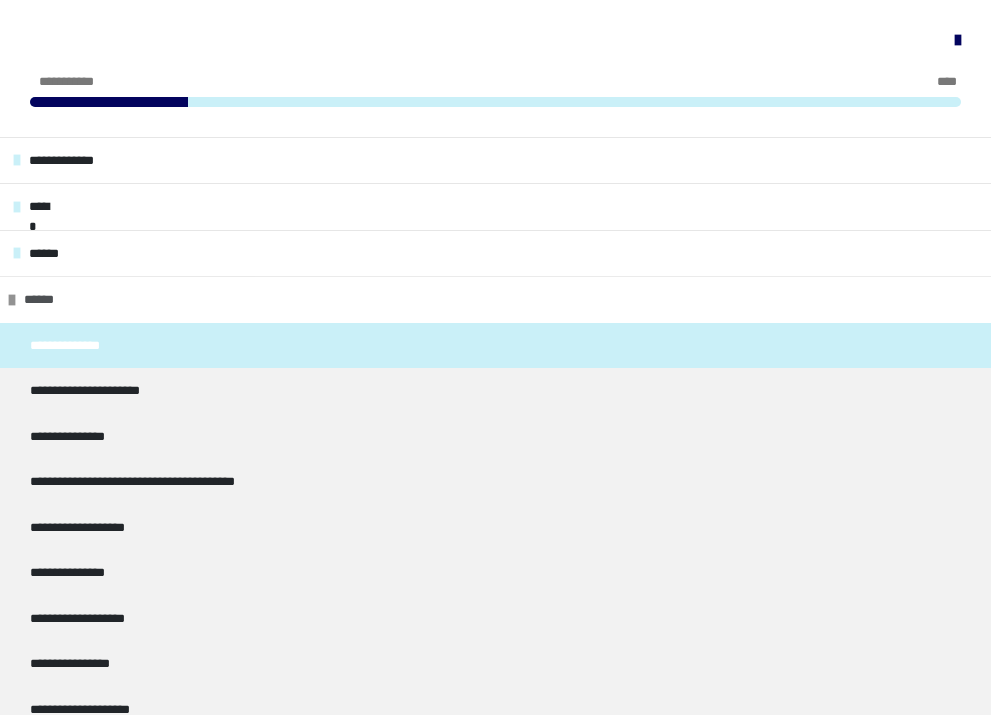 click on "******" at bounding box center (495, 299) 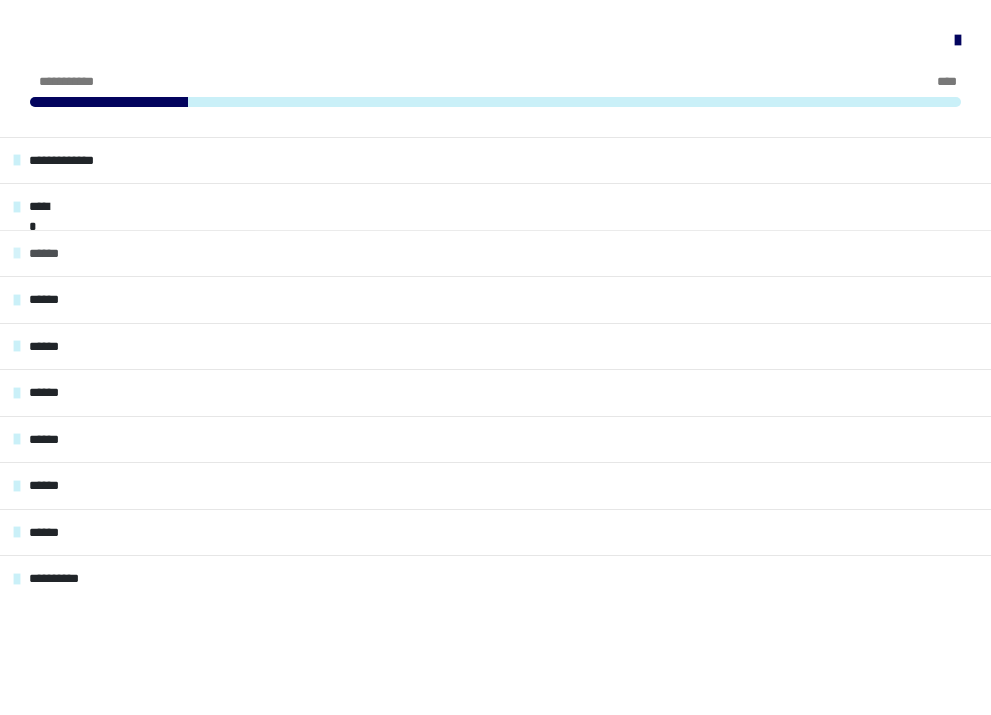 click on "******" at bounding box center [495, 253] 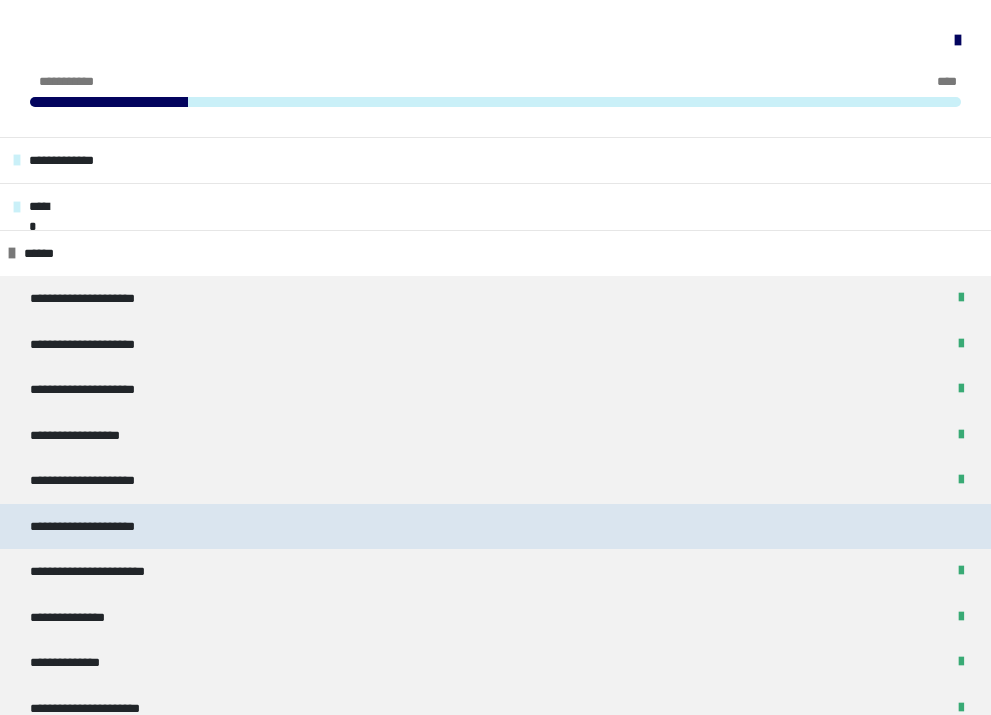 click on "**********" at bounding box center [495, 527] 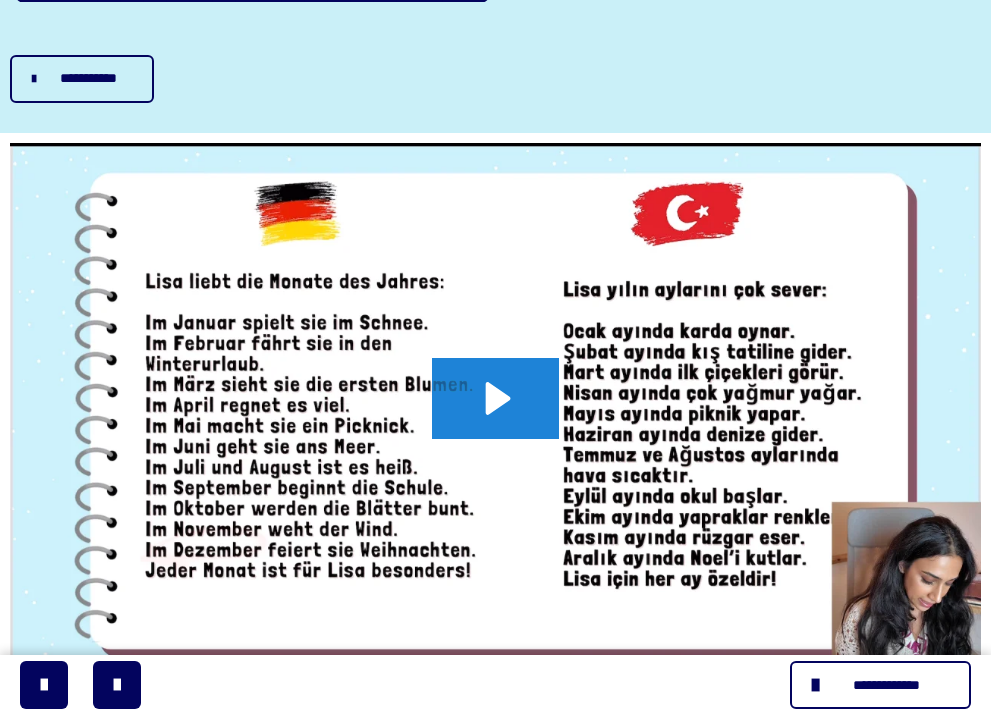 scroll, scrollTop: 226, scrollLeft: 0, axis: vertical 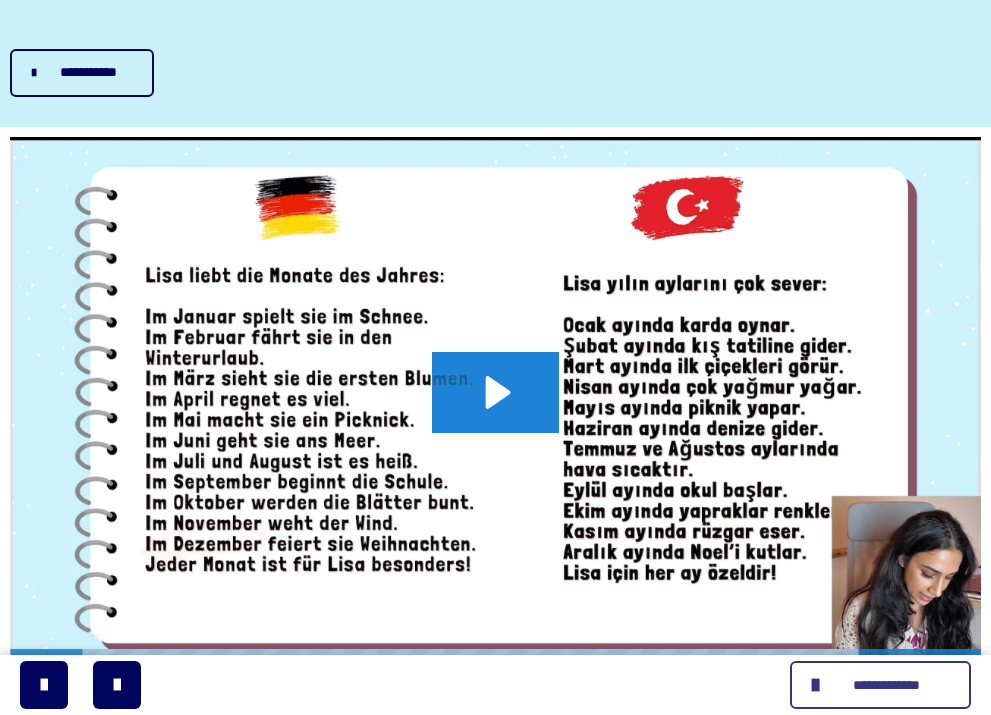 click at bounding box center [818, 685] 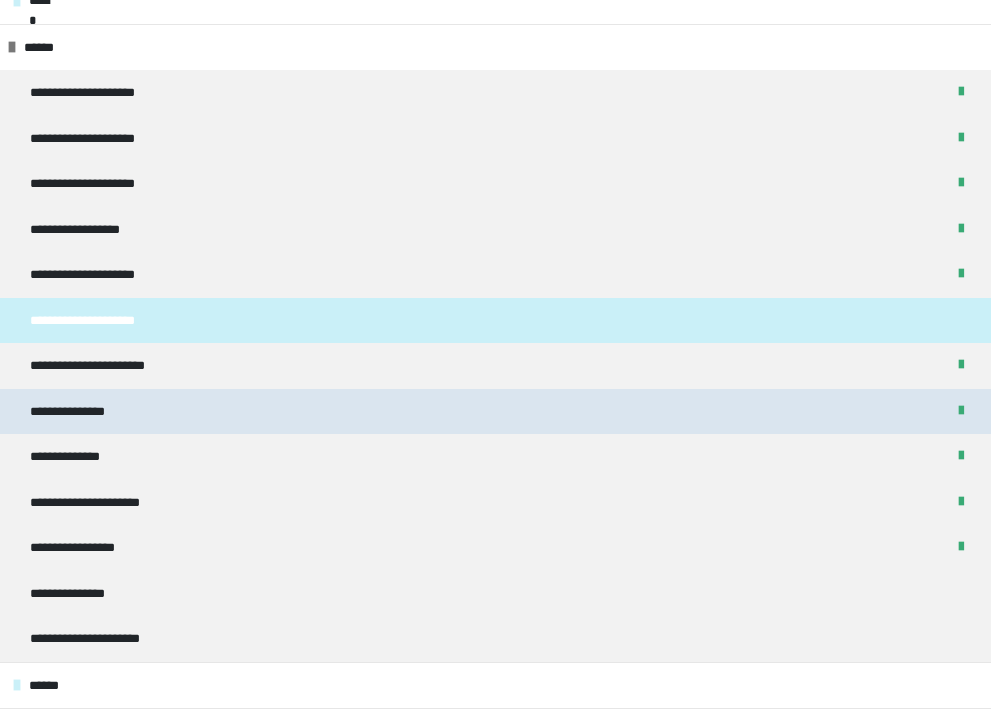 scroll, scrollTop: 252, scrollLeft: 0, axis: vertical 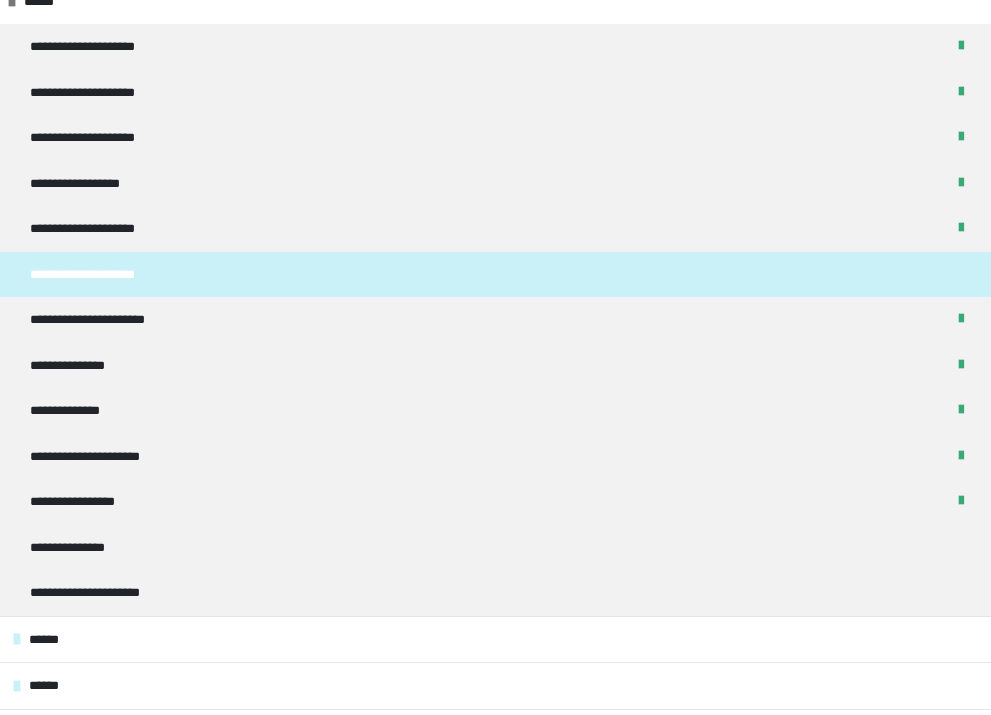 click on "**********" at bounding box center [495, 275] 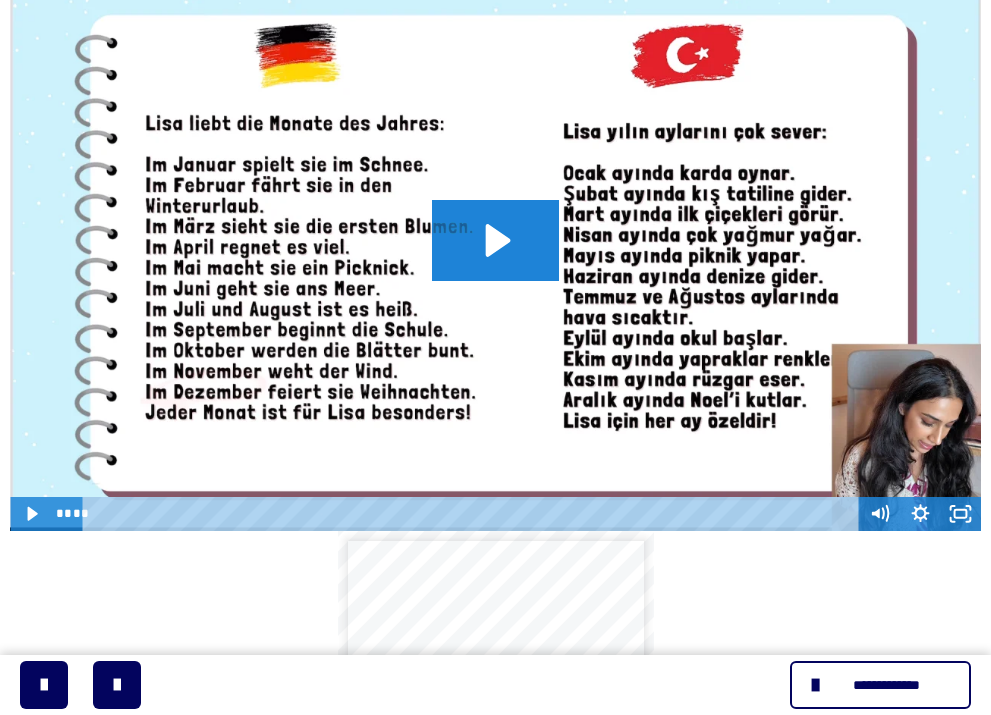 scroll, scrollTop: 409, scrollLeft: 0, axis: vertical 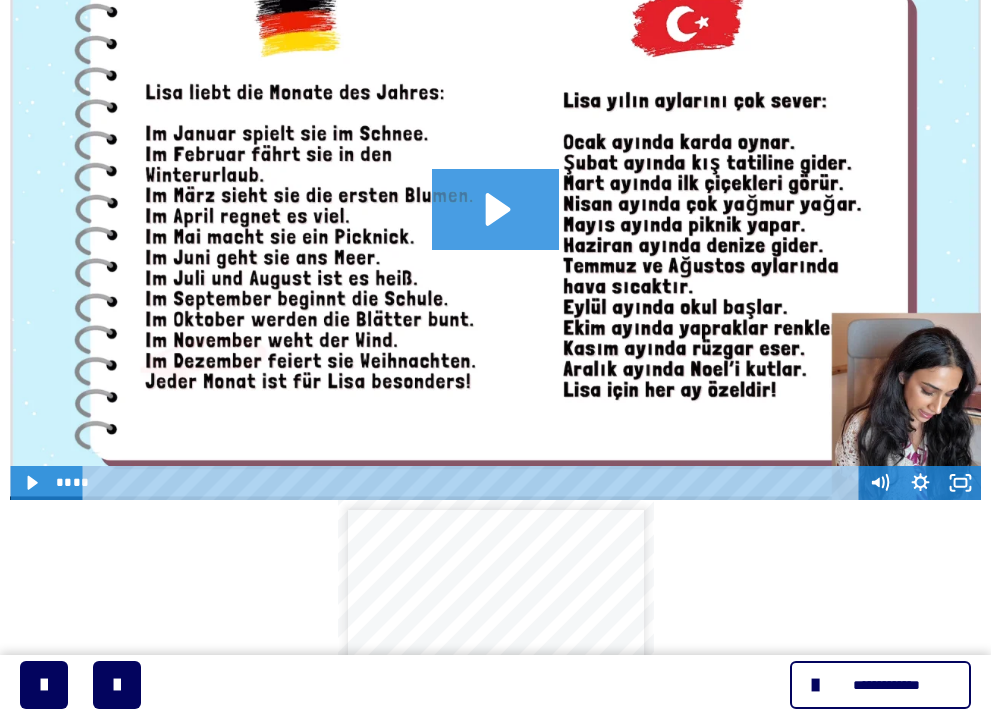 click 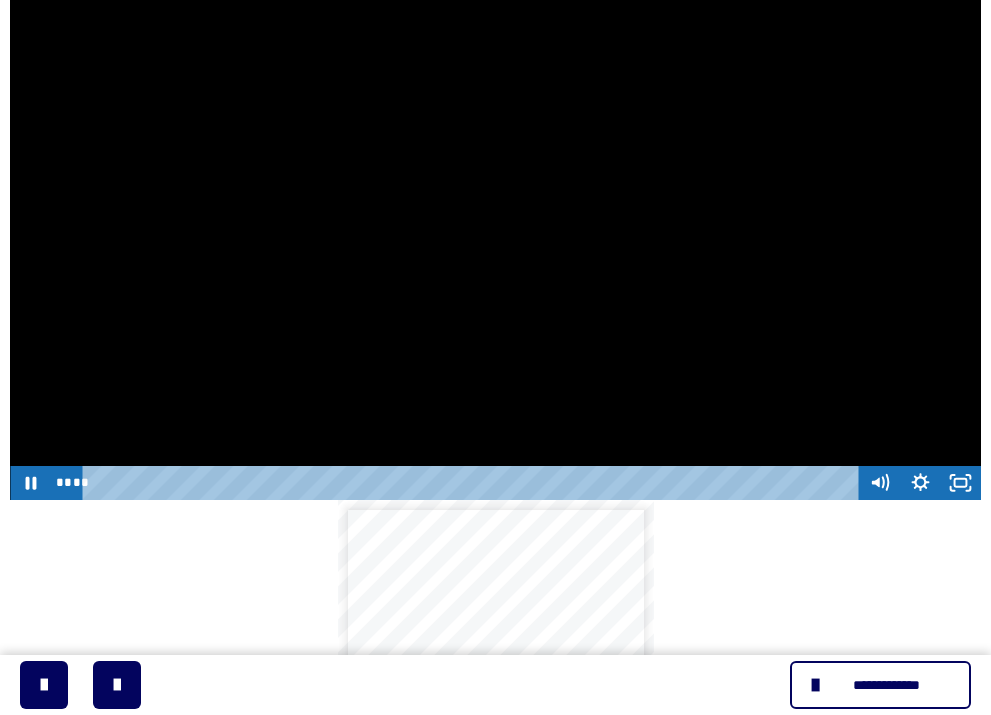 click at bounding box center (495, 227) 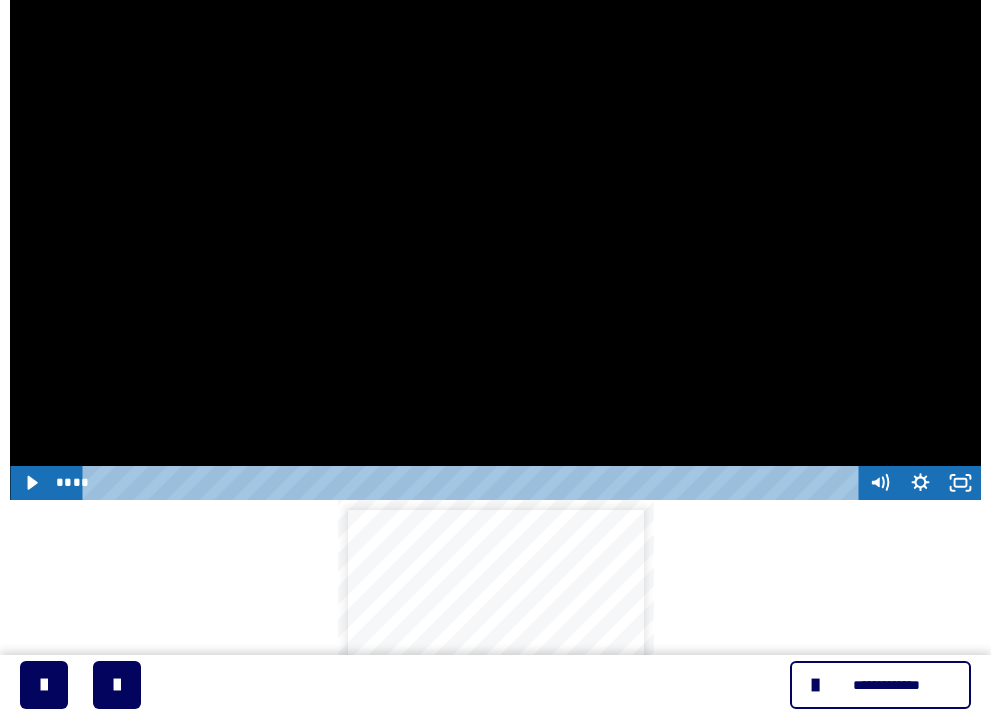 click at bounding box center (495, 227) 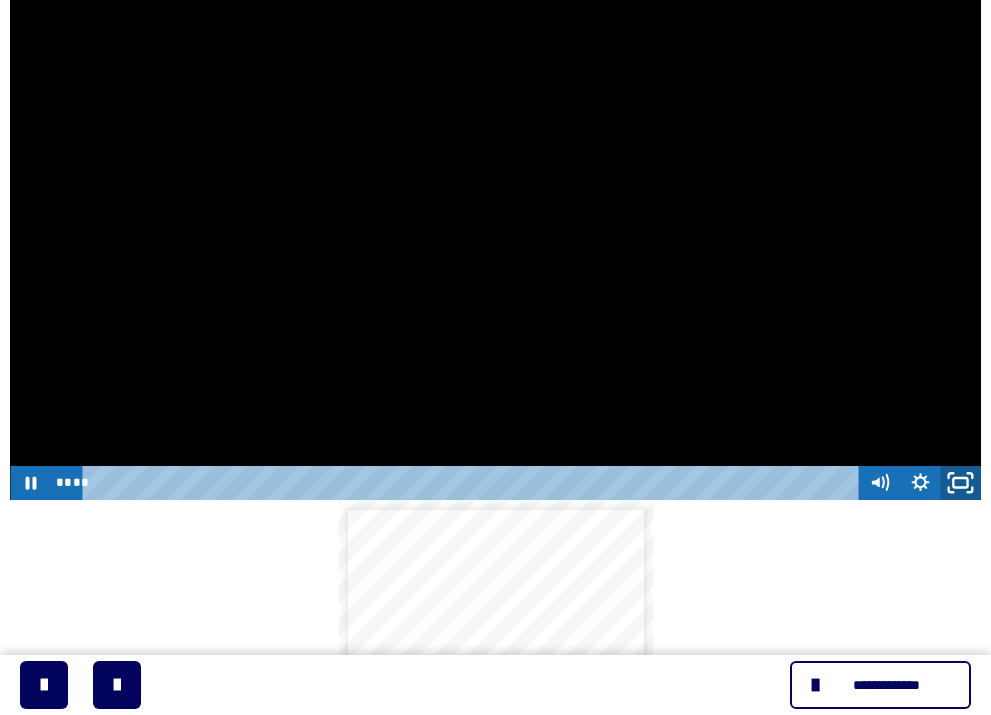 click 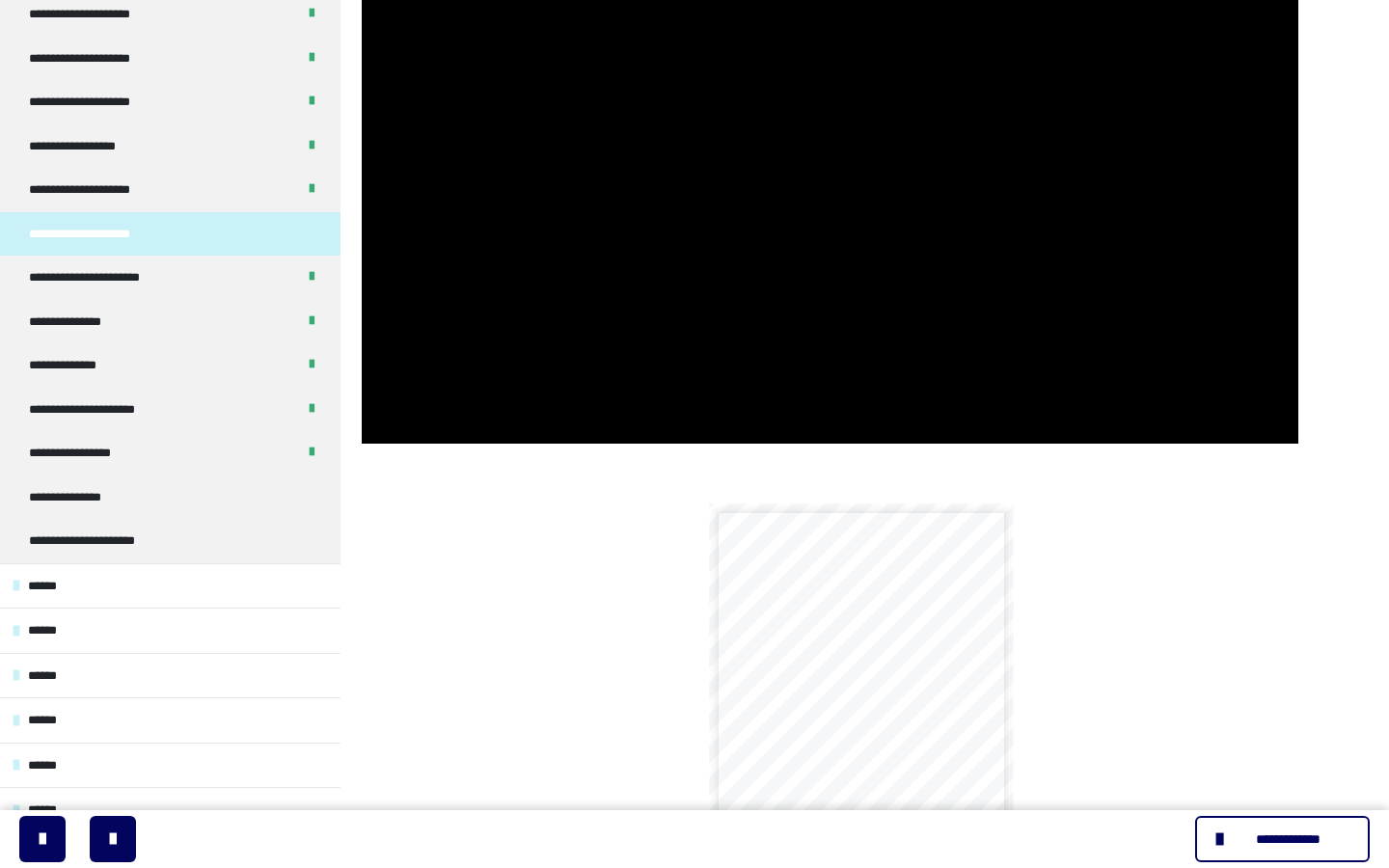 type 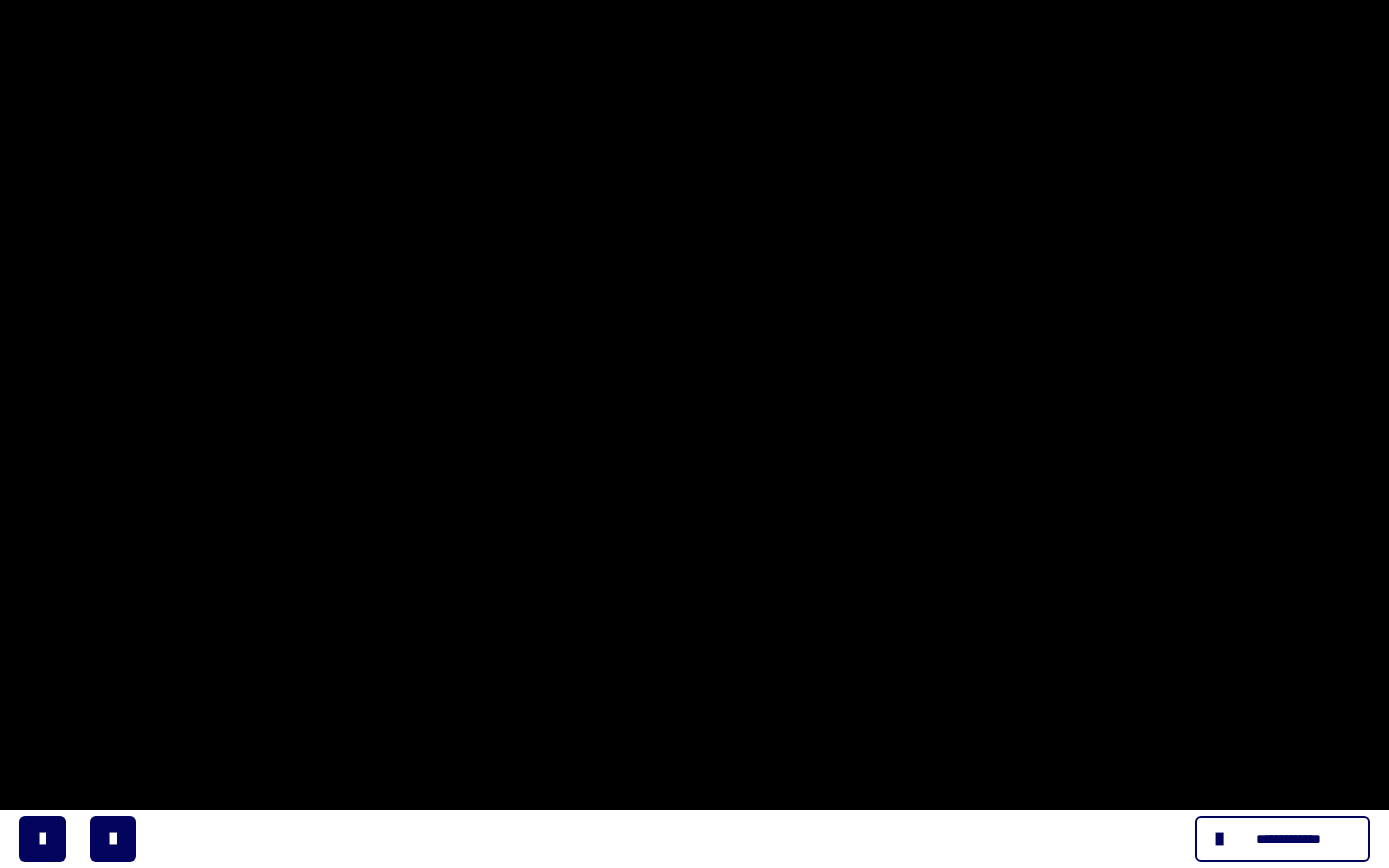 click at bounding box center (1364, 847) 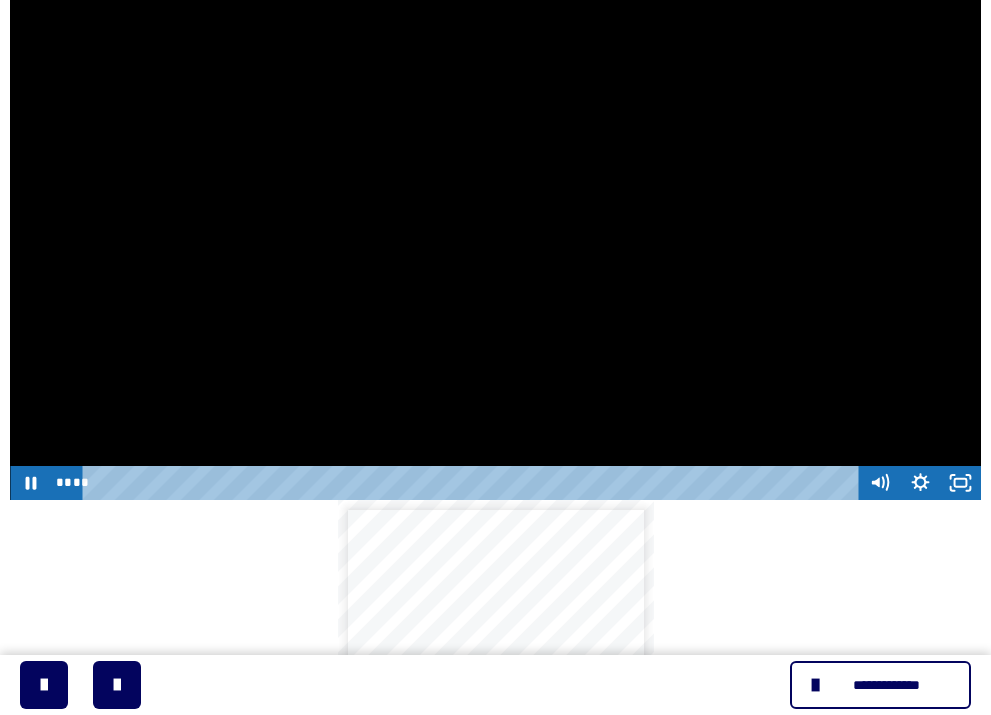 click at bounding box center [495, 227] 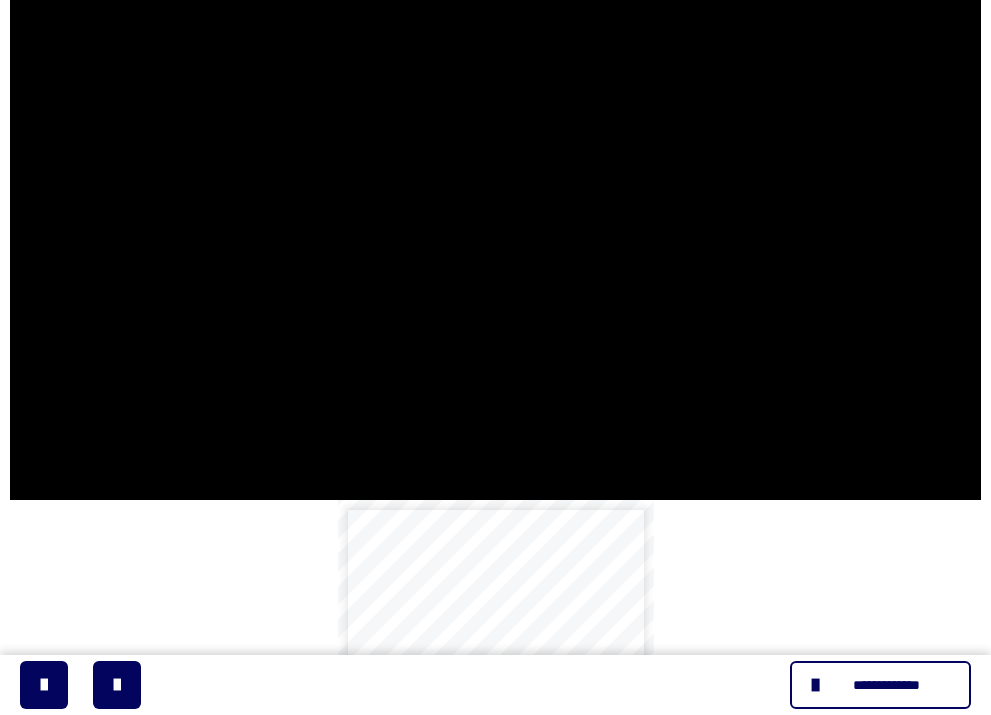 click at bounding box center (495, 227) 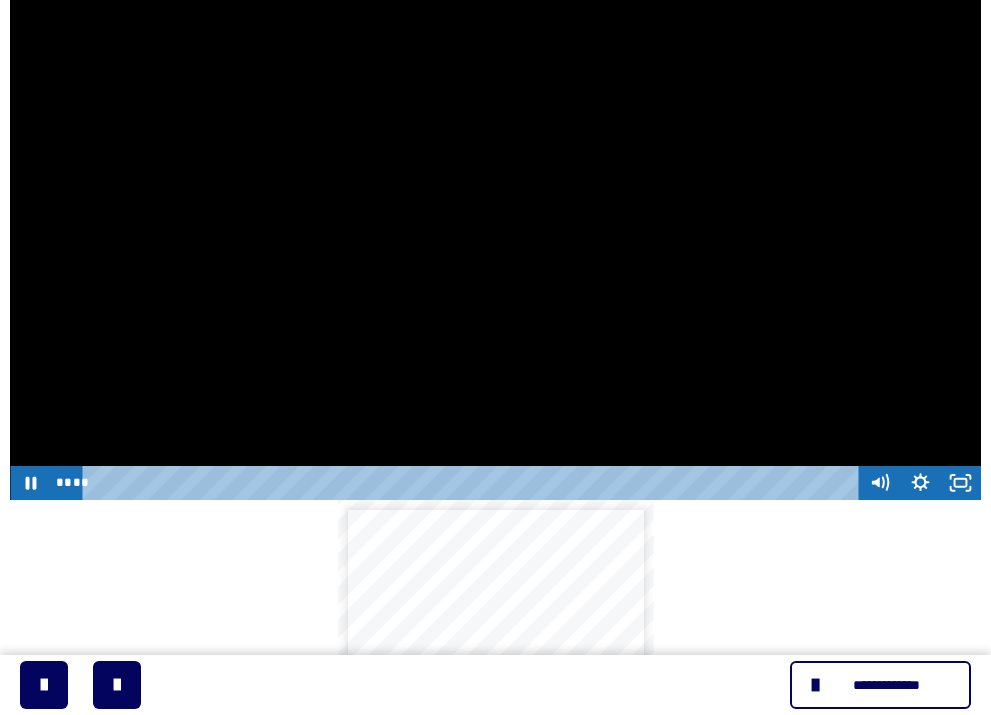 click at bounding box center (10, -46) 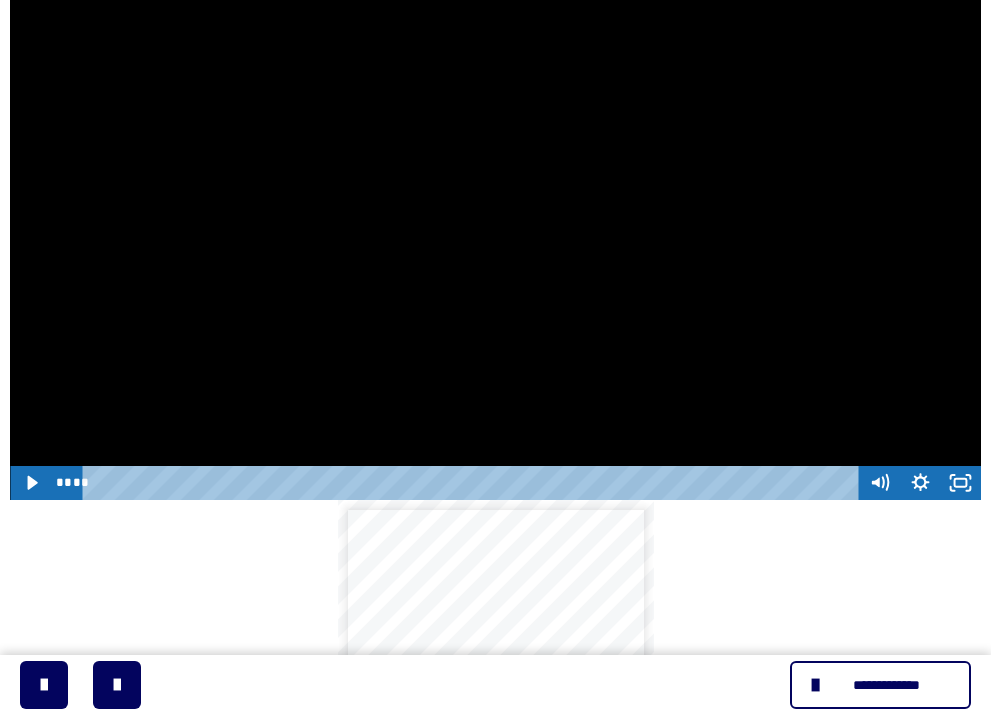 click at bounding box center (10, -46) 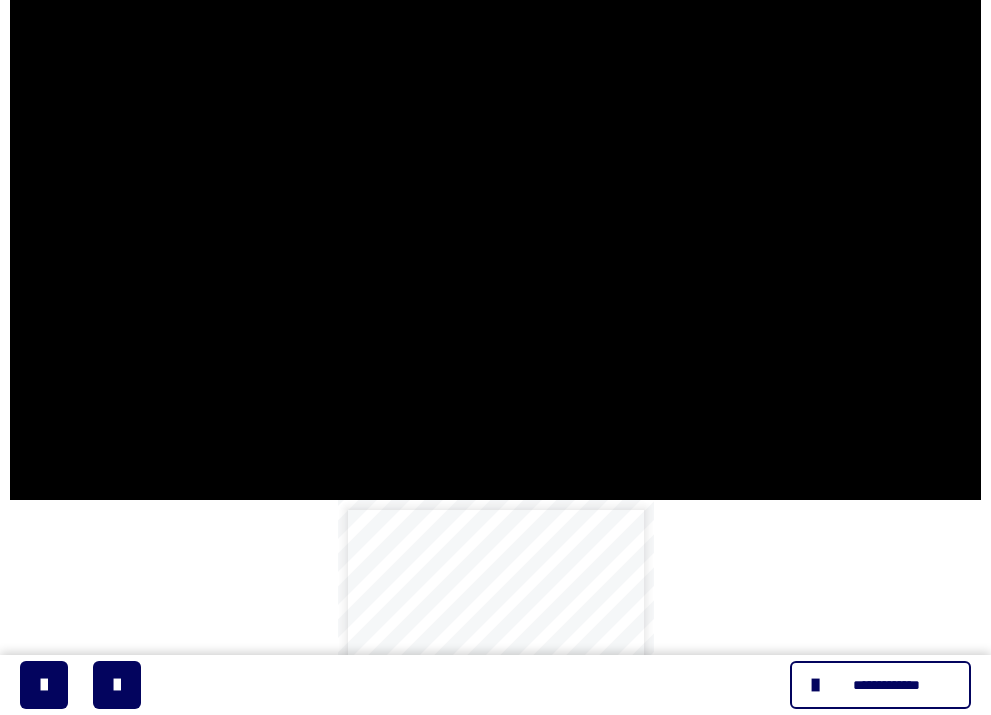 click at bounding box center [10, -46] 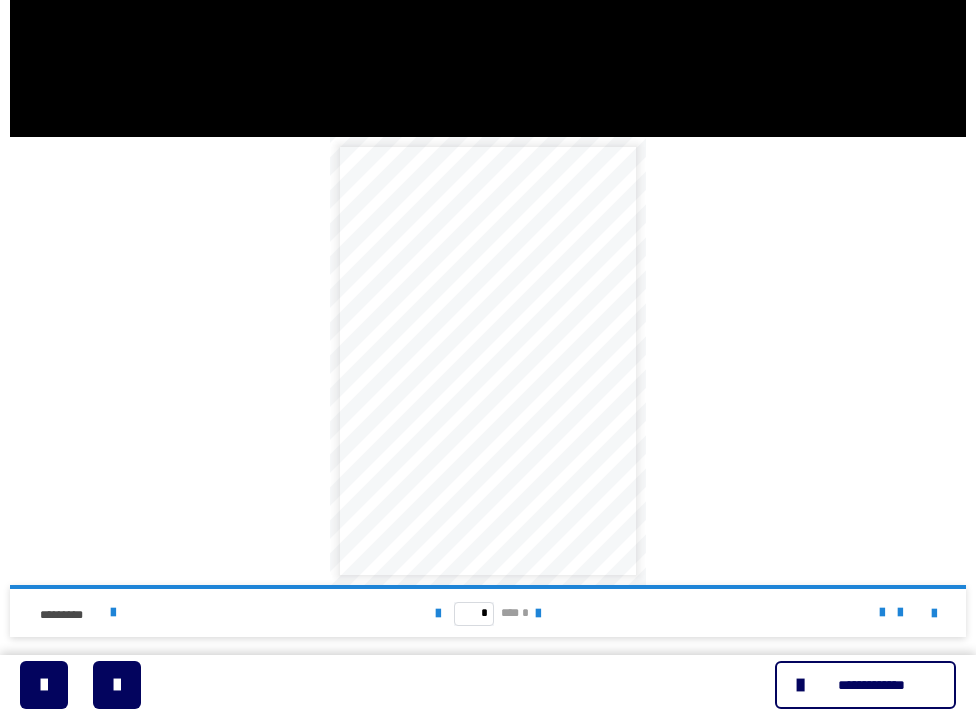 scroll, scrollTop: 811, scrollLeft: 0, axis: vertical 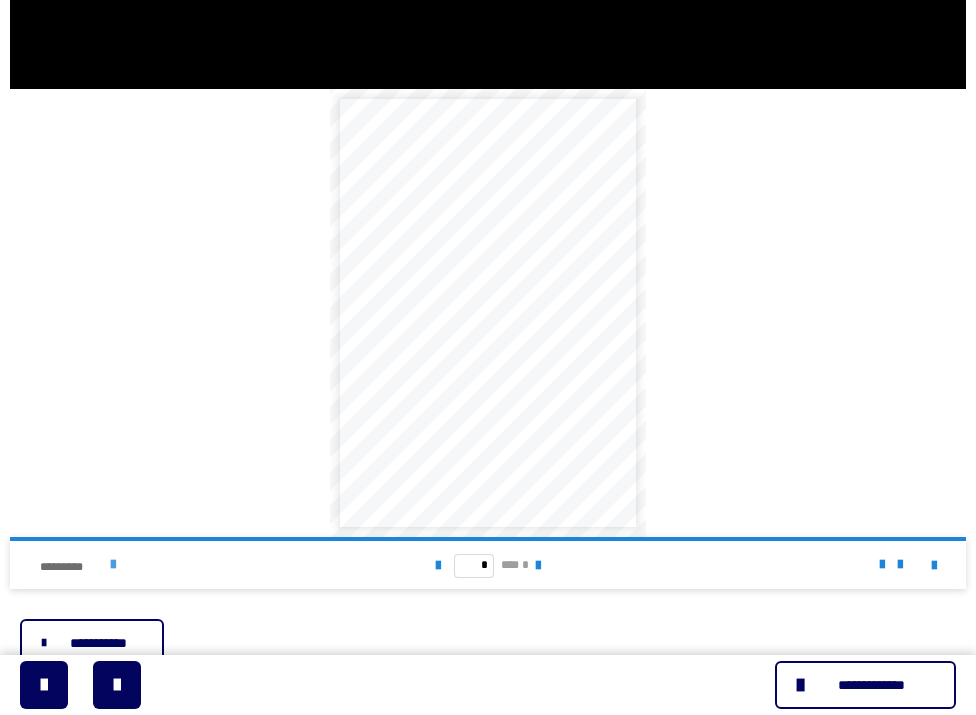click at bounding box center (113, 565) 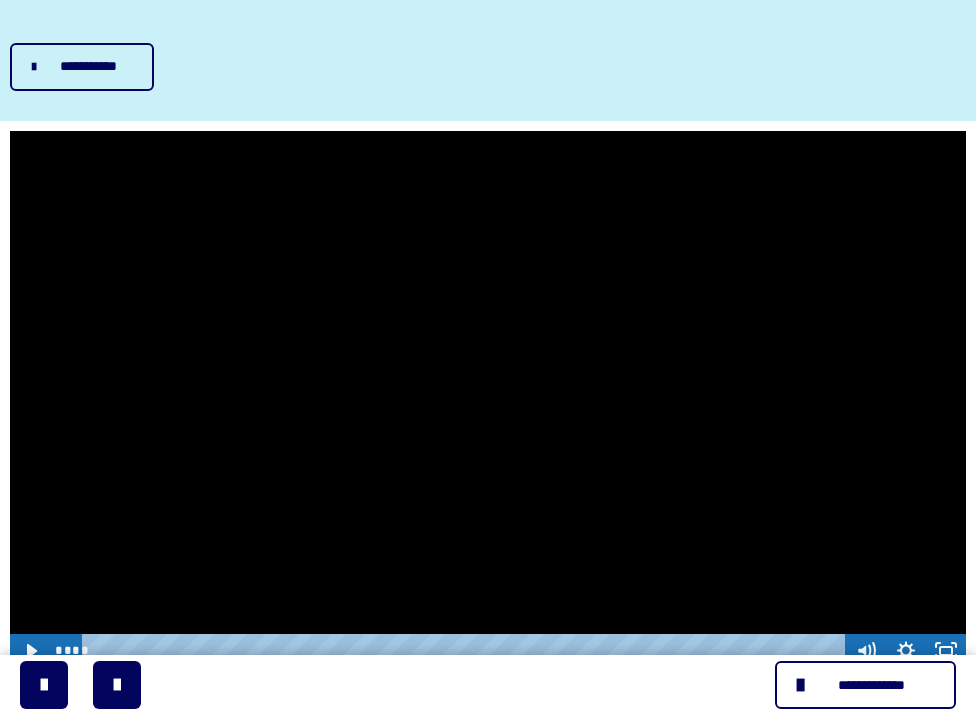 scroll, scrollTop: 412, scrollLeft: 0, axis: vertical 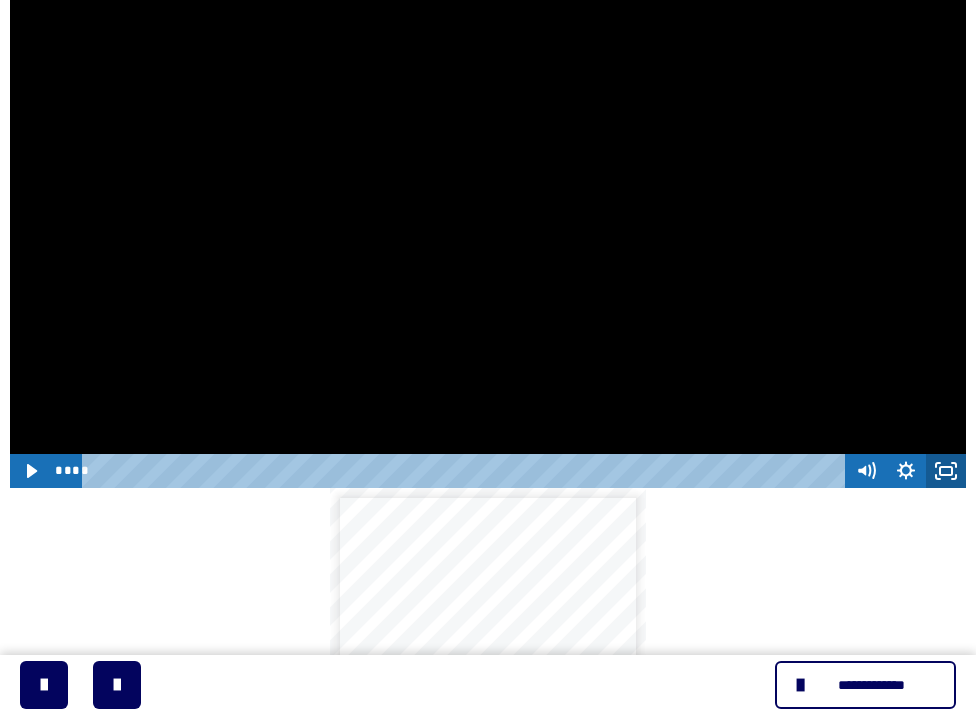 click 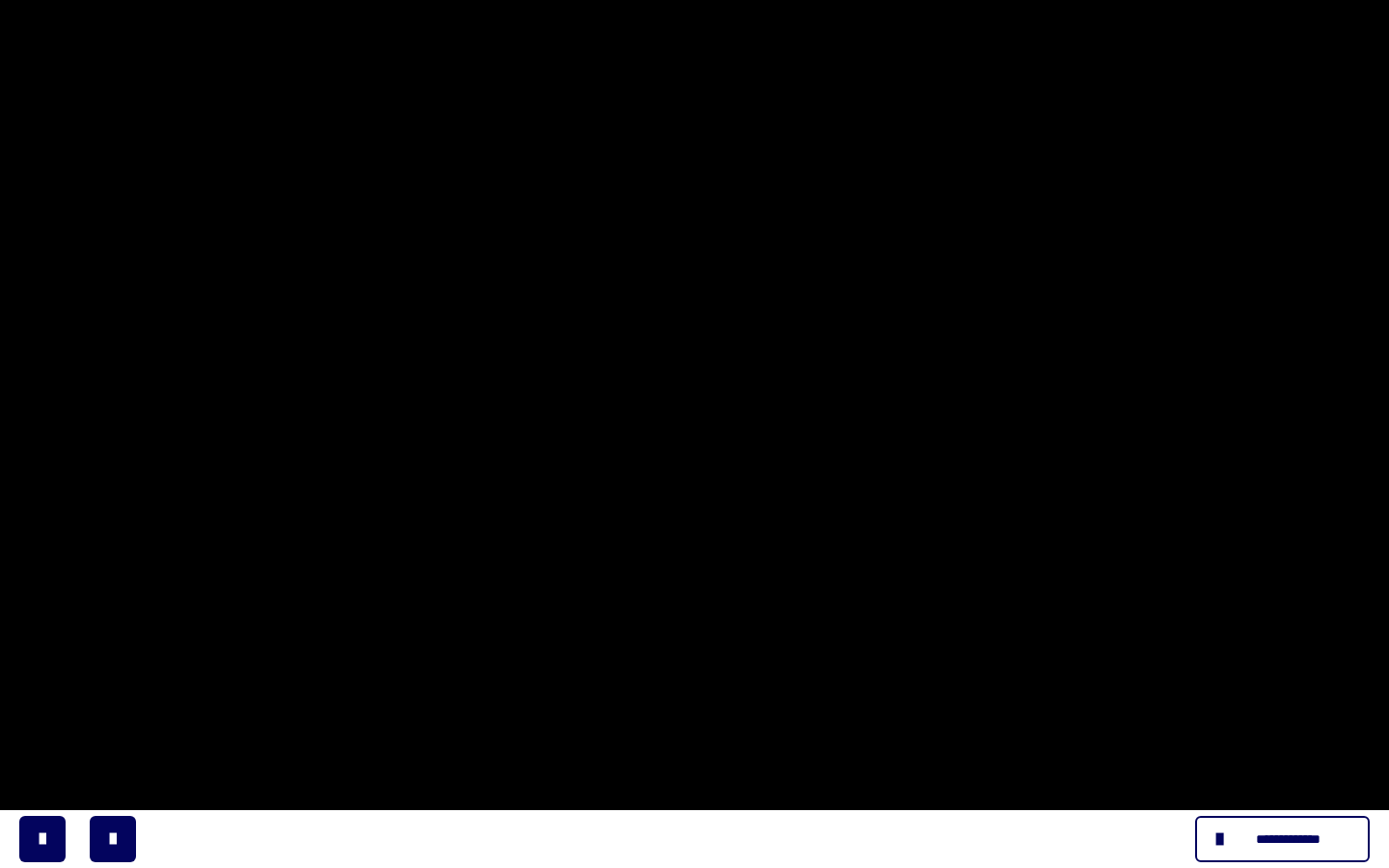 click at bounding box center (694, 434) 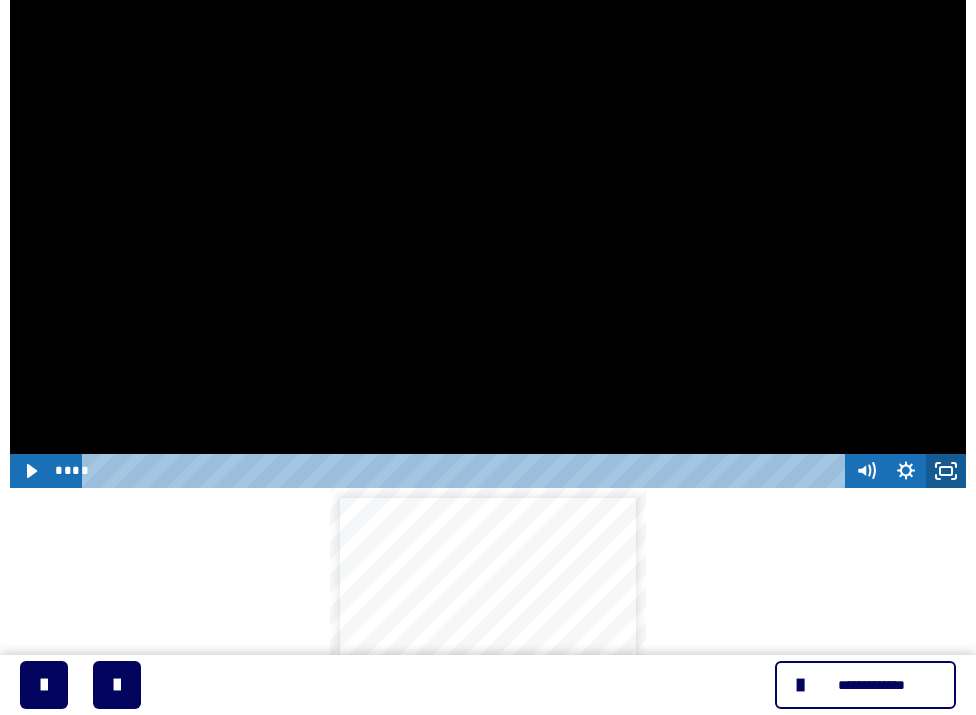 click 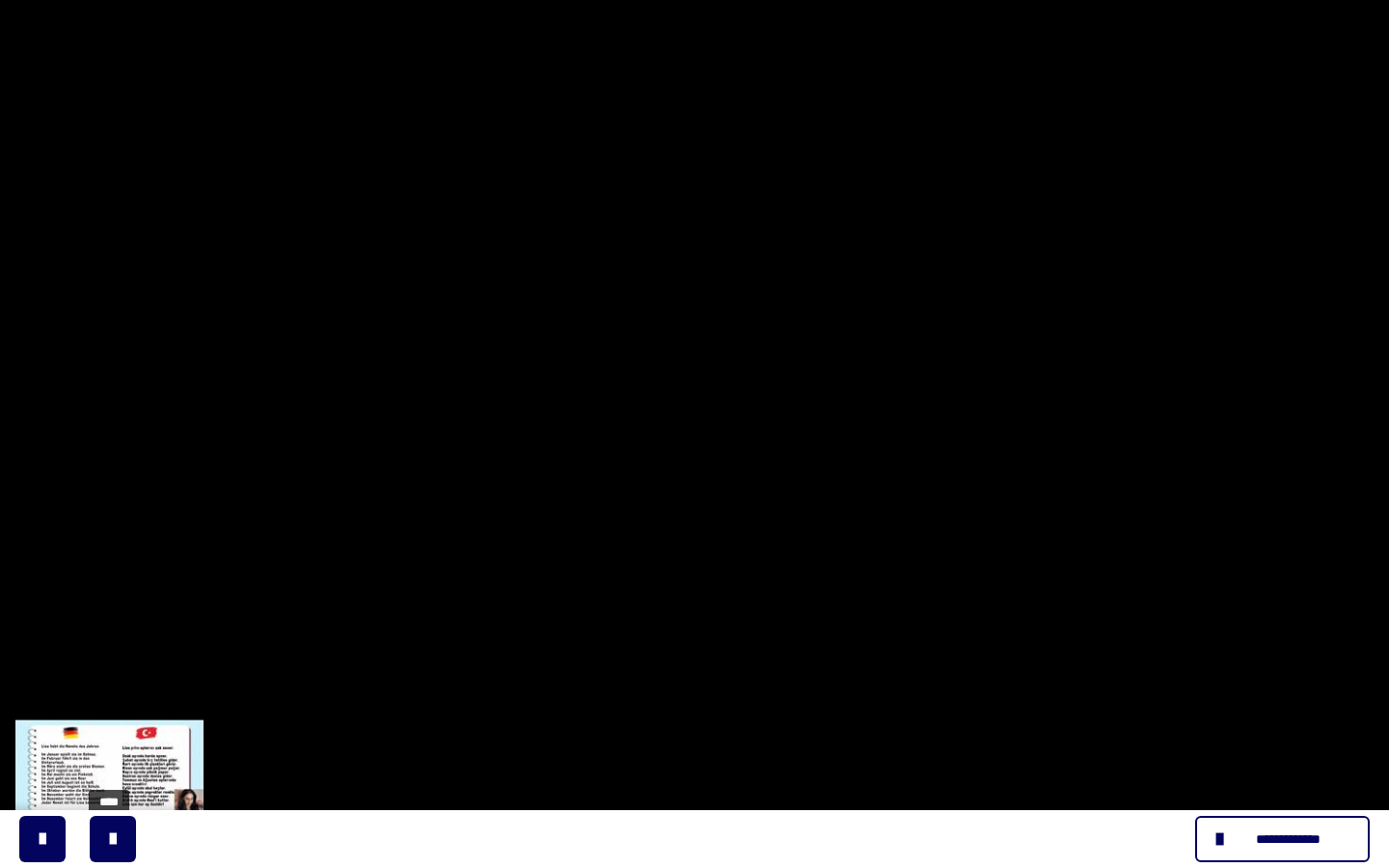 drag, startPoint x: 143, startPoint y: 846, endPoint x: 106, endPoint y: 851, distance: 37.336309 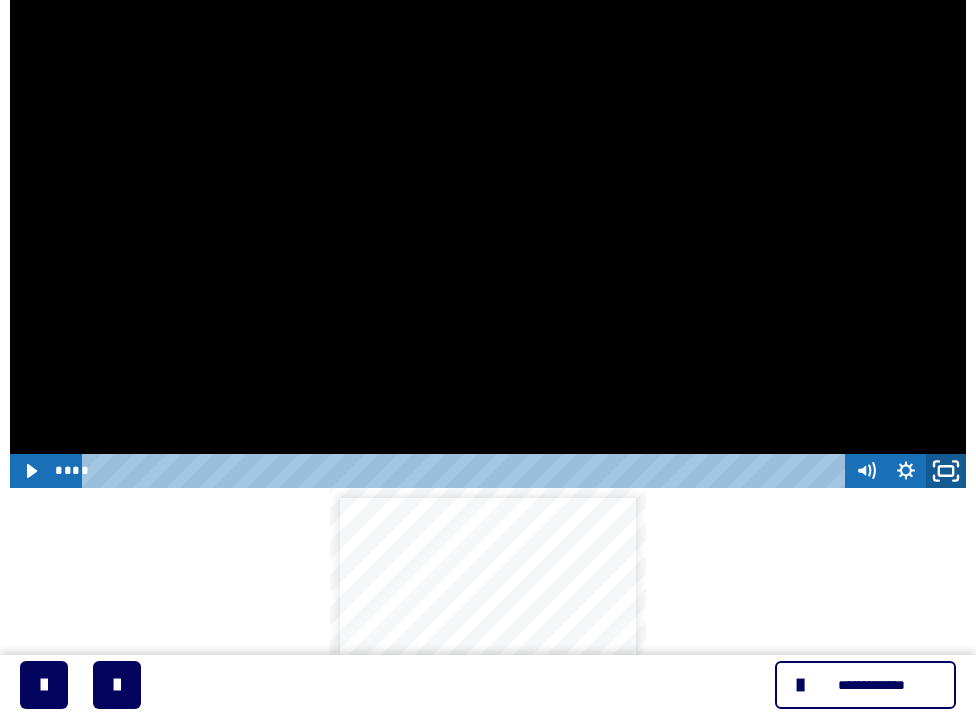 click 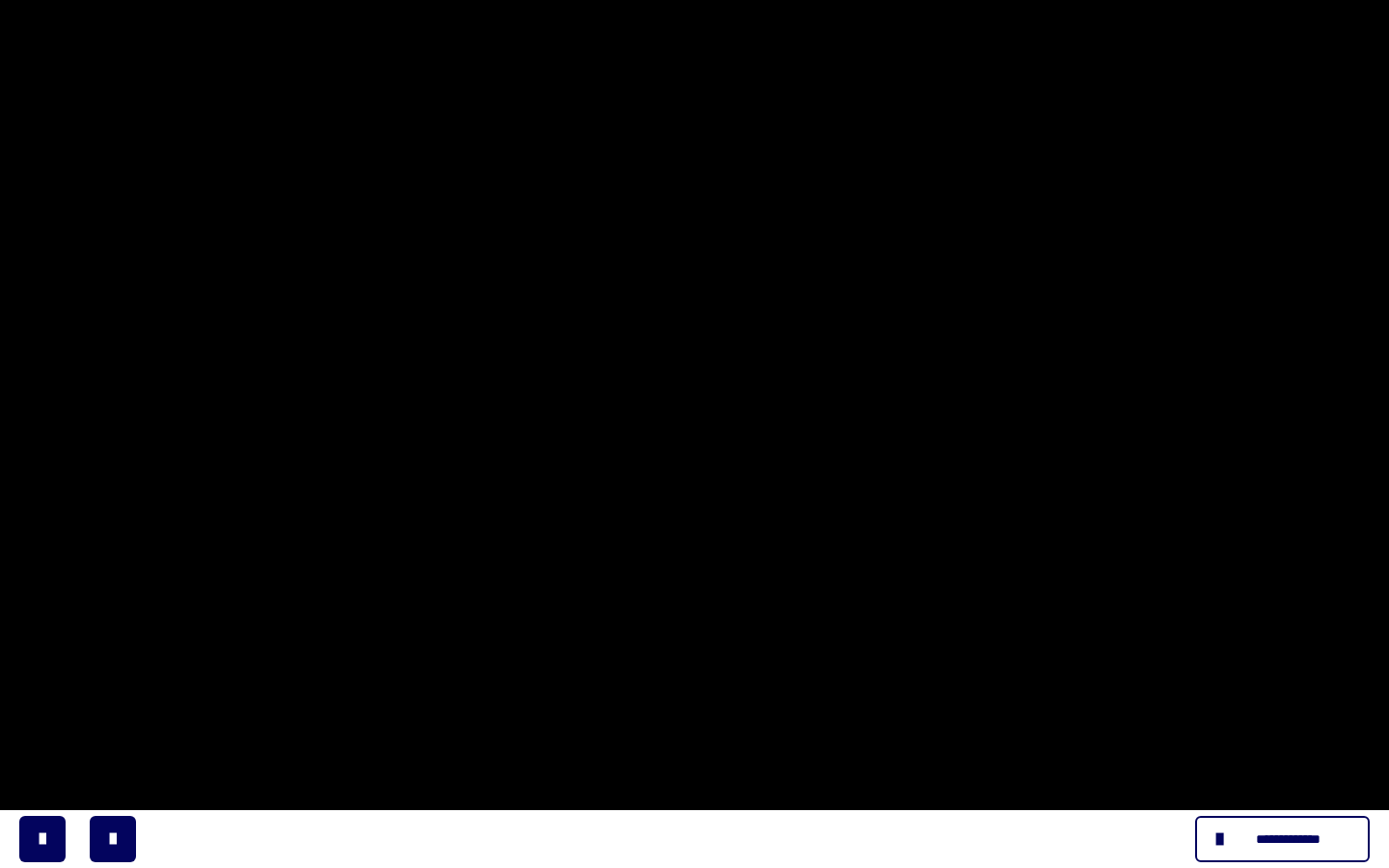 click at bounding box center [694, 434] 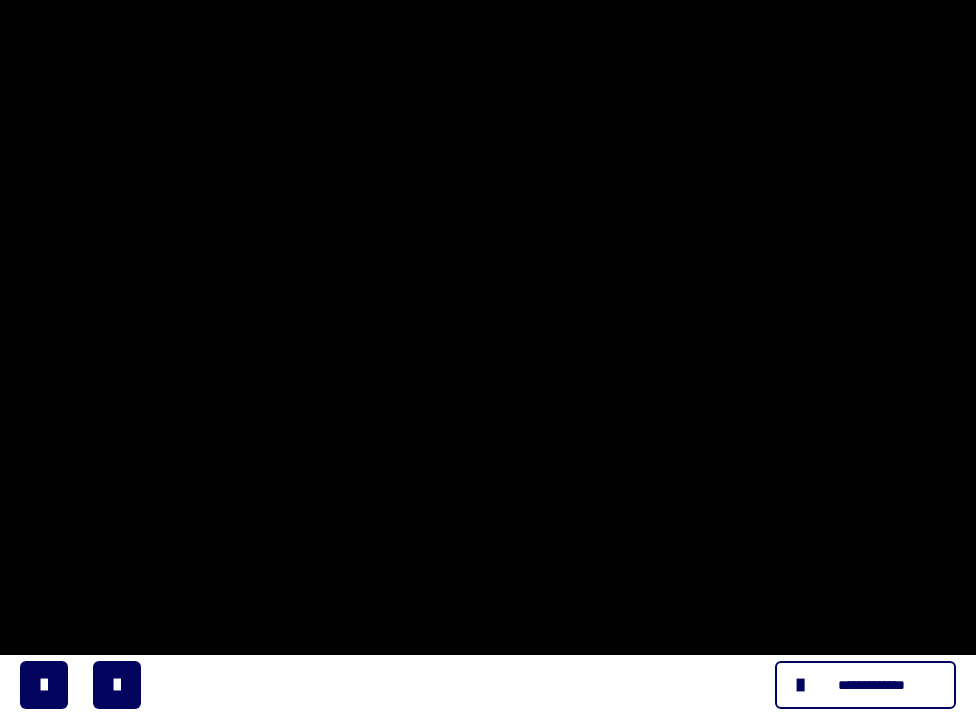 scroll, scrollTop: 731, scrollLeft: 0, axis: vertical 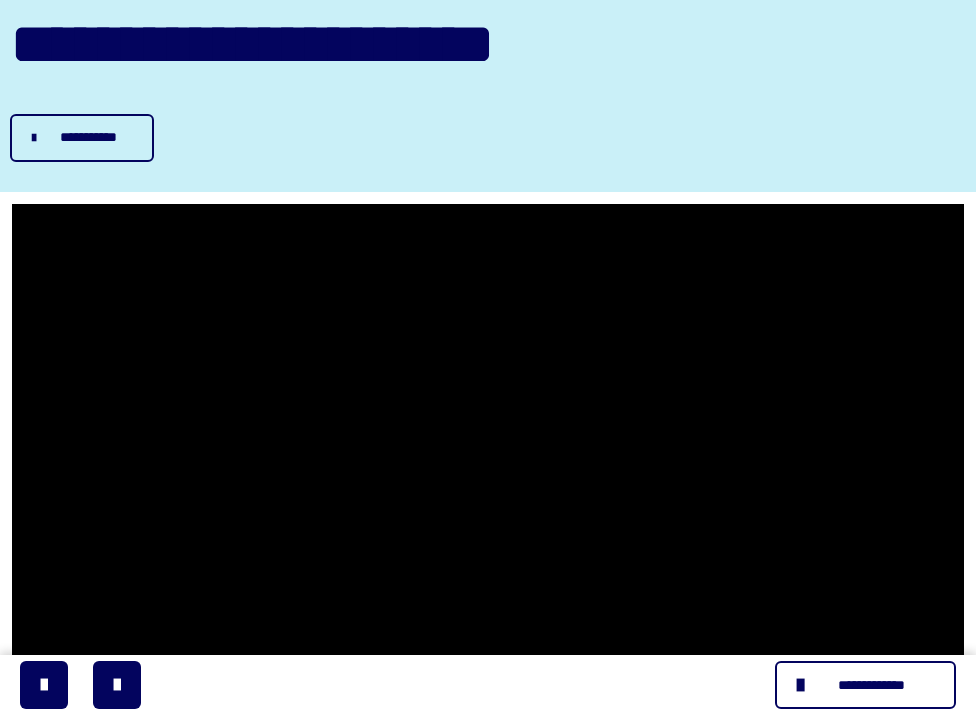 click on "**********" at bounding box center (82, 138) 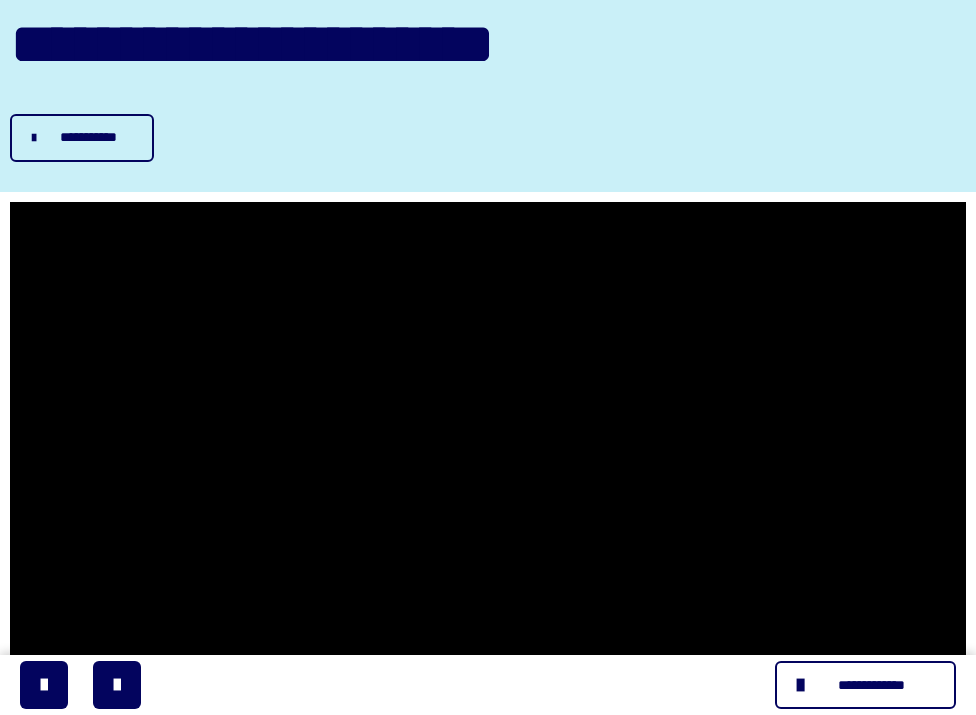 click on "**********" at bounding box center (88, 137) 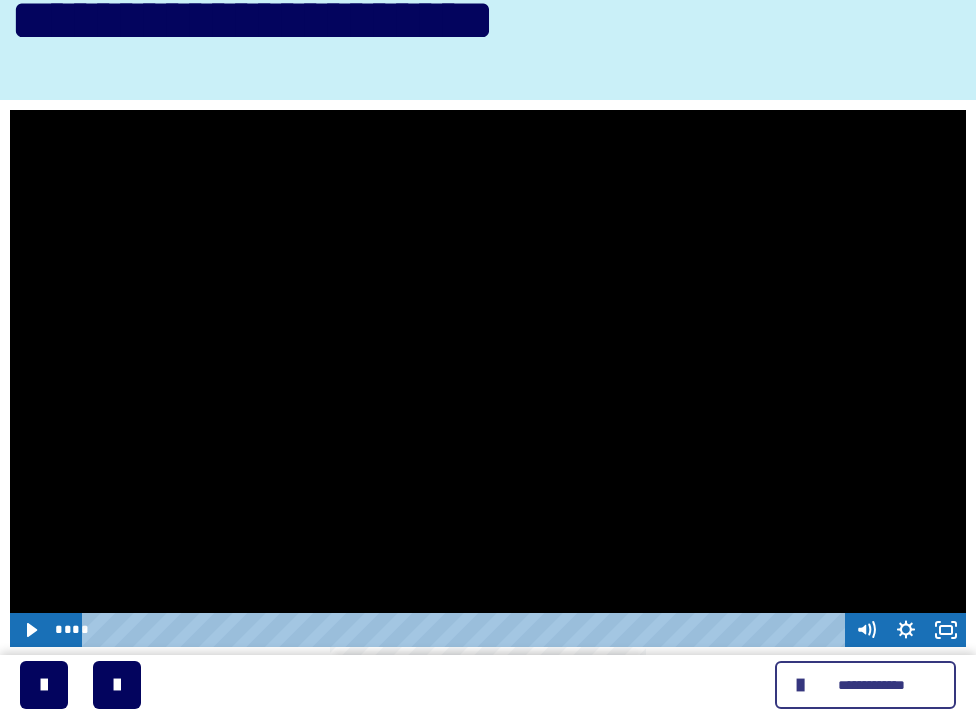 scroll, scrollTop: 198, scrollLeft: 0, axis: vertical 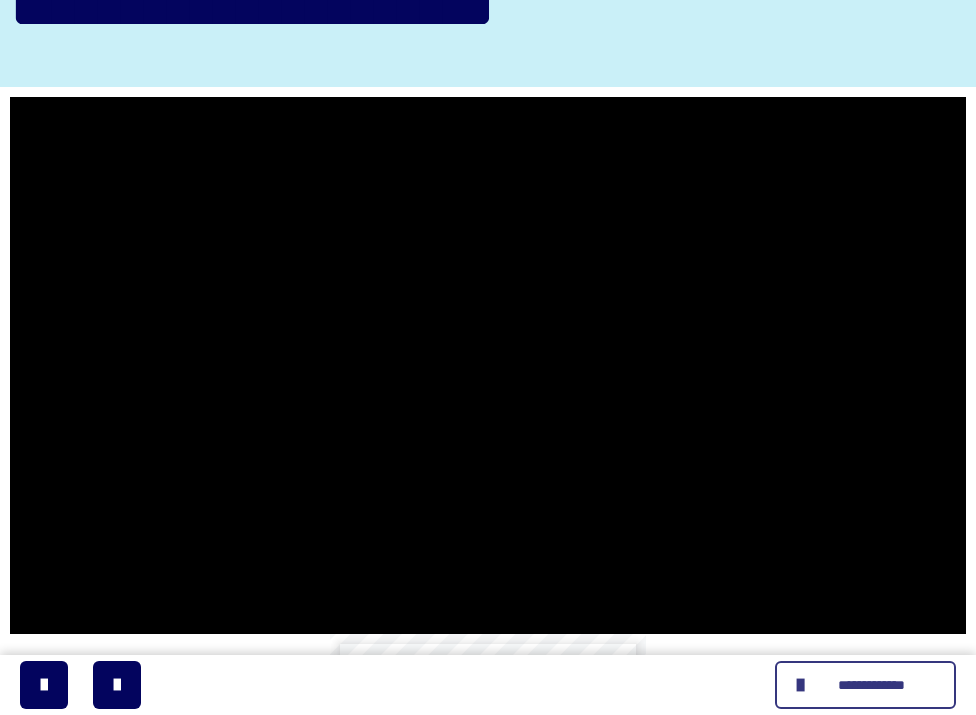 click on "**********" at bounding box center (865, 685) 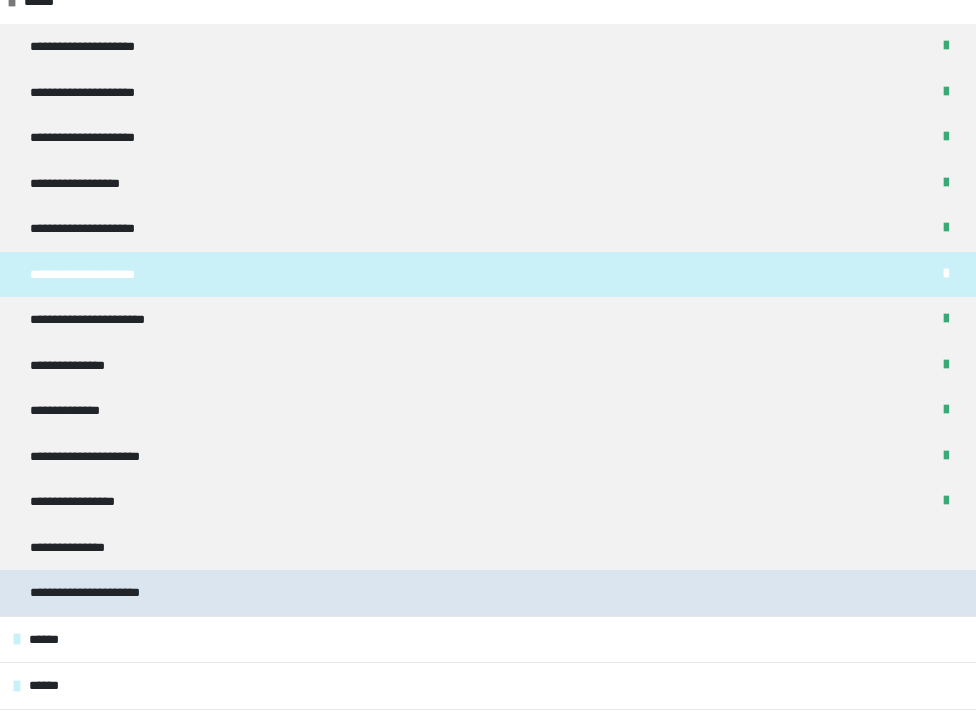 click on "**********" at bounding box center (488, 593) 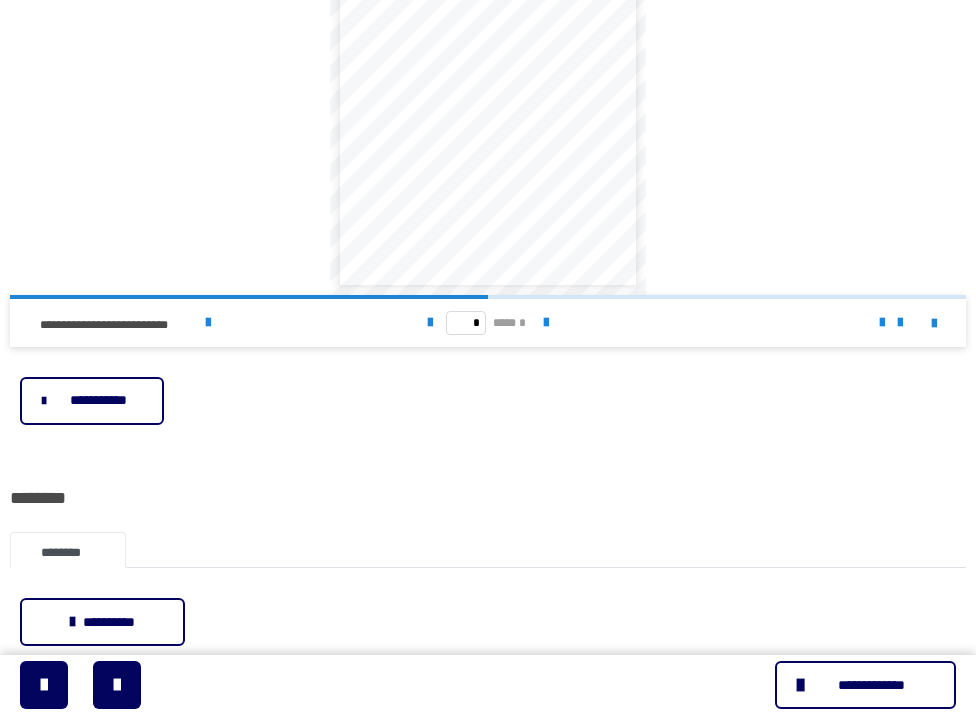 scroll, scrollTop: 1075, scrollLeft: 0, axis: vertical 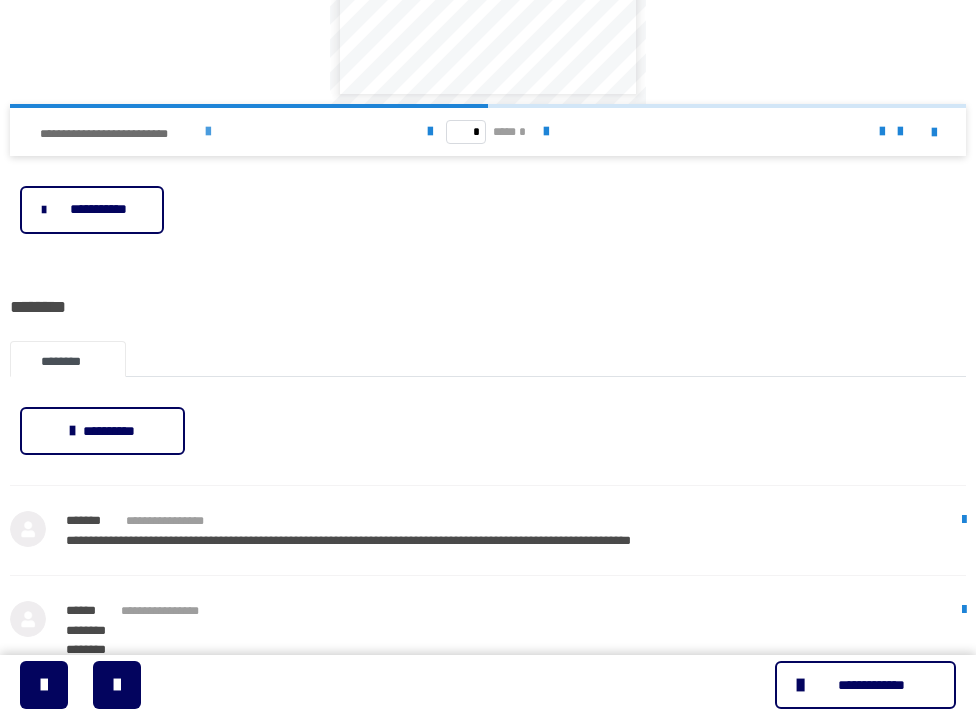 click on "**********" at bounding box center [104, 134] 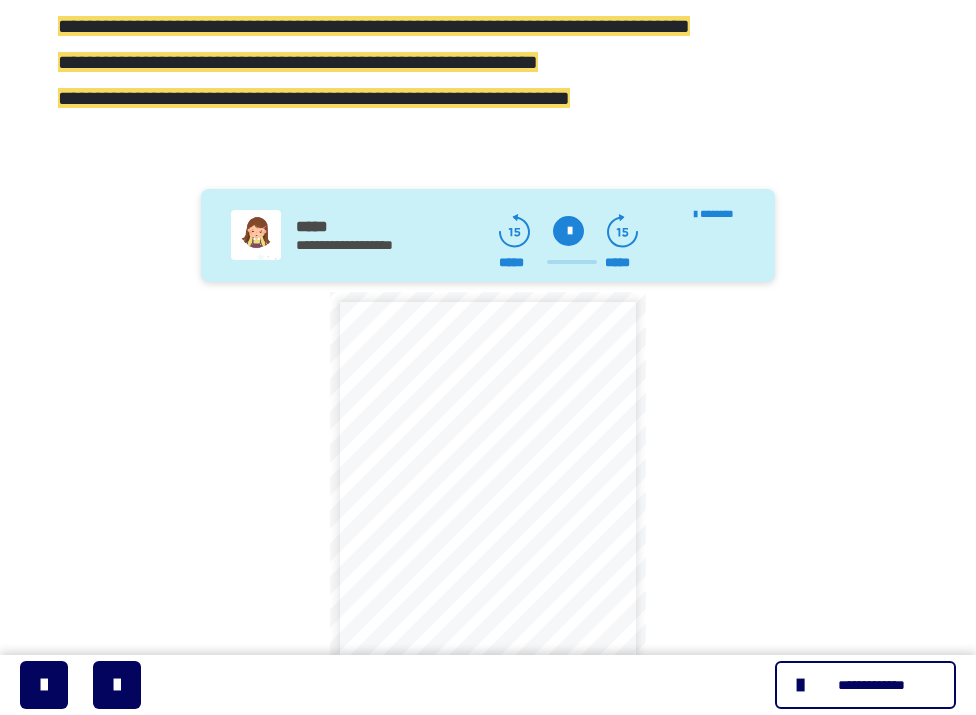 scroll, scrollTop: 398, scrollLeft: 0, axis: vertical 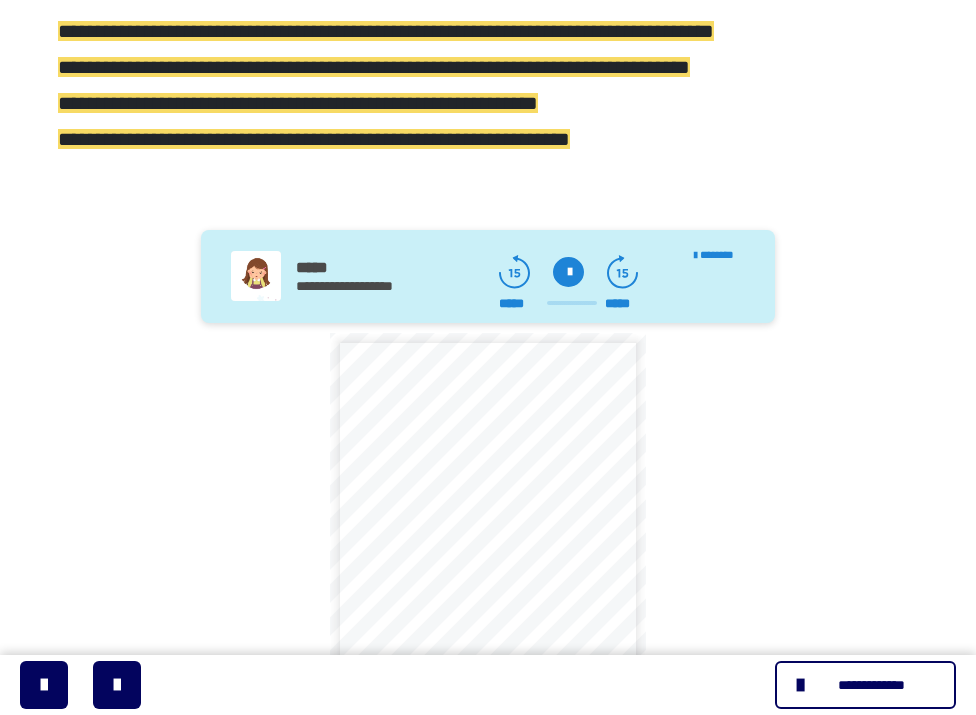 click at bounding box center [568, 272] 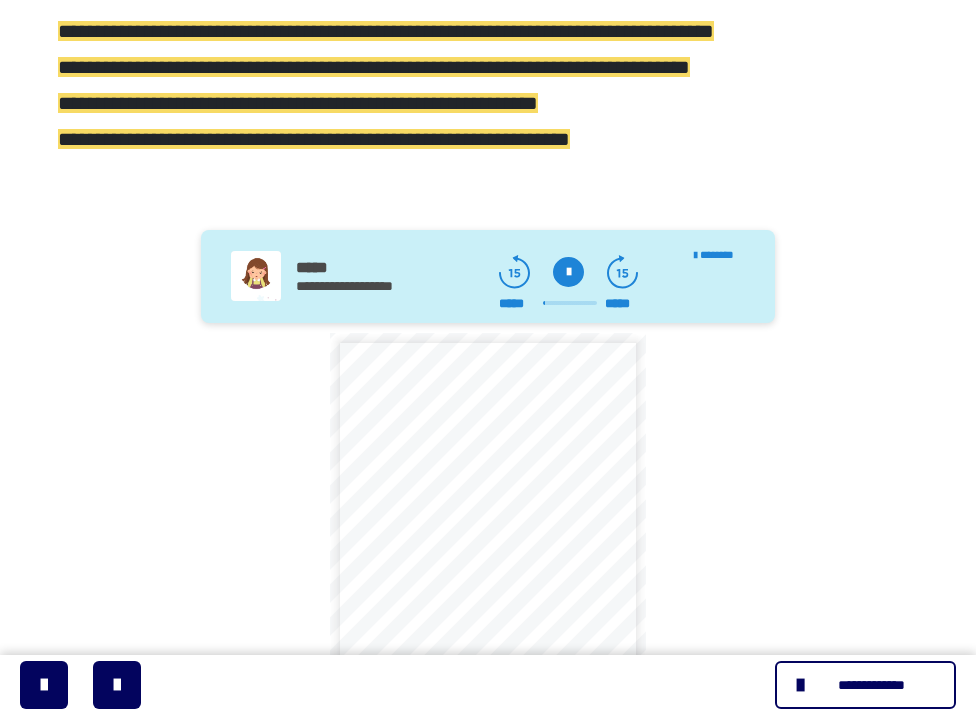 click at bounding box center (568, 272) 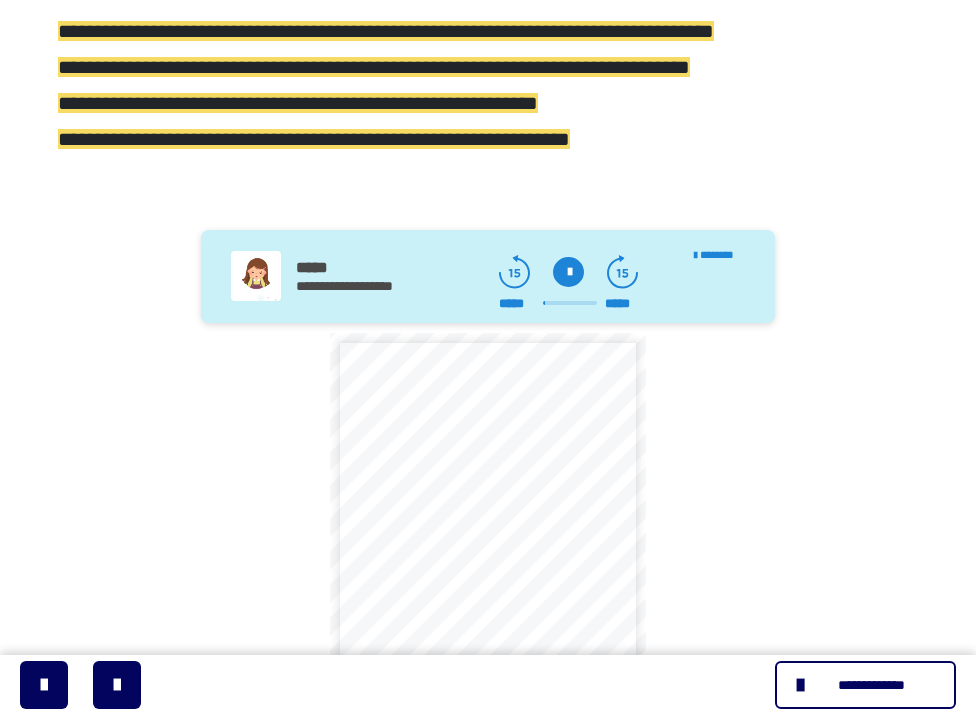 click 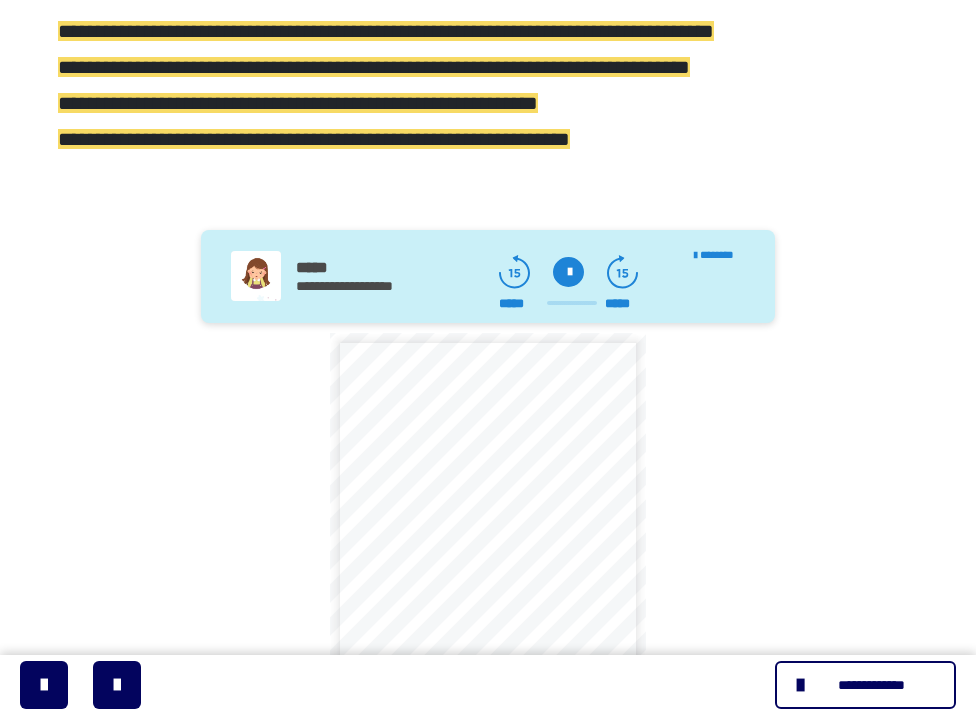 click at bounding box center [568, 272] 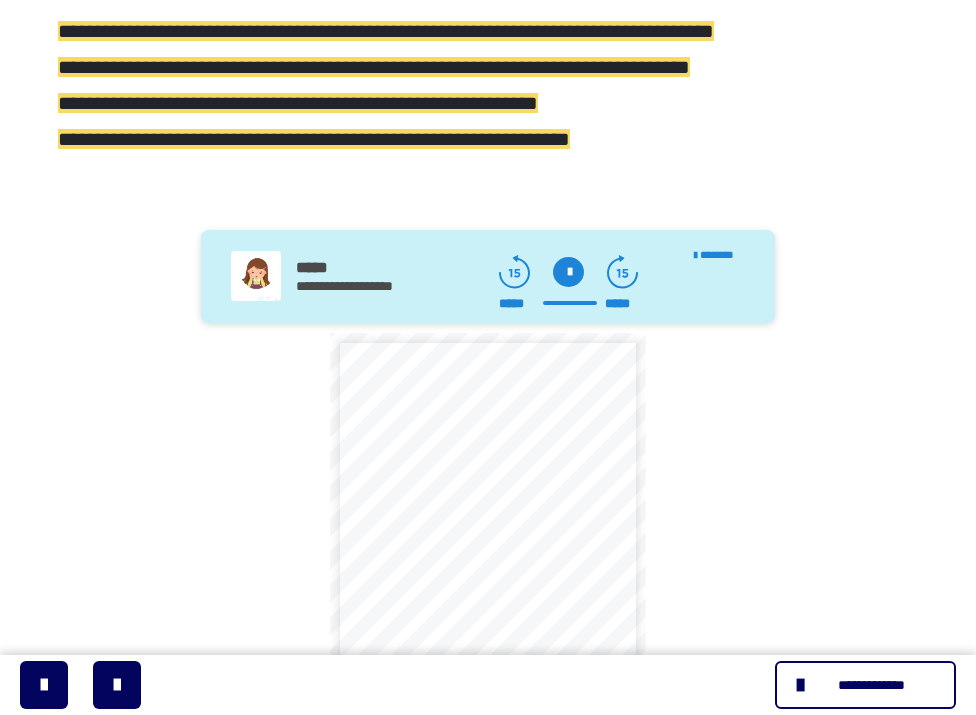 click at bounding box center (568, 272) 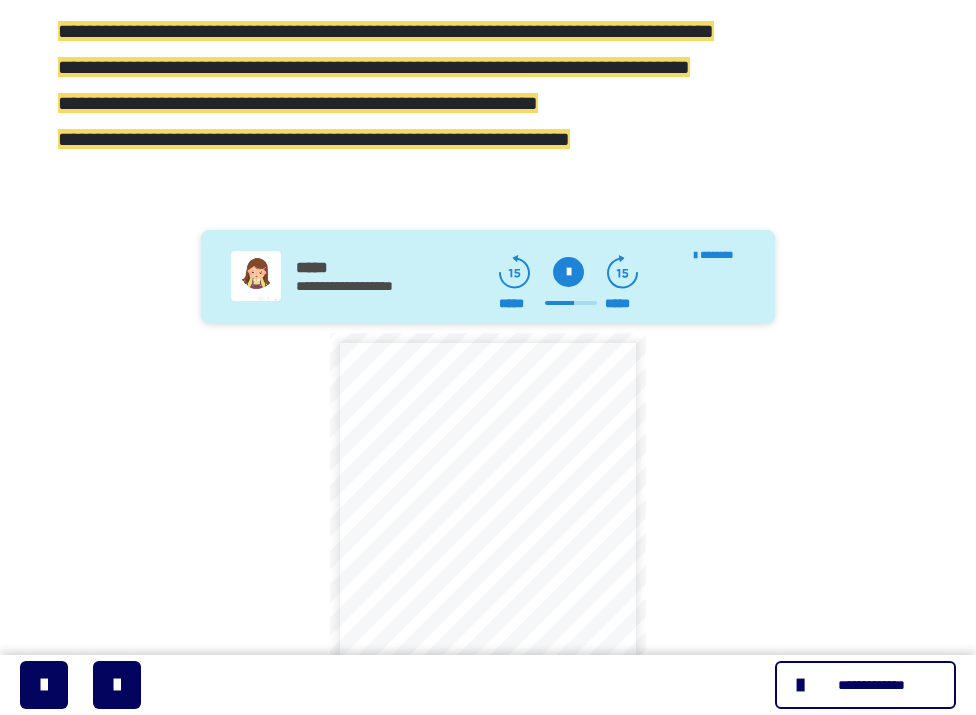 click at bounding box center (568, 272) 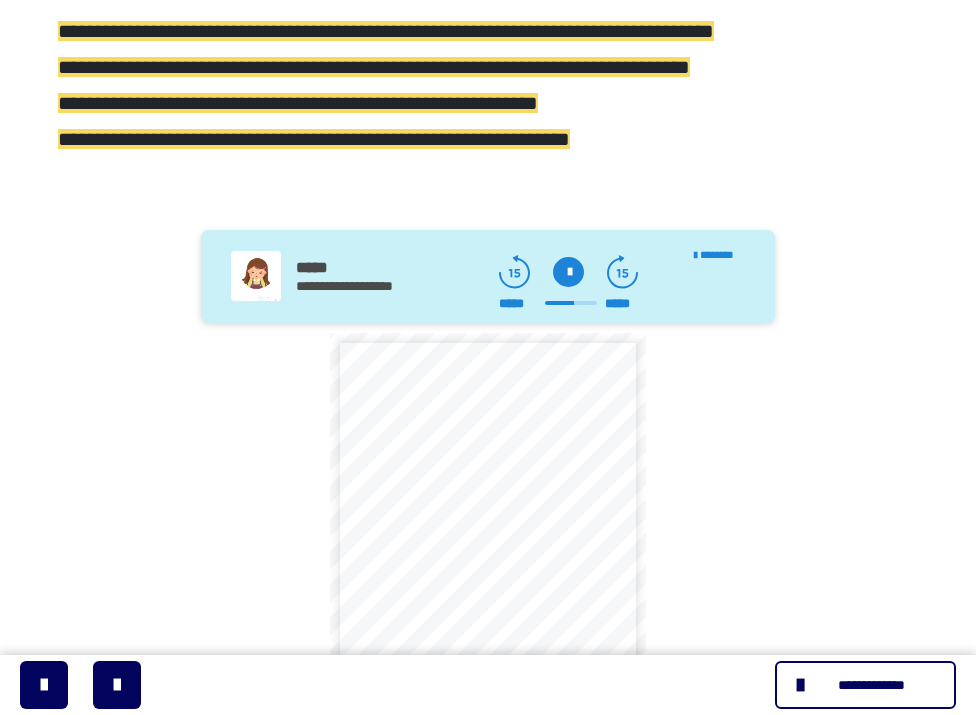 click at bounding box center (568, 272) 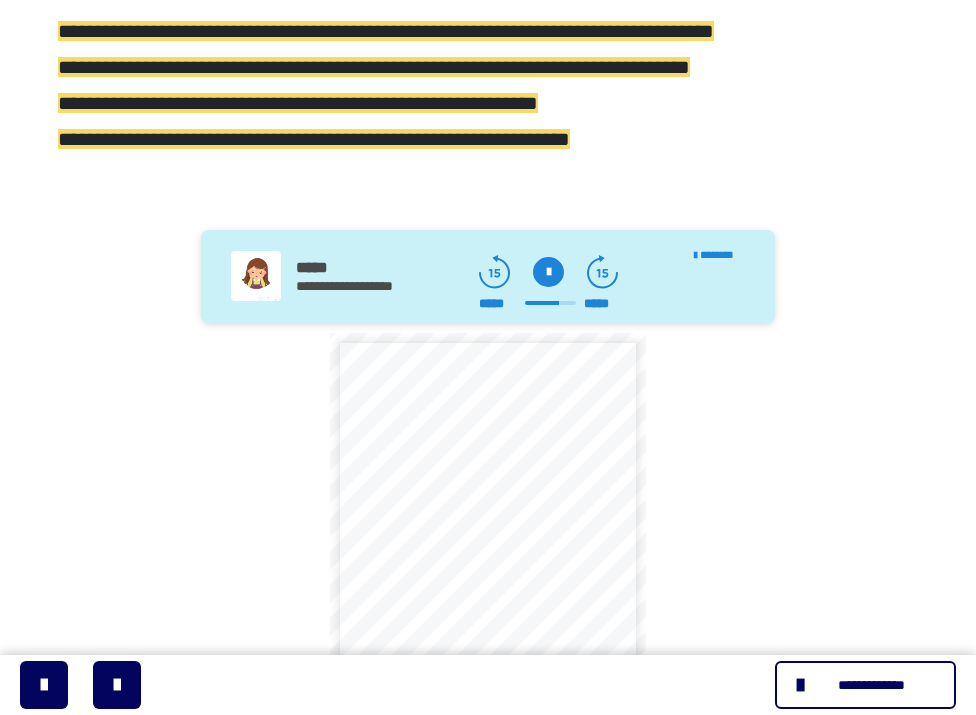 click at bounding box center (548, 272) 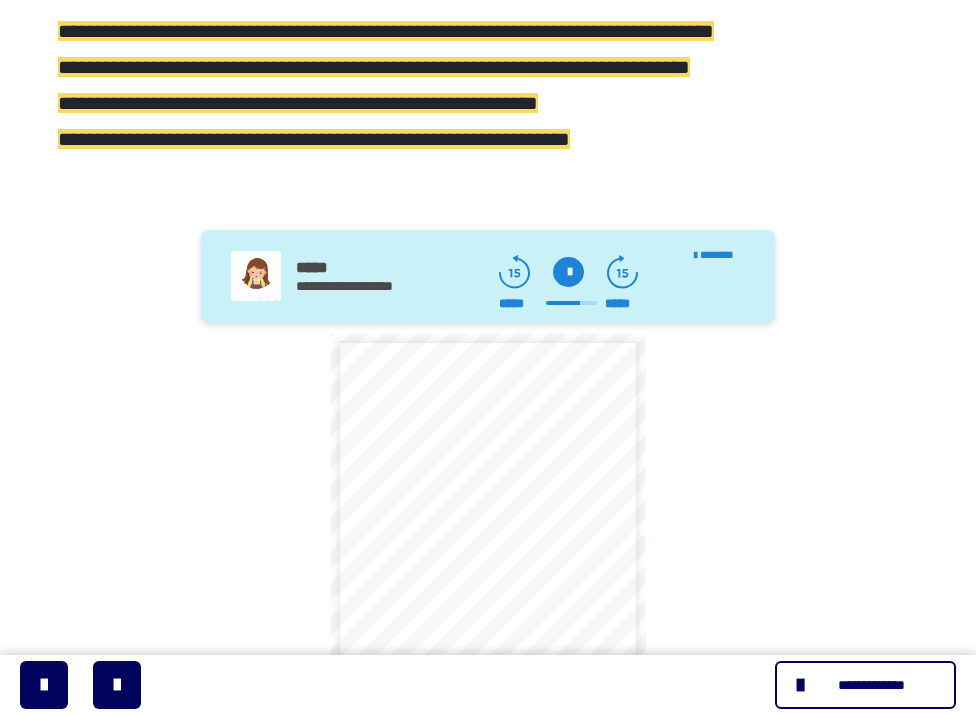 click at bounding box center (568, 272) 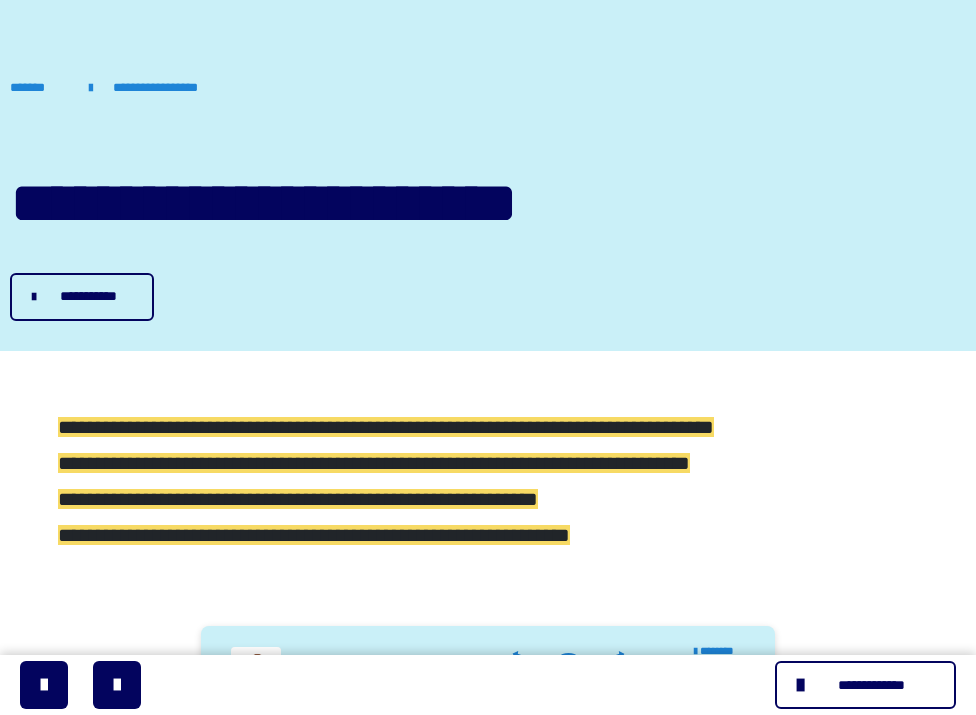 scroll, scrollTop: 0, scrollLeft: 0, axis: both 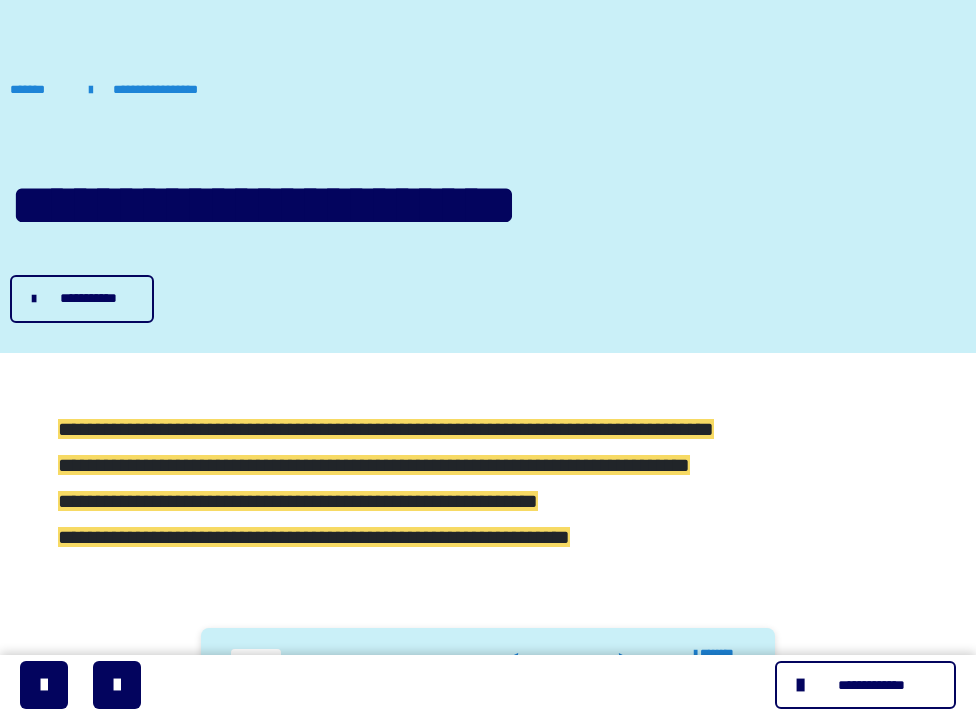 click on "**********" at bounding box center (88, 298) 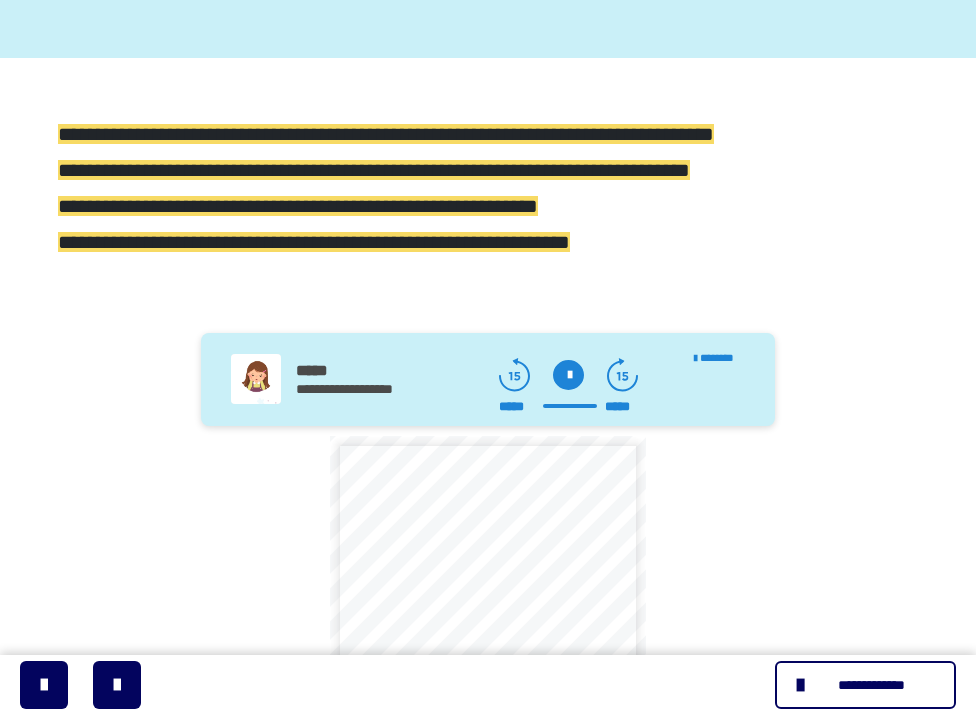 scroll, scrollTop: 121, scrollLeft: 0, axis: vertical 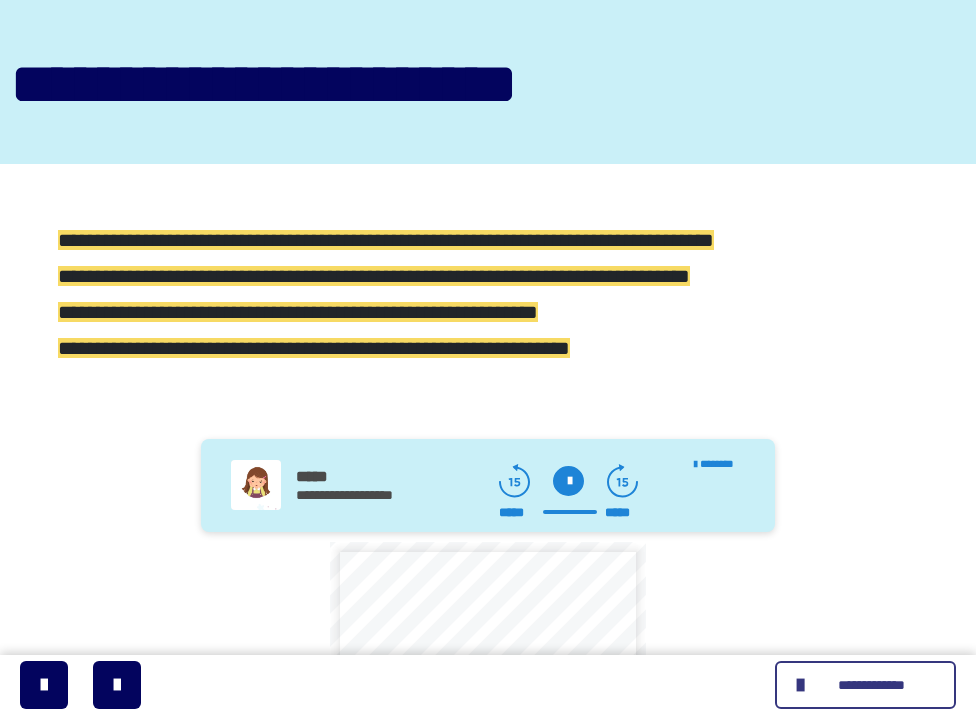 click on "**********" at bounding box center [865, 685] 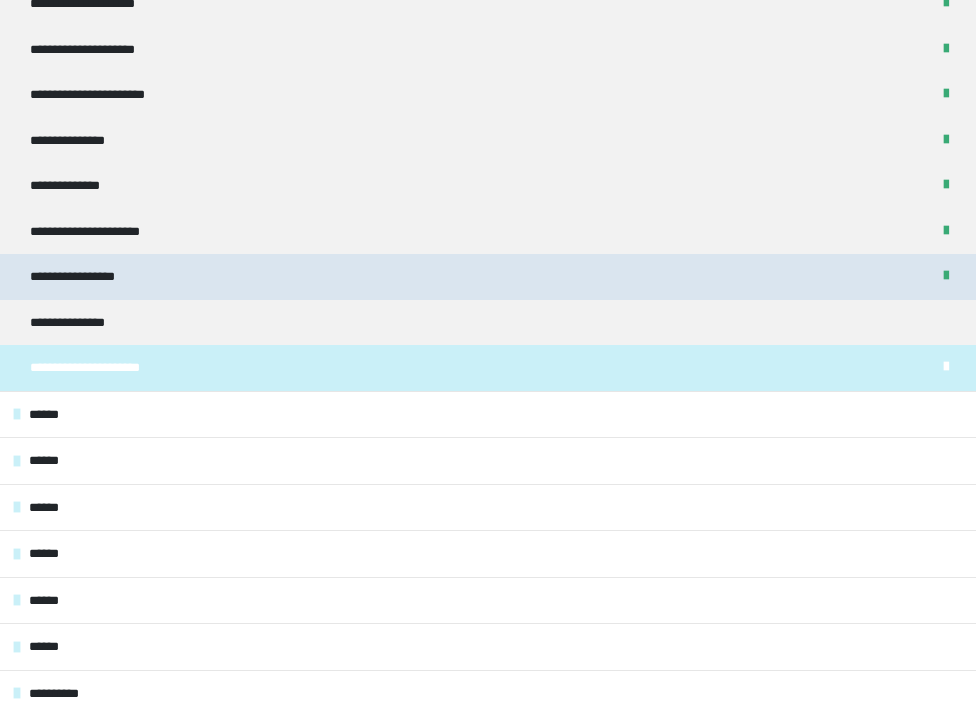 scroll, scrollTop: 478, scrollLeft: 0, axis: vertical 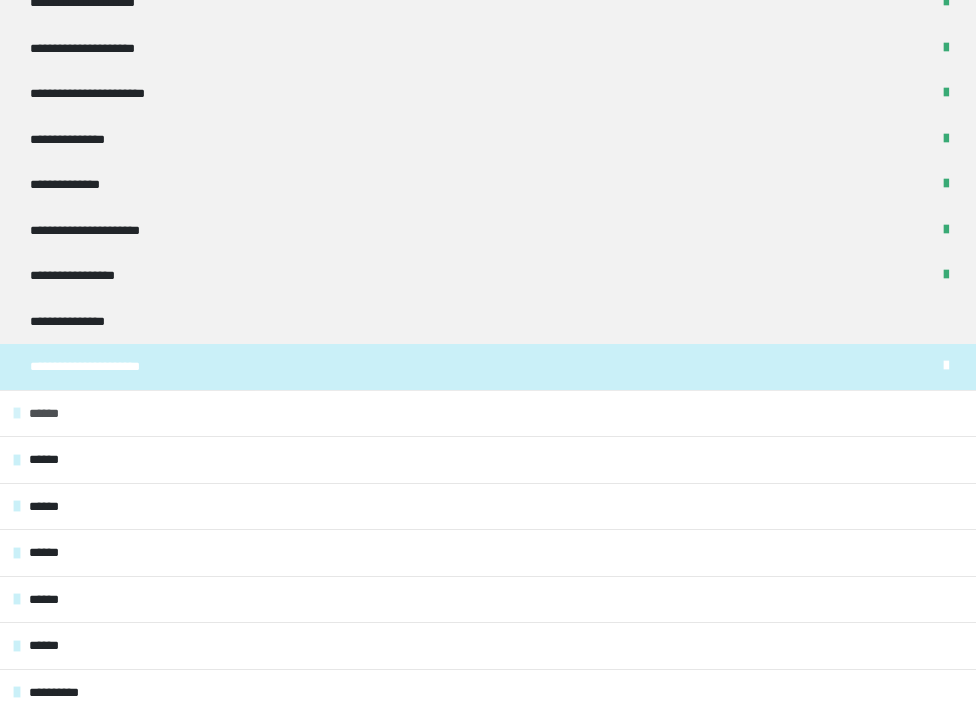 click on "******" at bounding box center [488, 413] 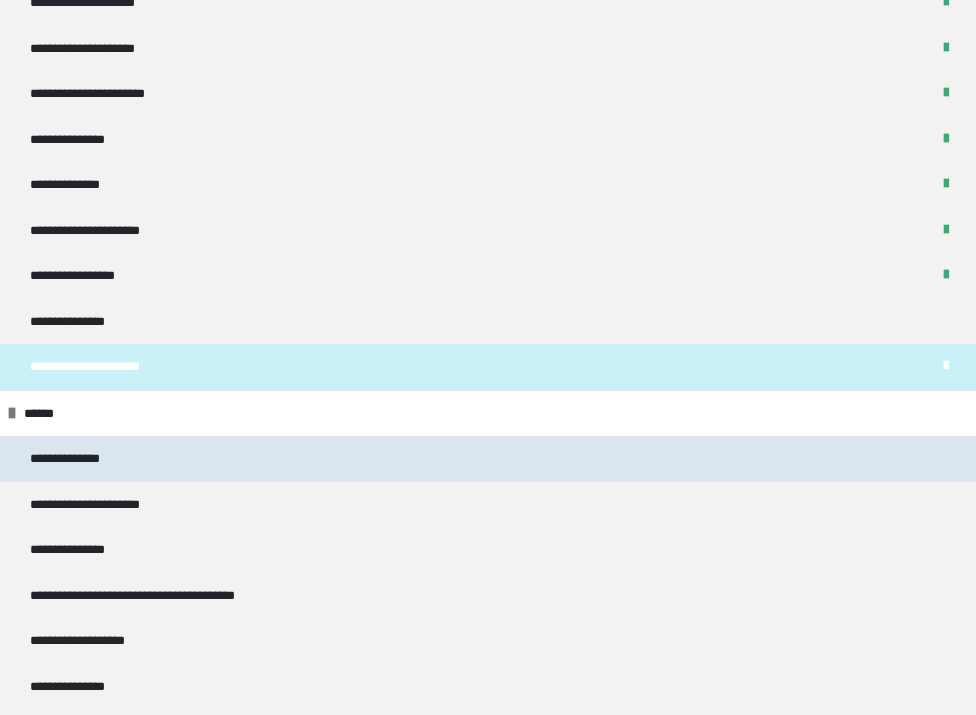 click on "**********" at bounding box center (488, 459) 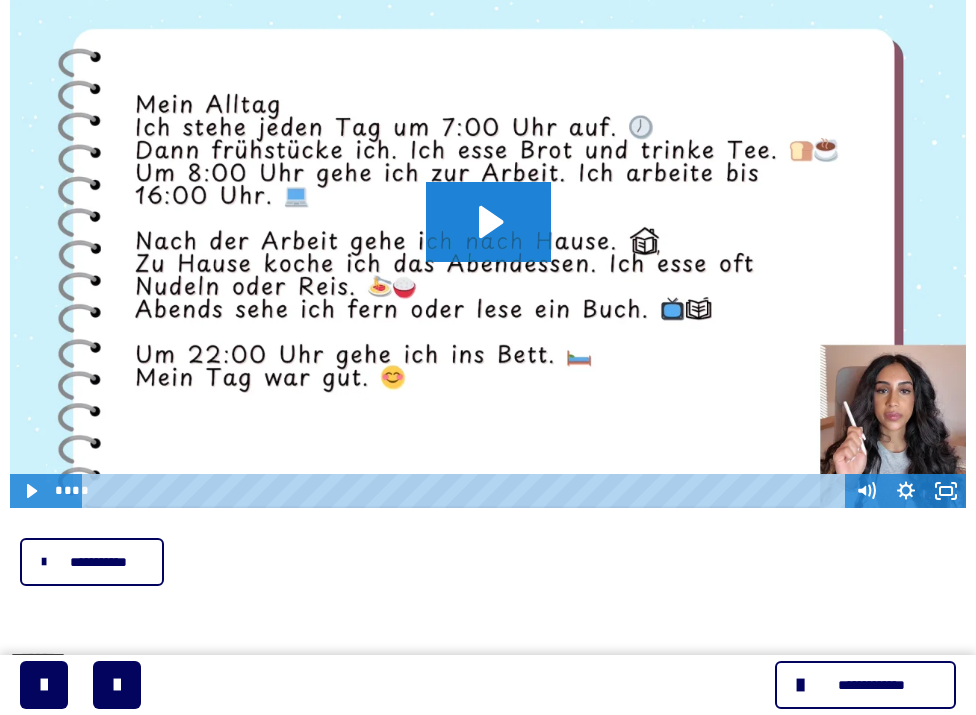 scroll, scrollTop: 270, scrollLeft: 0, axis: vertical 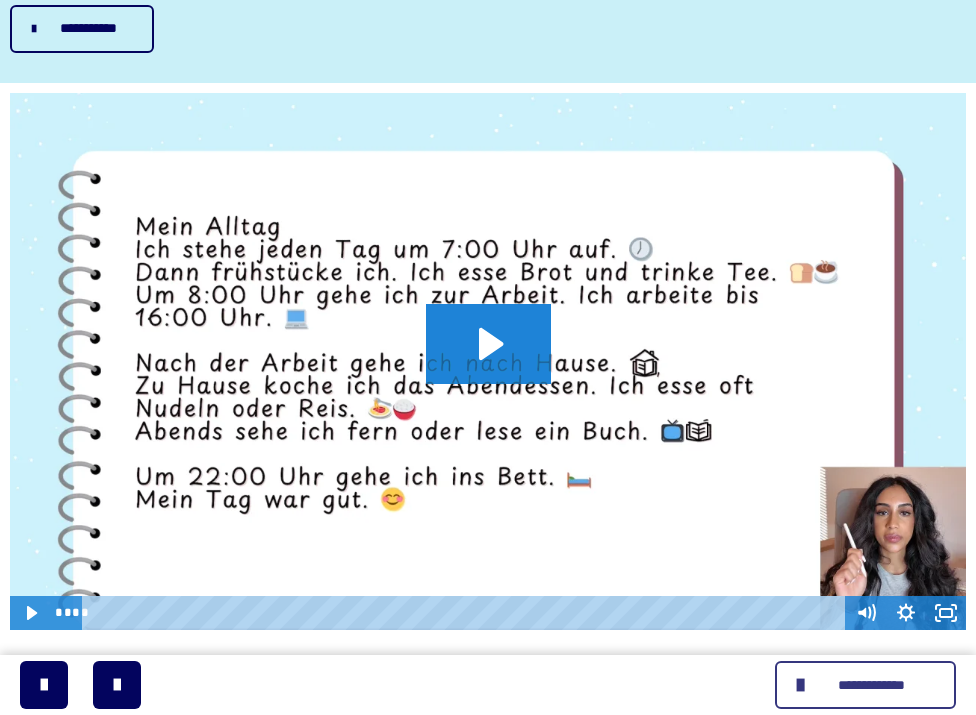 click at bounding box center [803, 685] 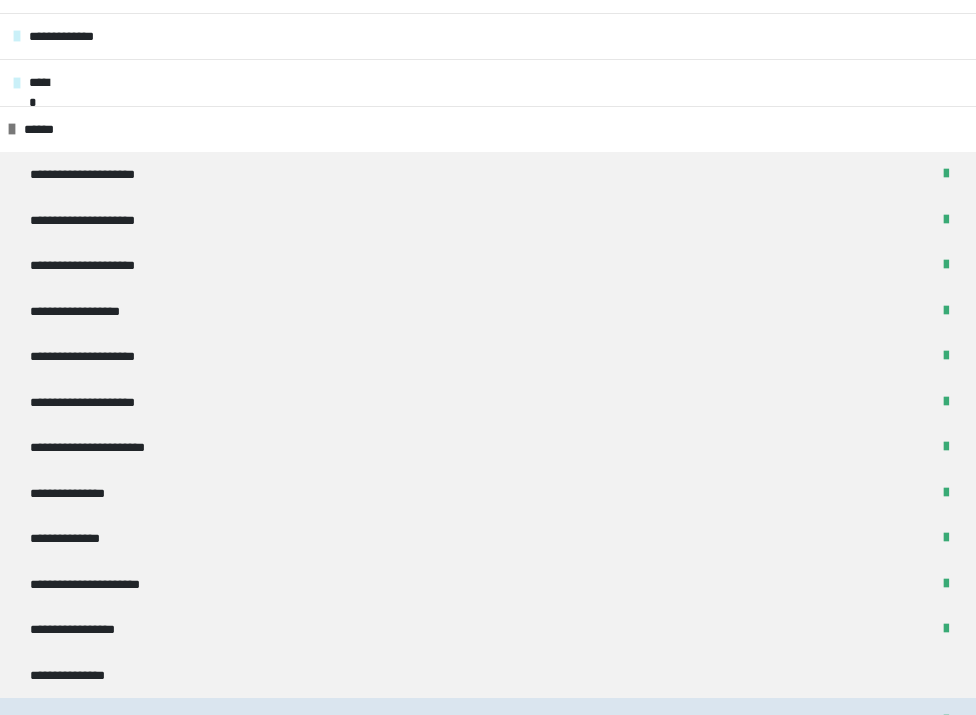 scroll, scrollTop: 57, scrollLeft: 0, axis: vertical 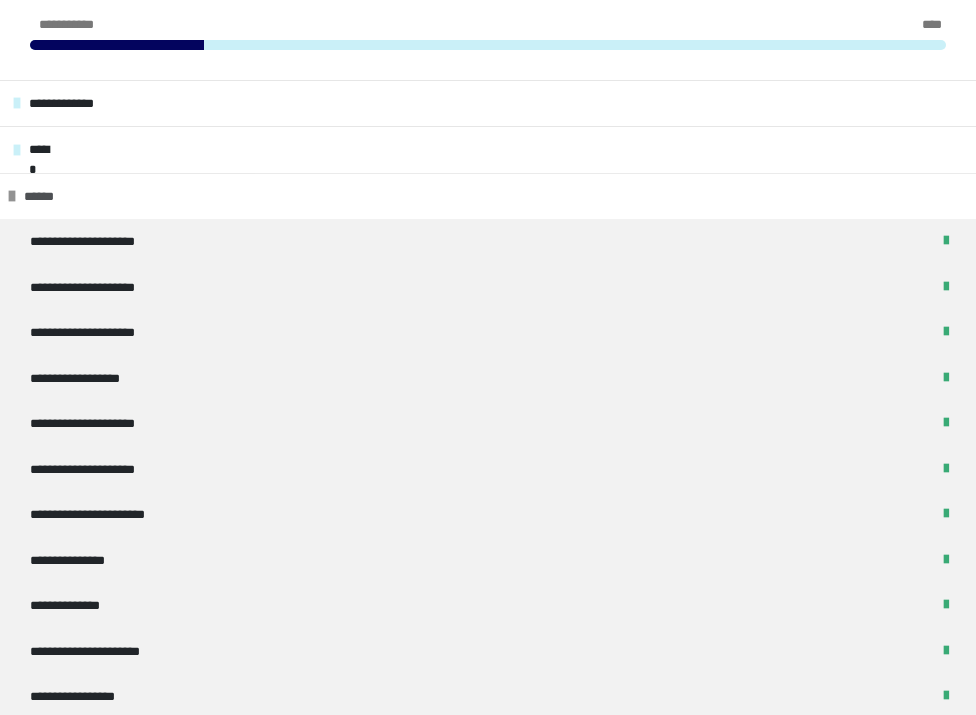 click on "******" at bounding box center [488, 196] 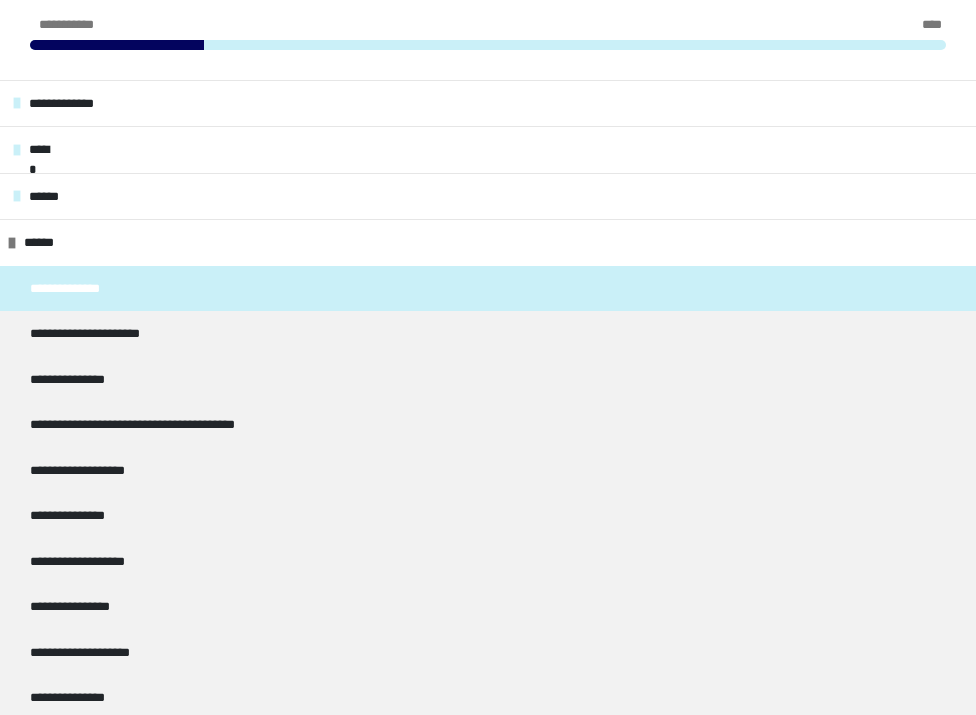 click on "**********" at bounding box center (488, 289) 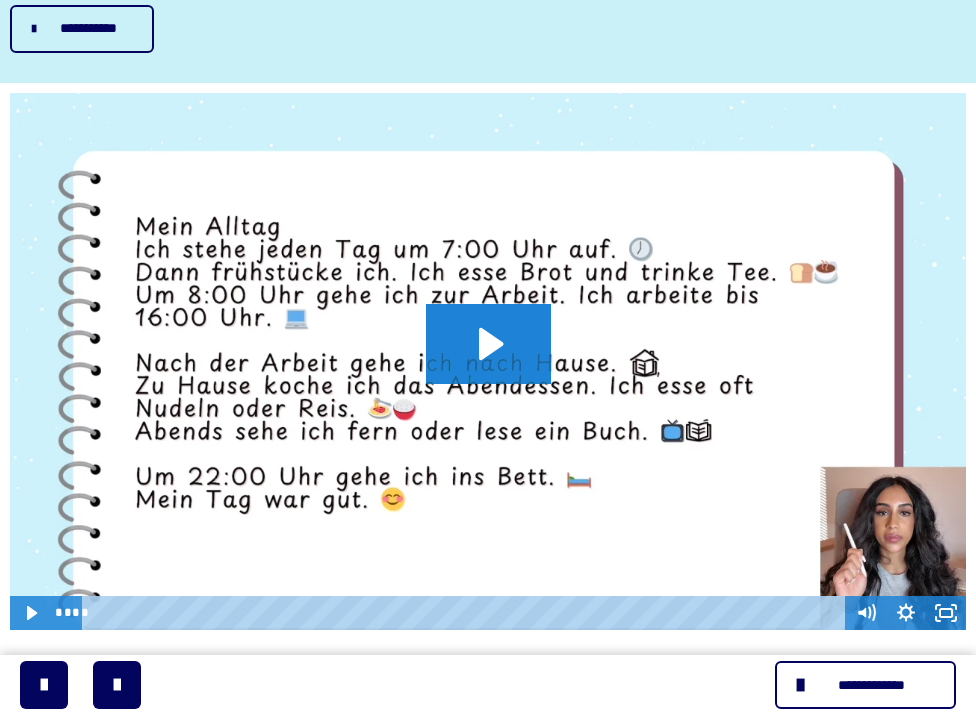 scroll, scrollTop: 0, scrollLeft: 0, axis: both 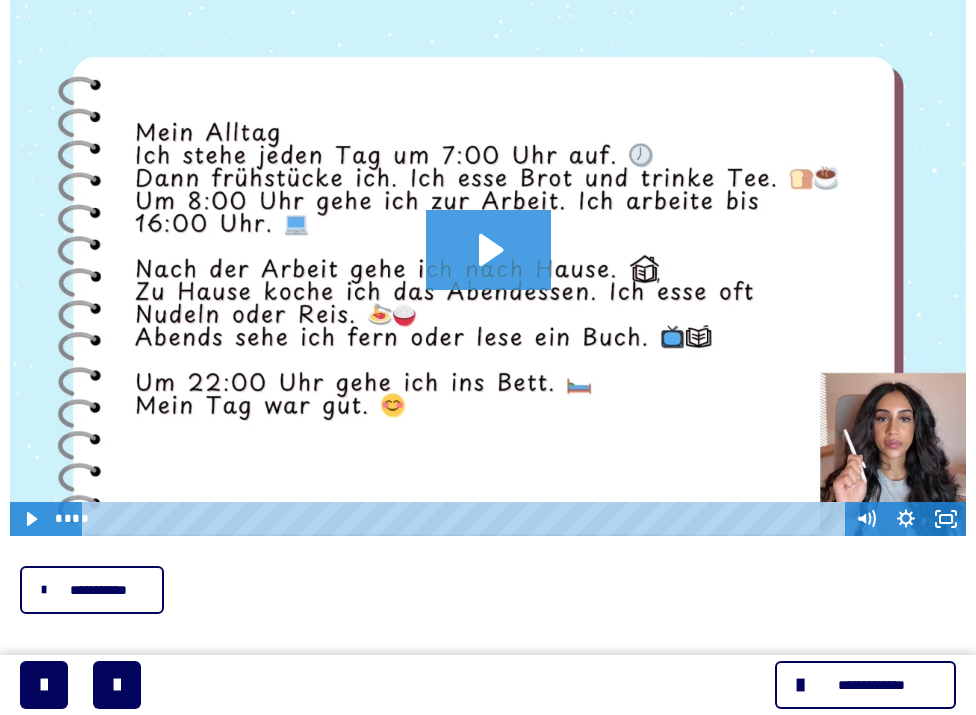 click 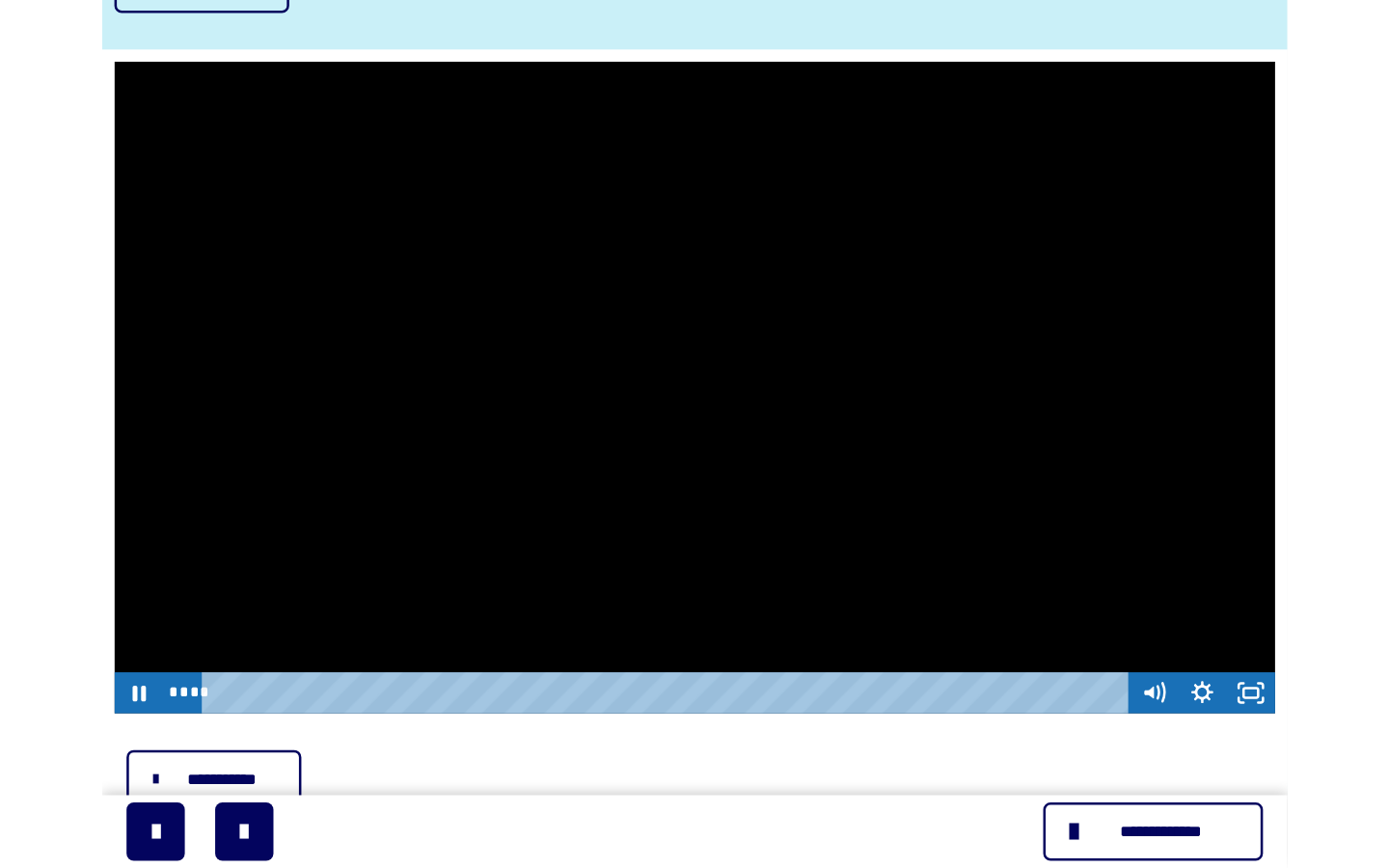scroll, scrollTop: 299, scrollLeft: 0, axis: vertical 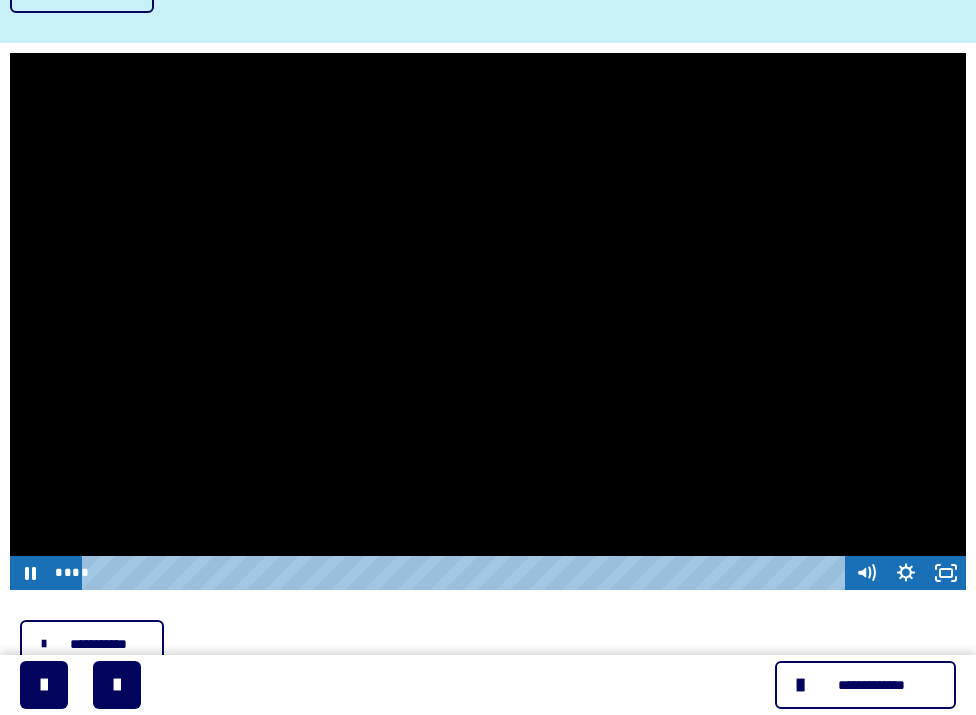 click at bounding box center [488, 322] 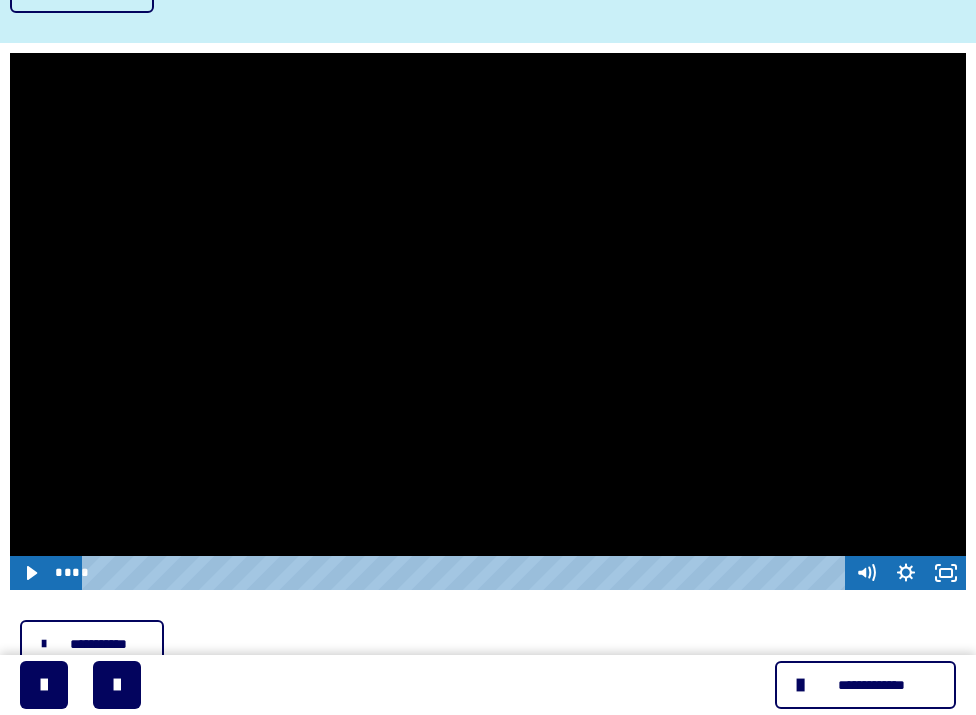 click at bounding box center (488, 322) 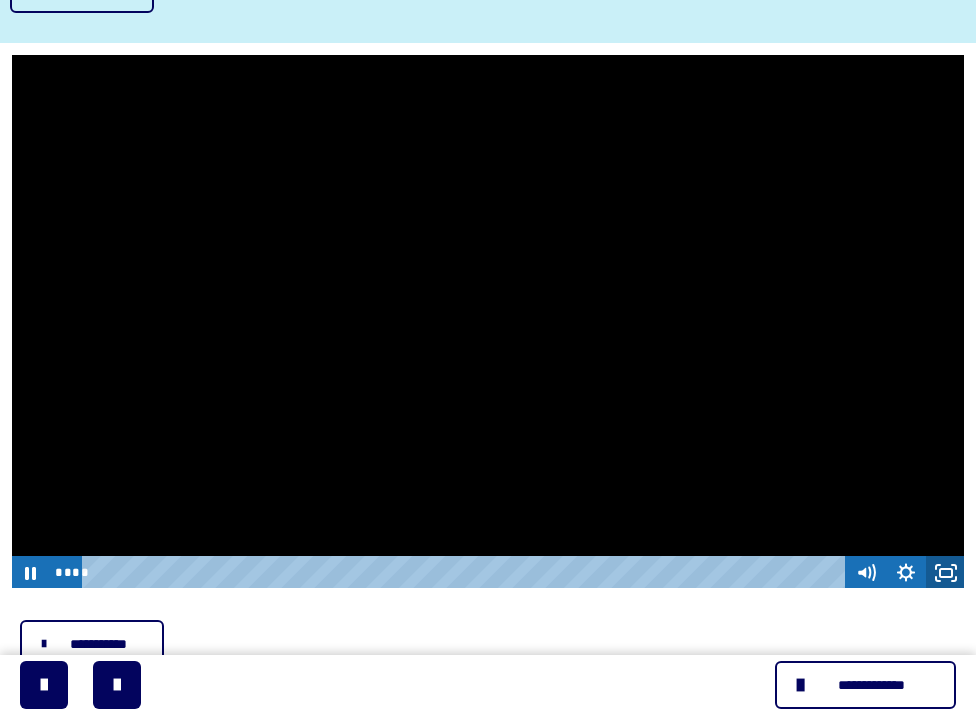 click 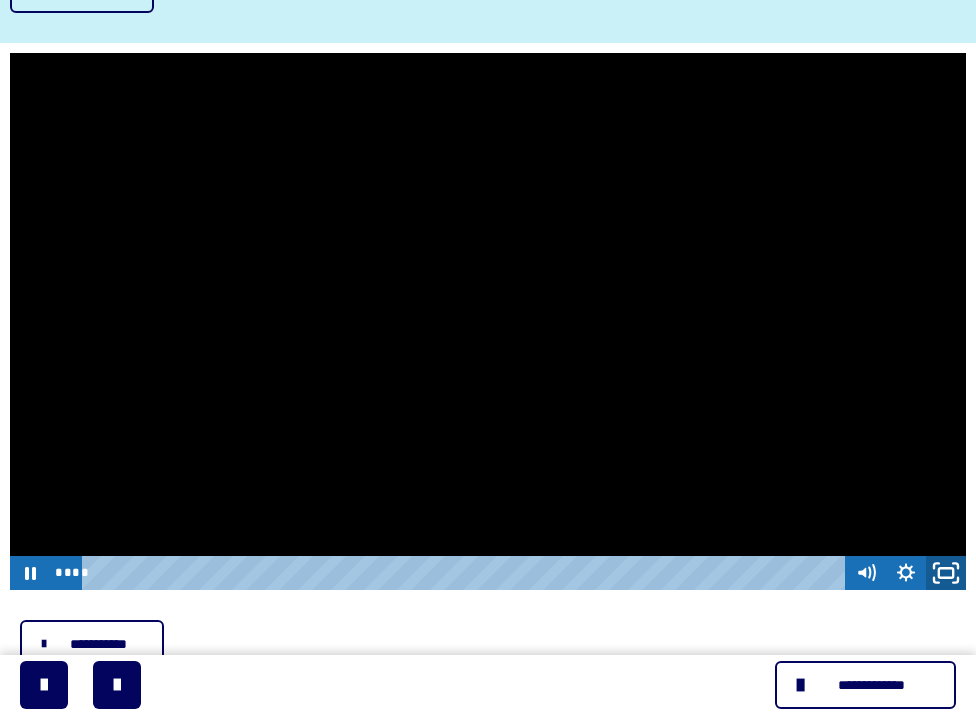 click 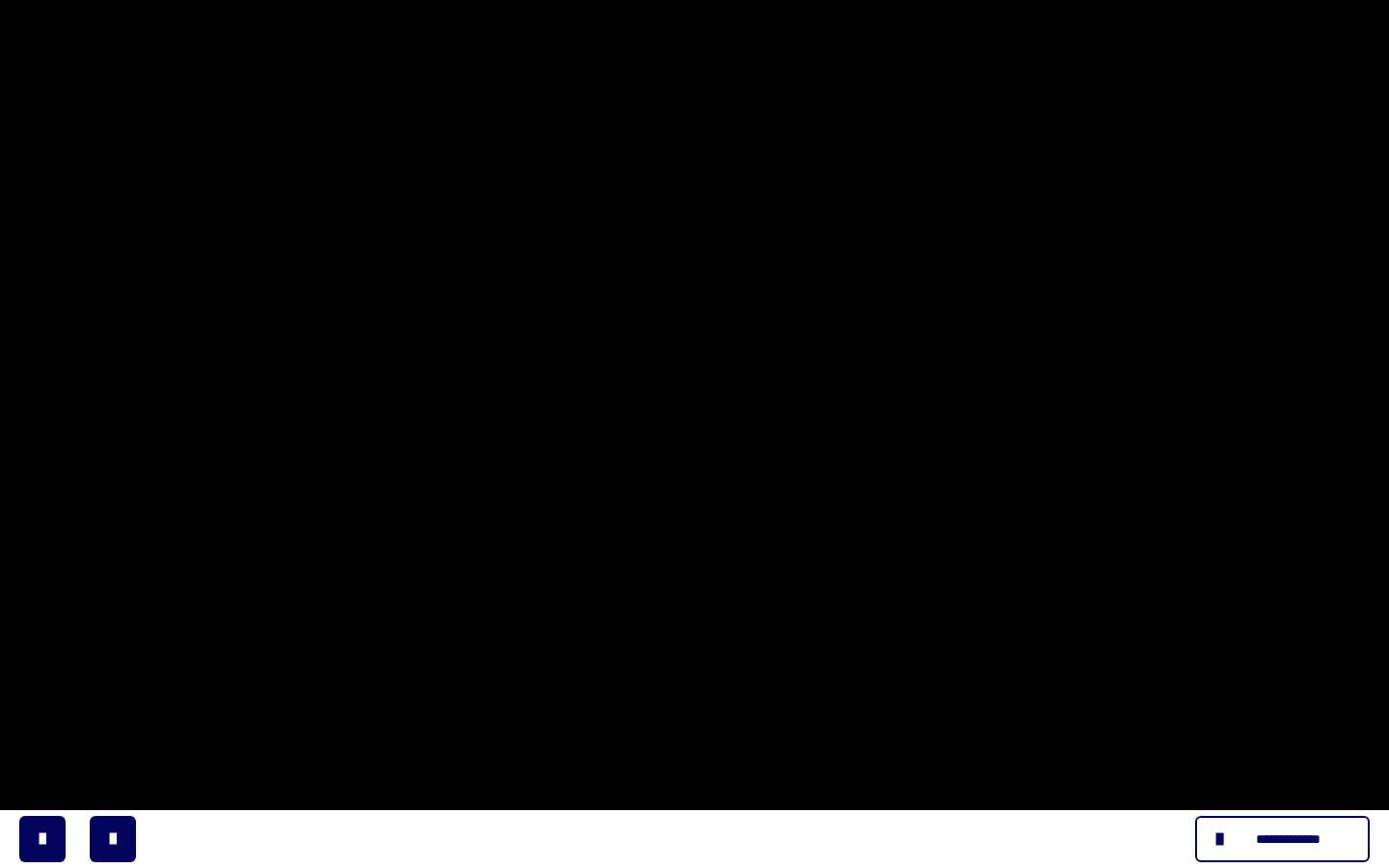 click at bounding box center [694, 434] 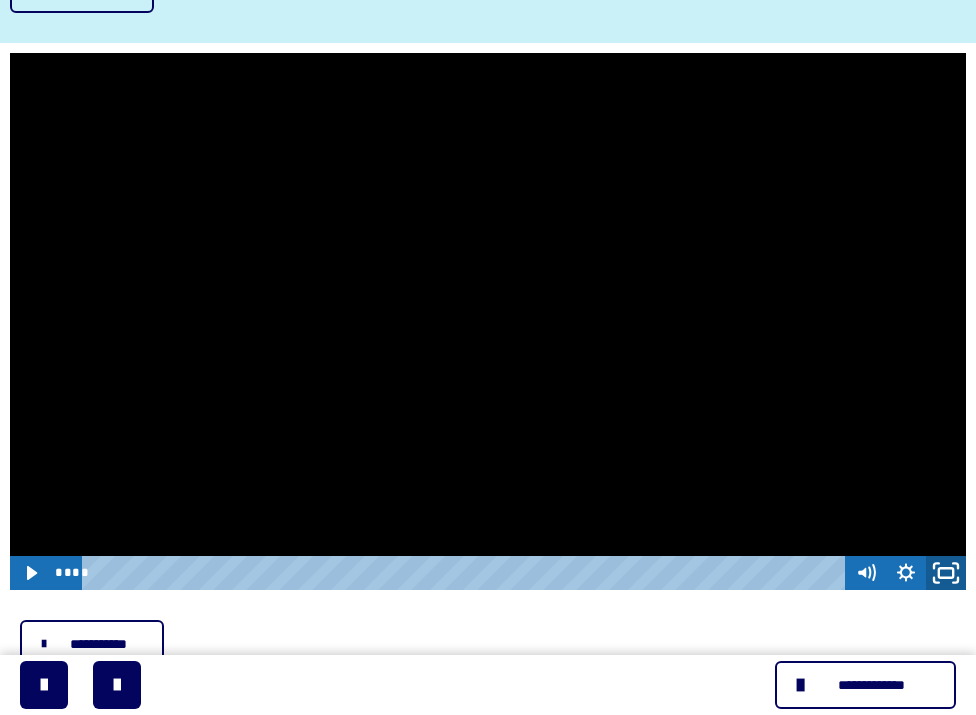 click 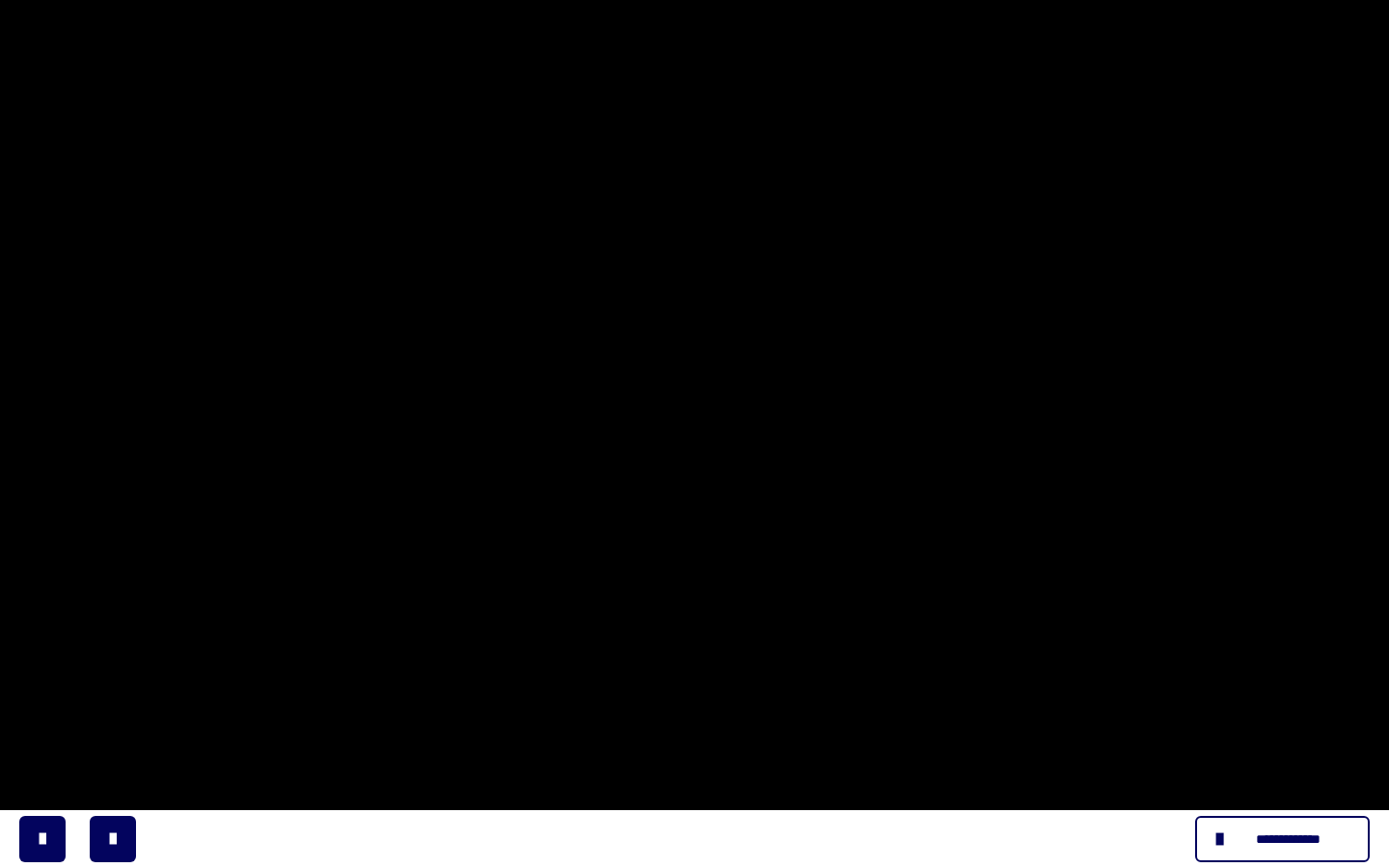 click 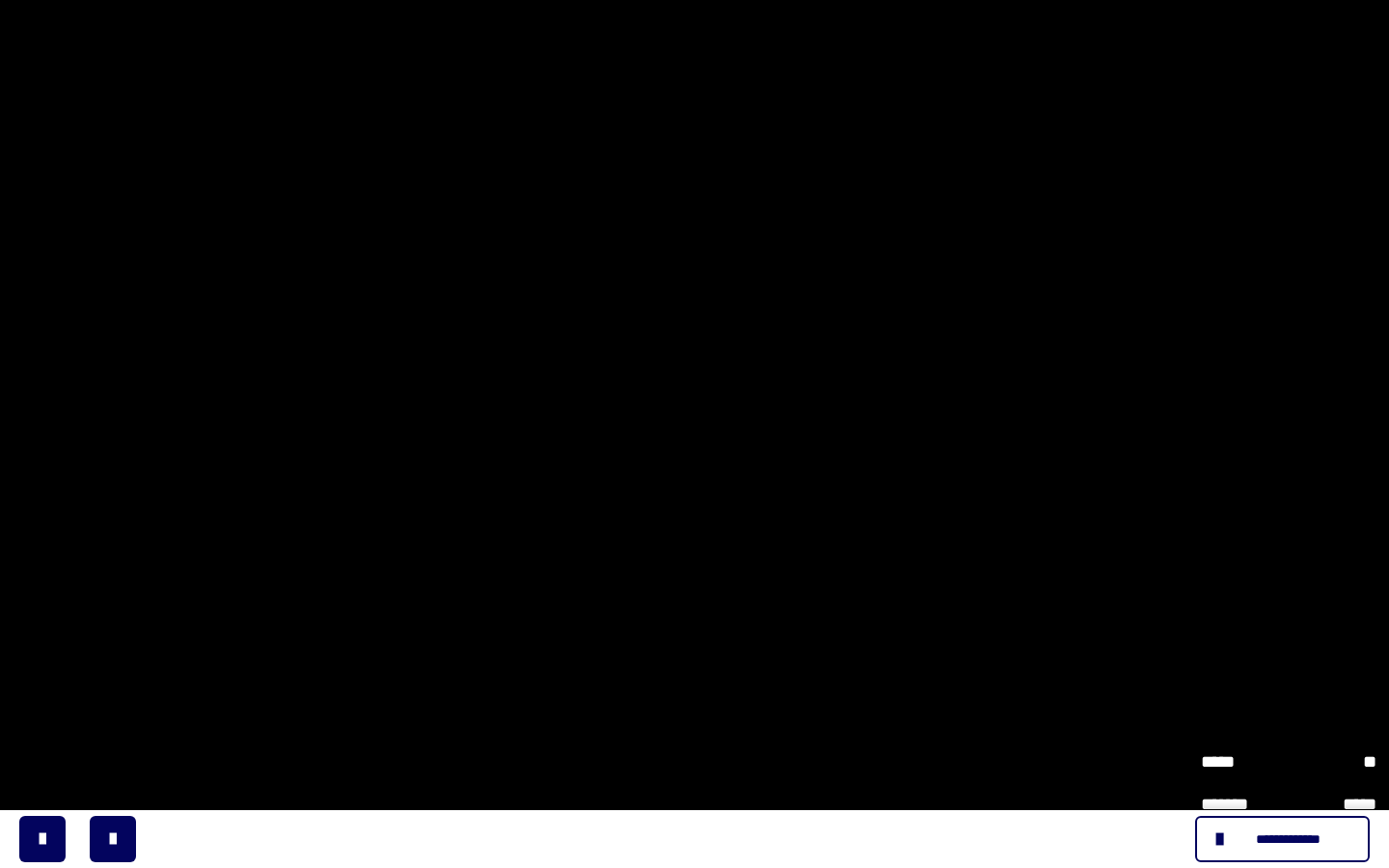 click 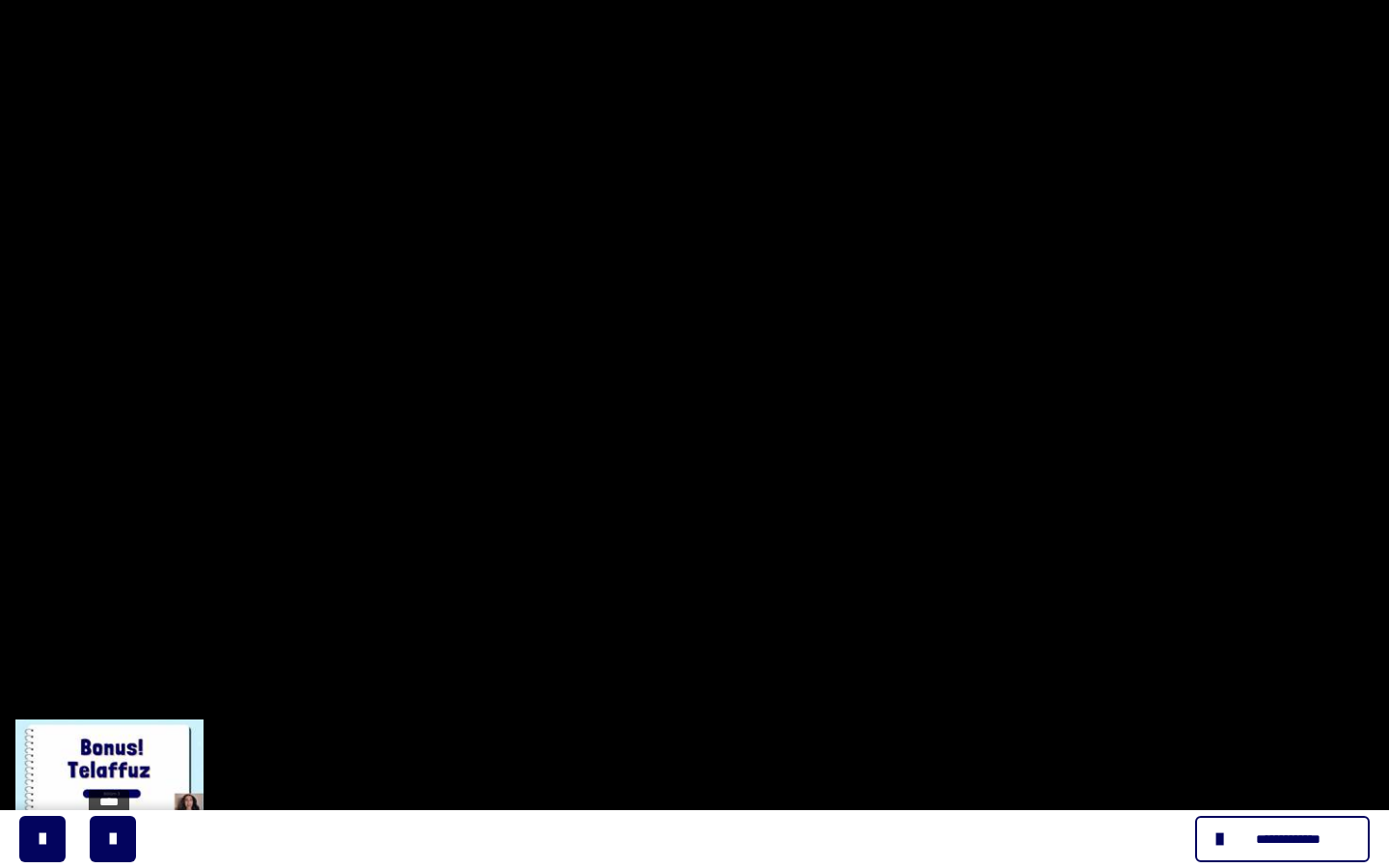 click on "****" at bounding box center (667, 847) 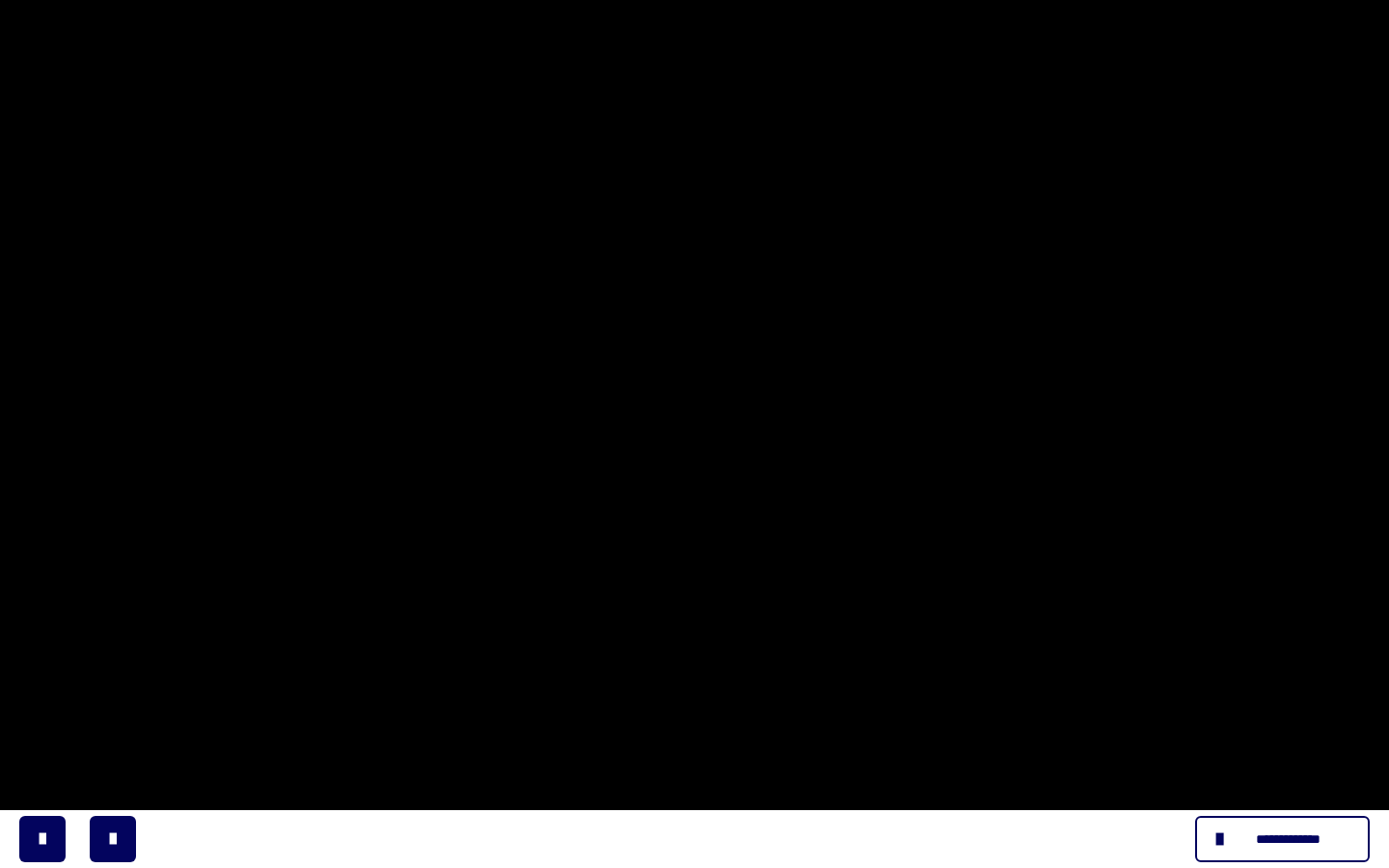 click at bounding box center (694, 434) 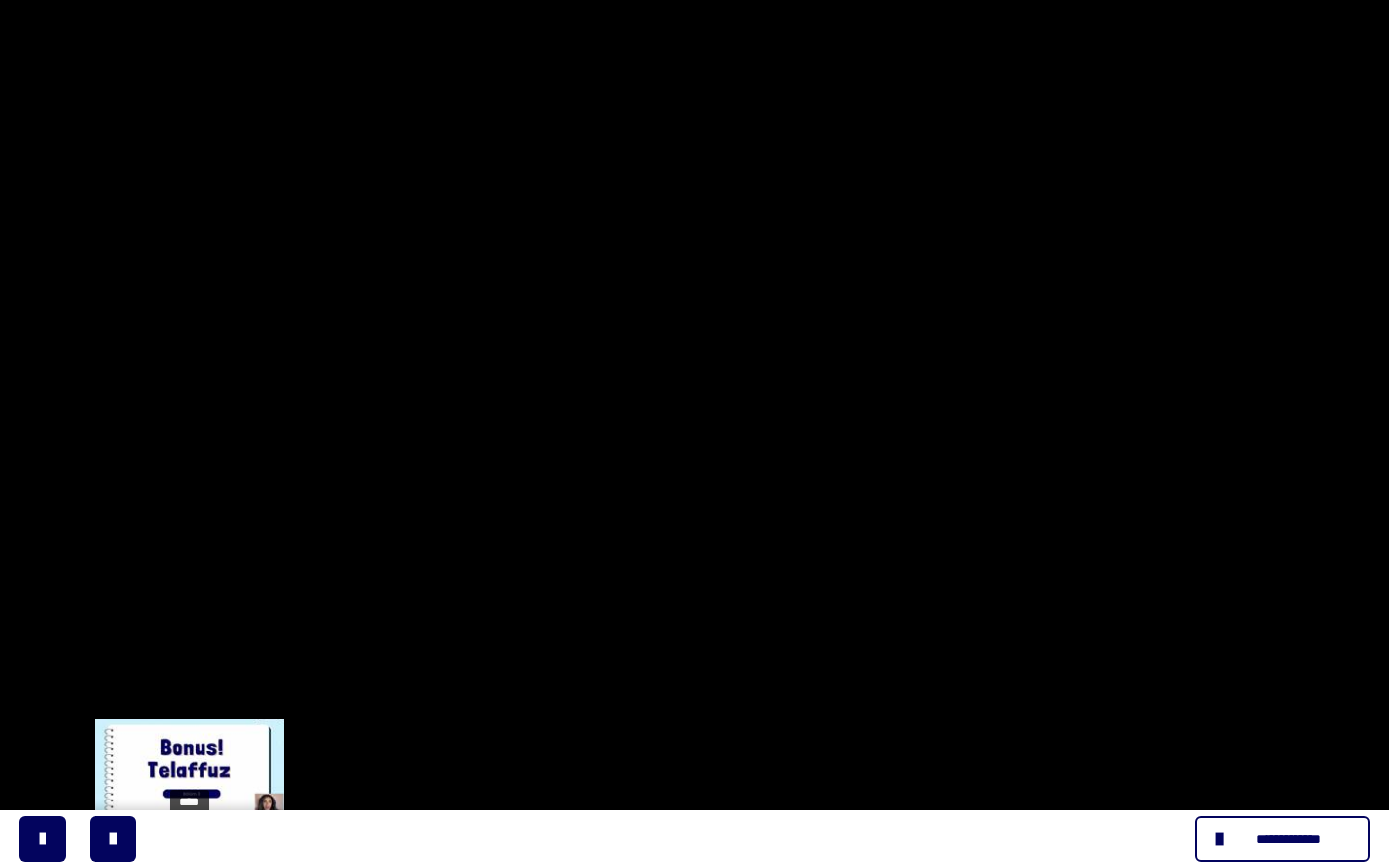 drag, startPoint x: 153, startPoint y: 851, endPoint x: 189, endPoint y: 848, distance: 36.12478 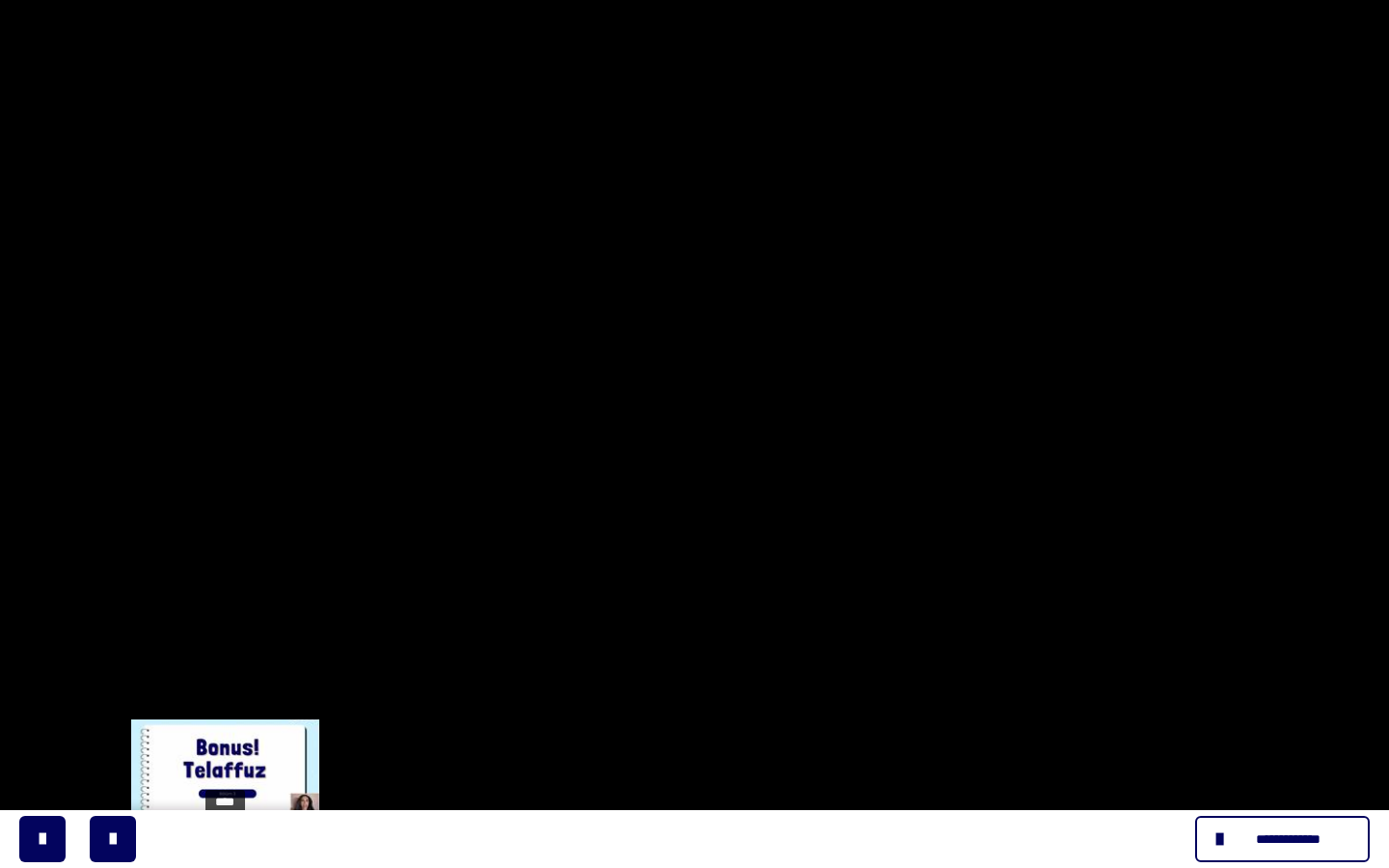 drag, startPoint x: 191, startPoint y: 846, endPoint x: 225, endPoint y: 847, distance: 34.014703 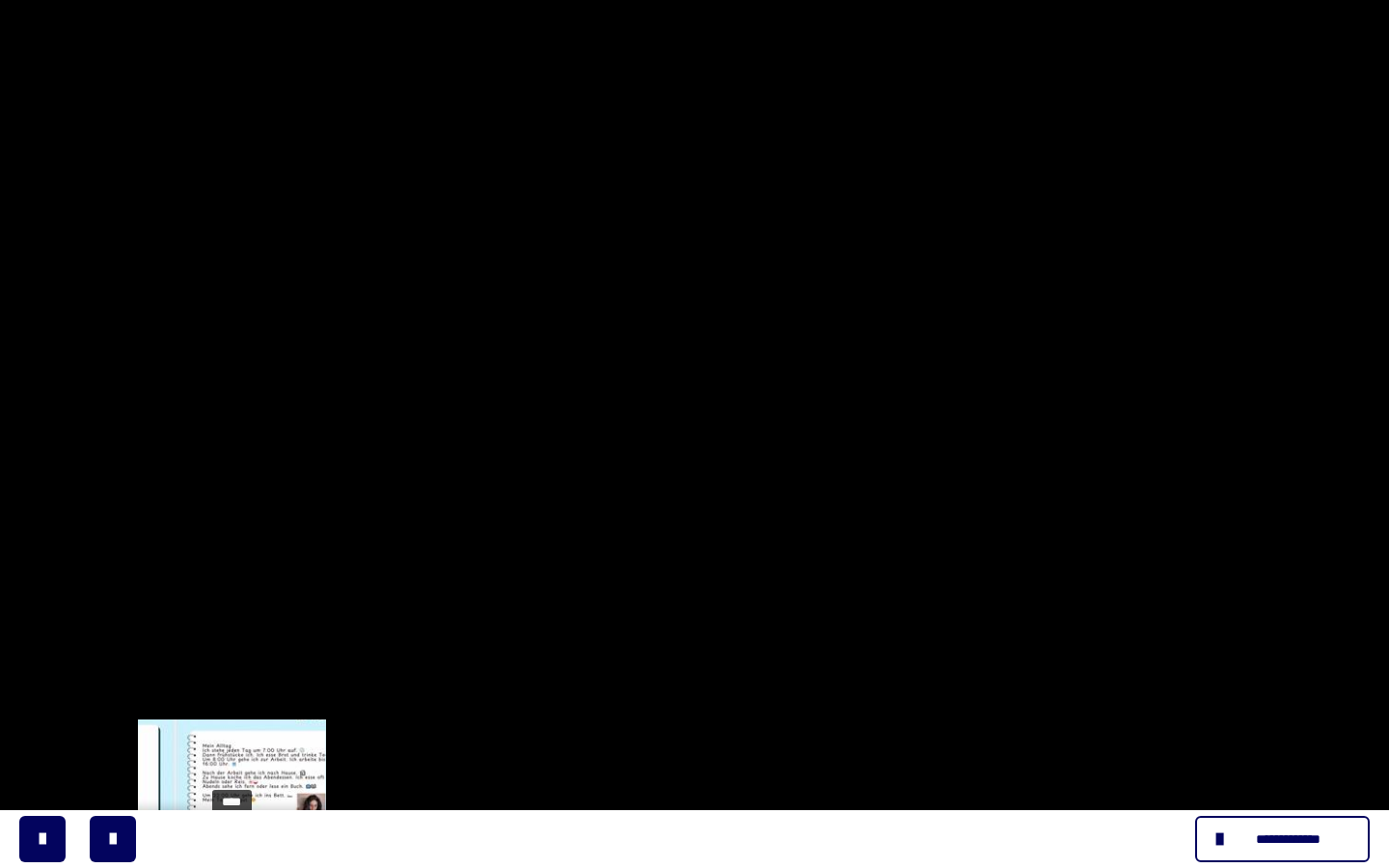click at bounding box center [232, 847] 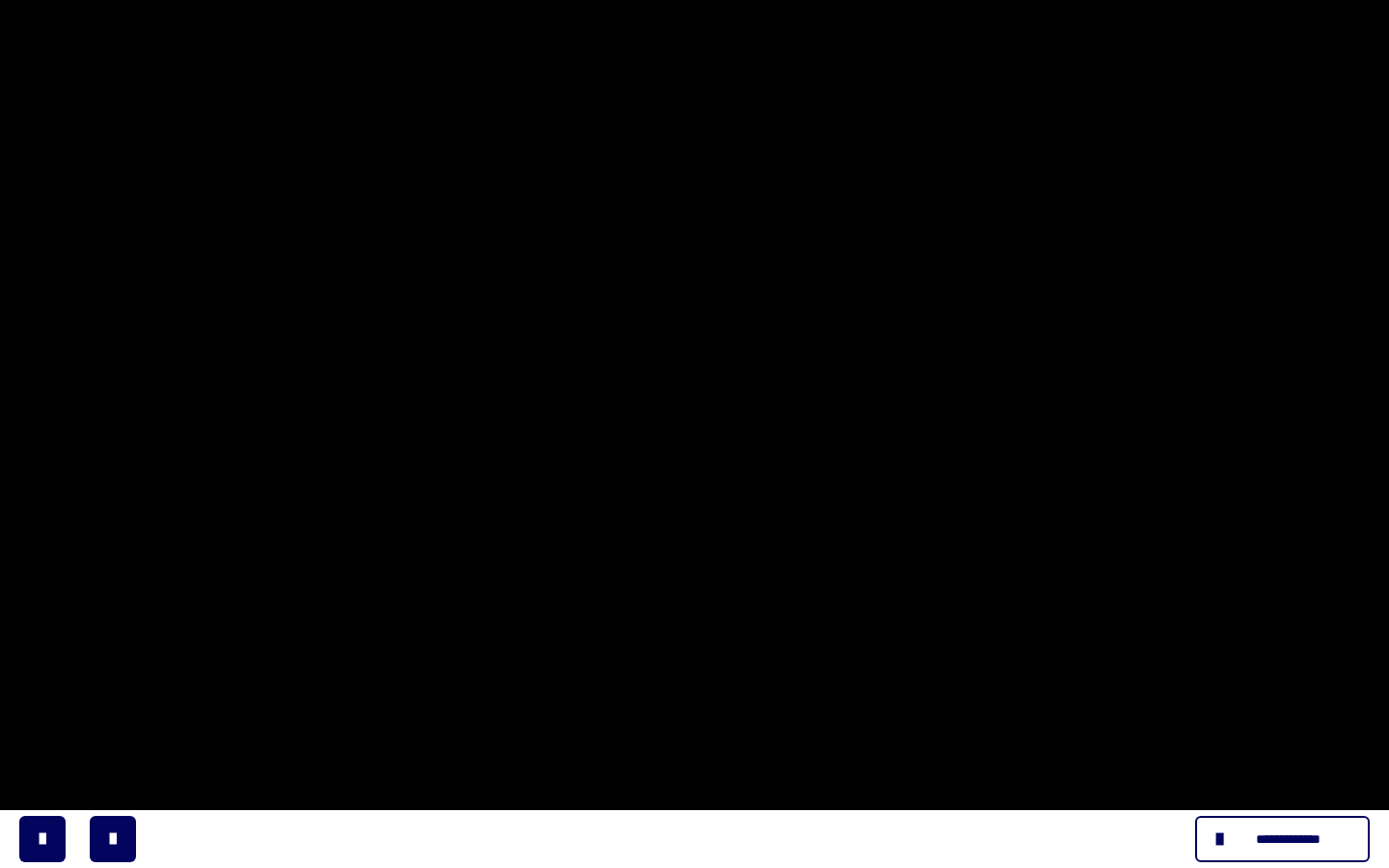 click at bounding box center [694, 434] 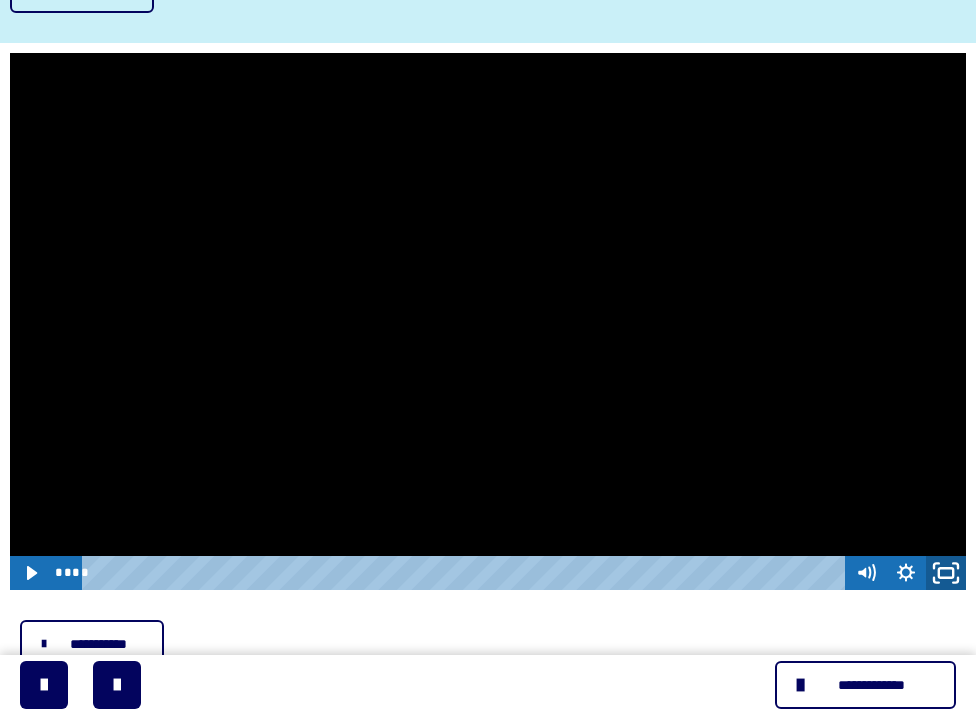 click 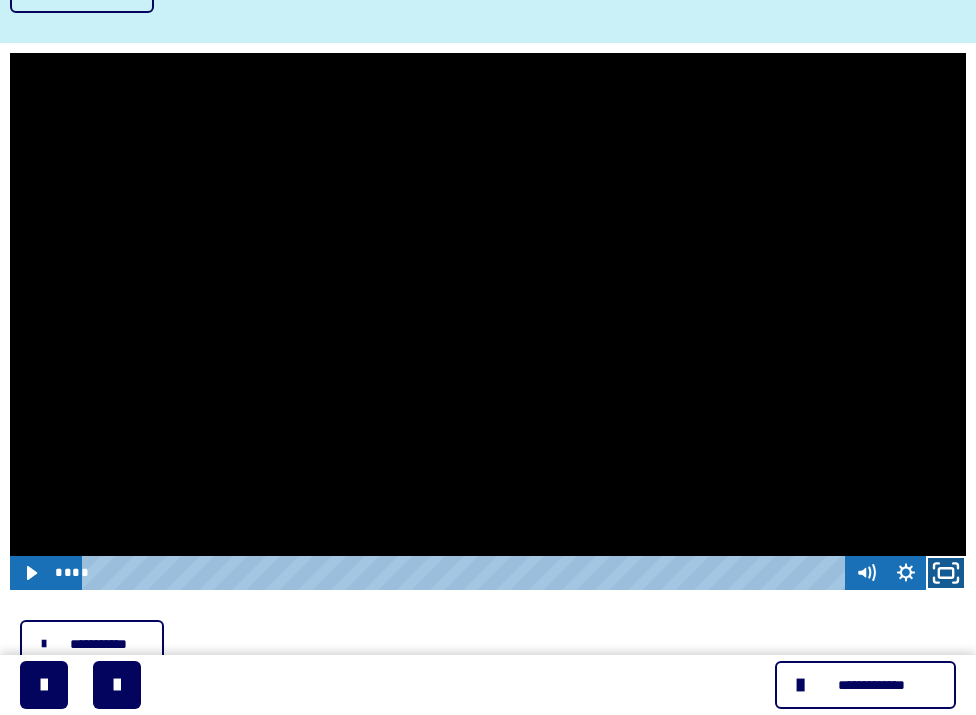 click 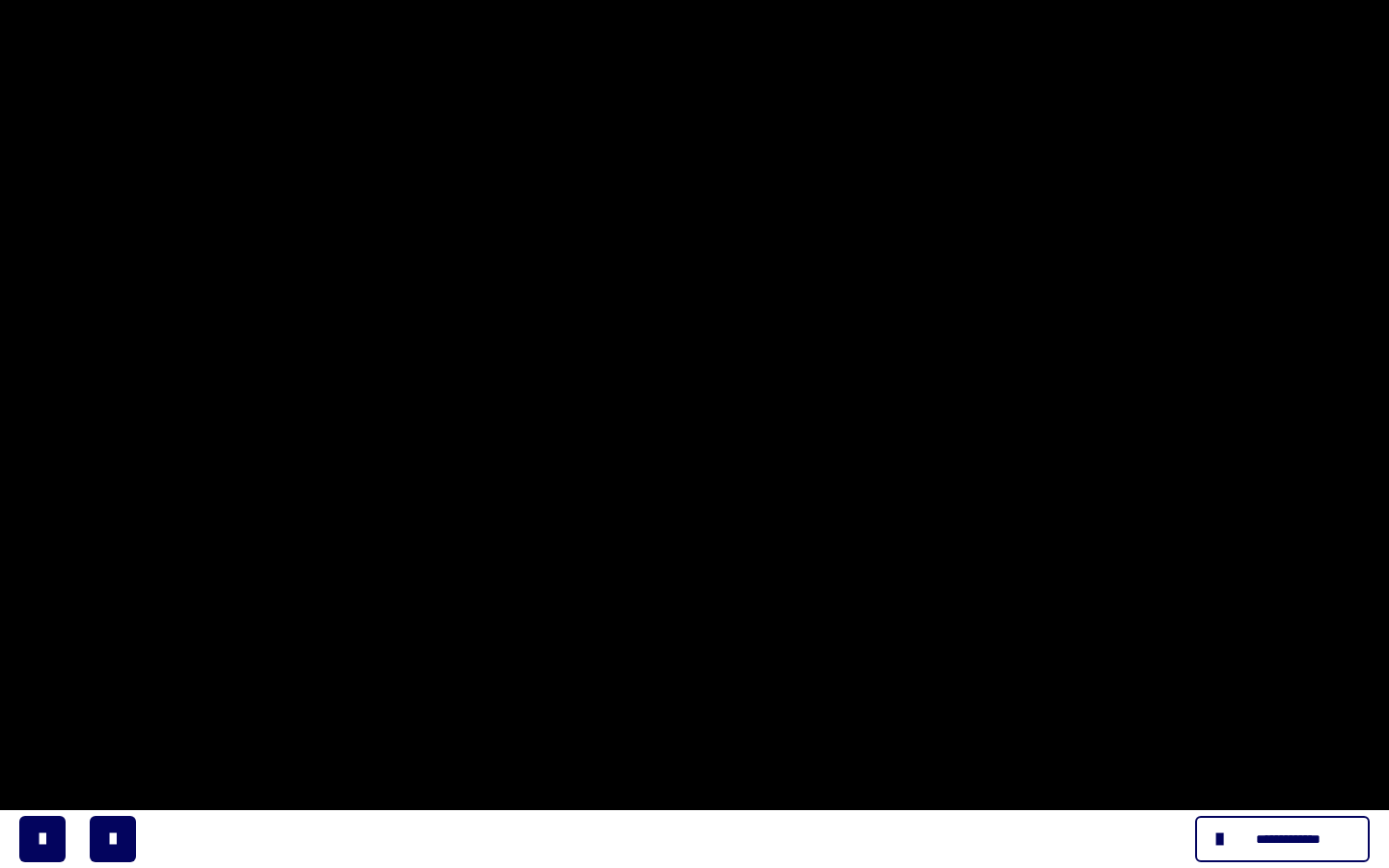 click at bounding box center [694, 434] 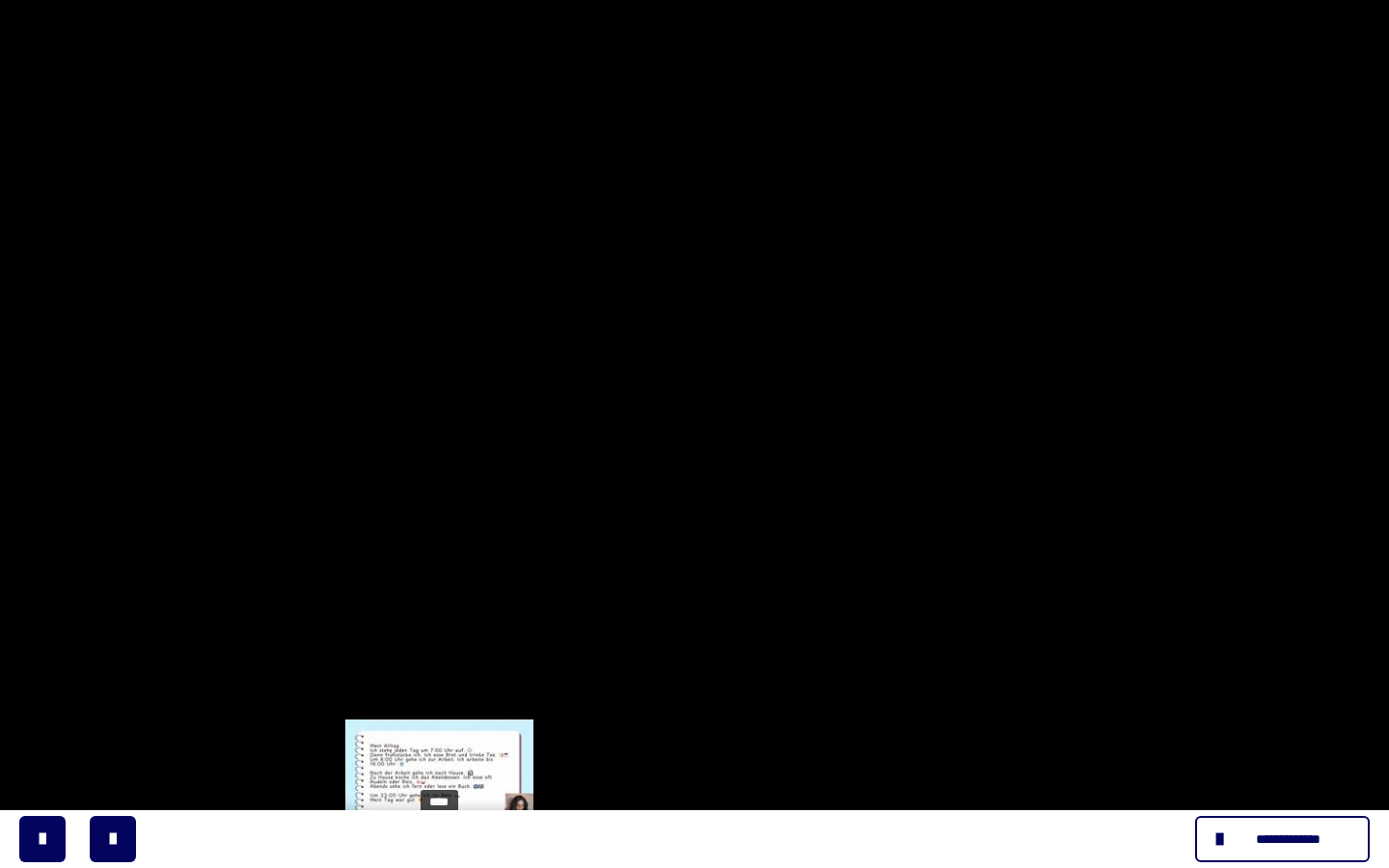 click on "****" at bounding box center (667, 847) 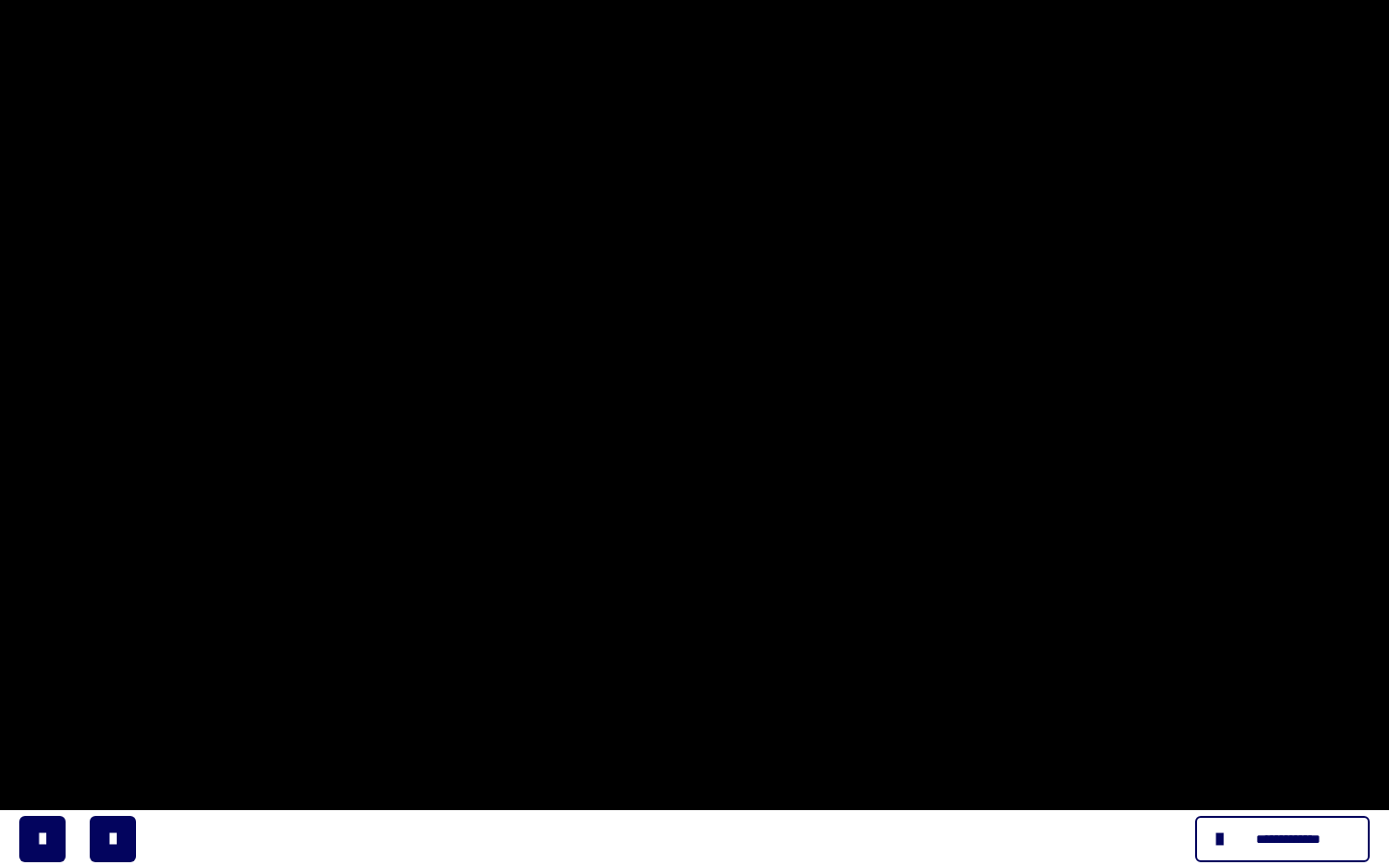 click at bounding box center (694, 434) 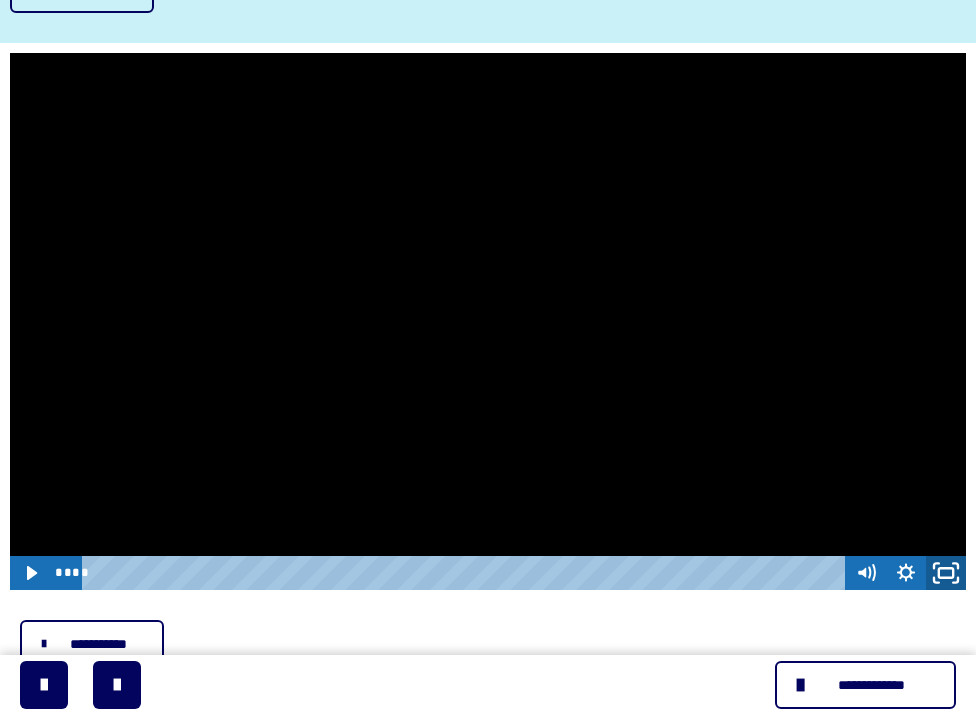 click 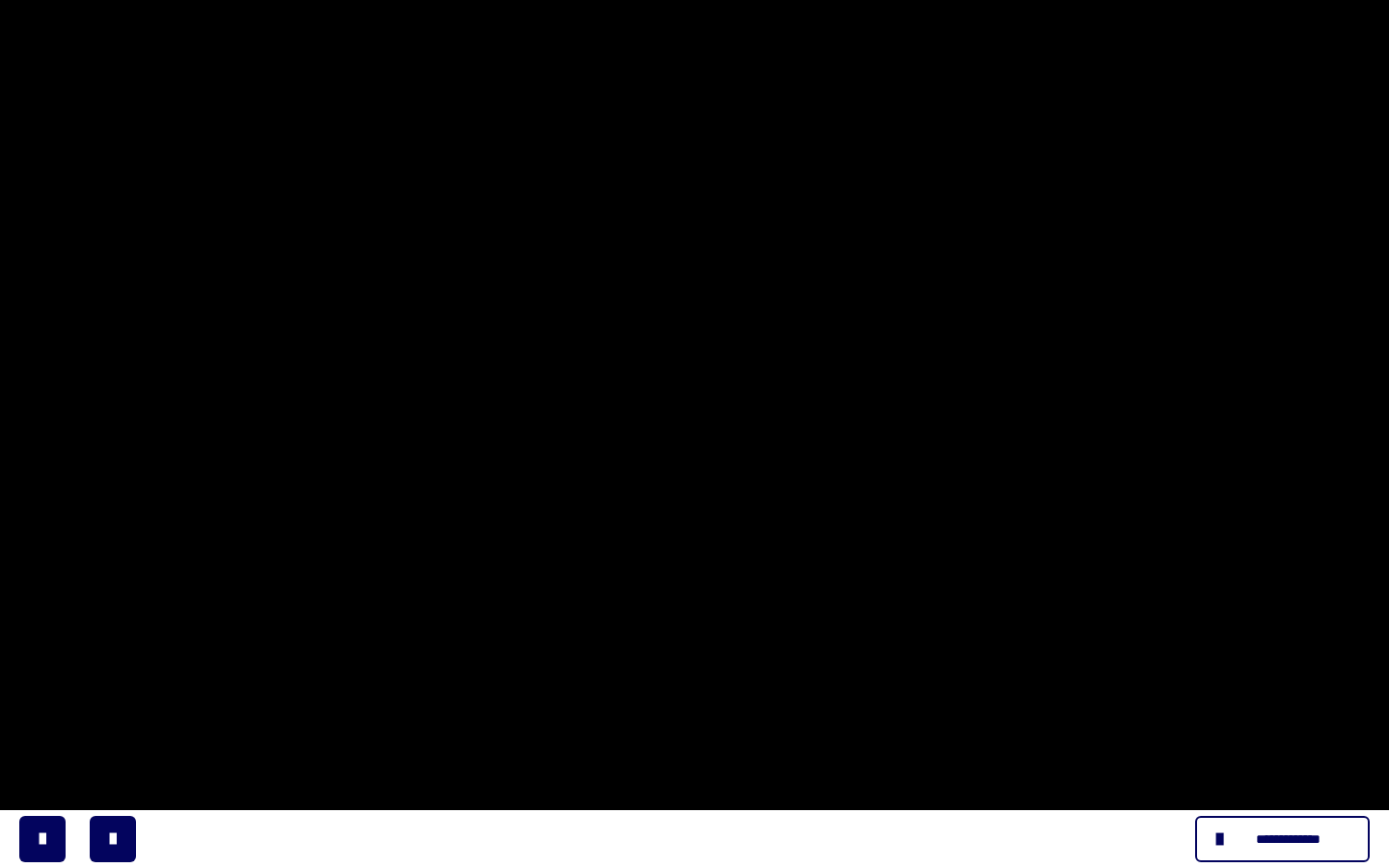 click at bounding box center (694, 434) 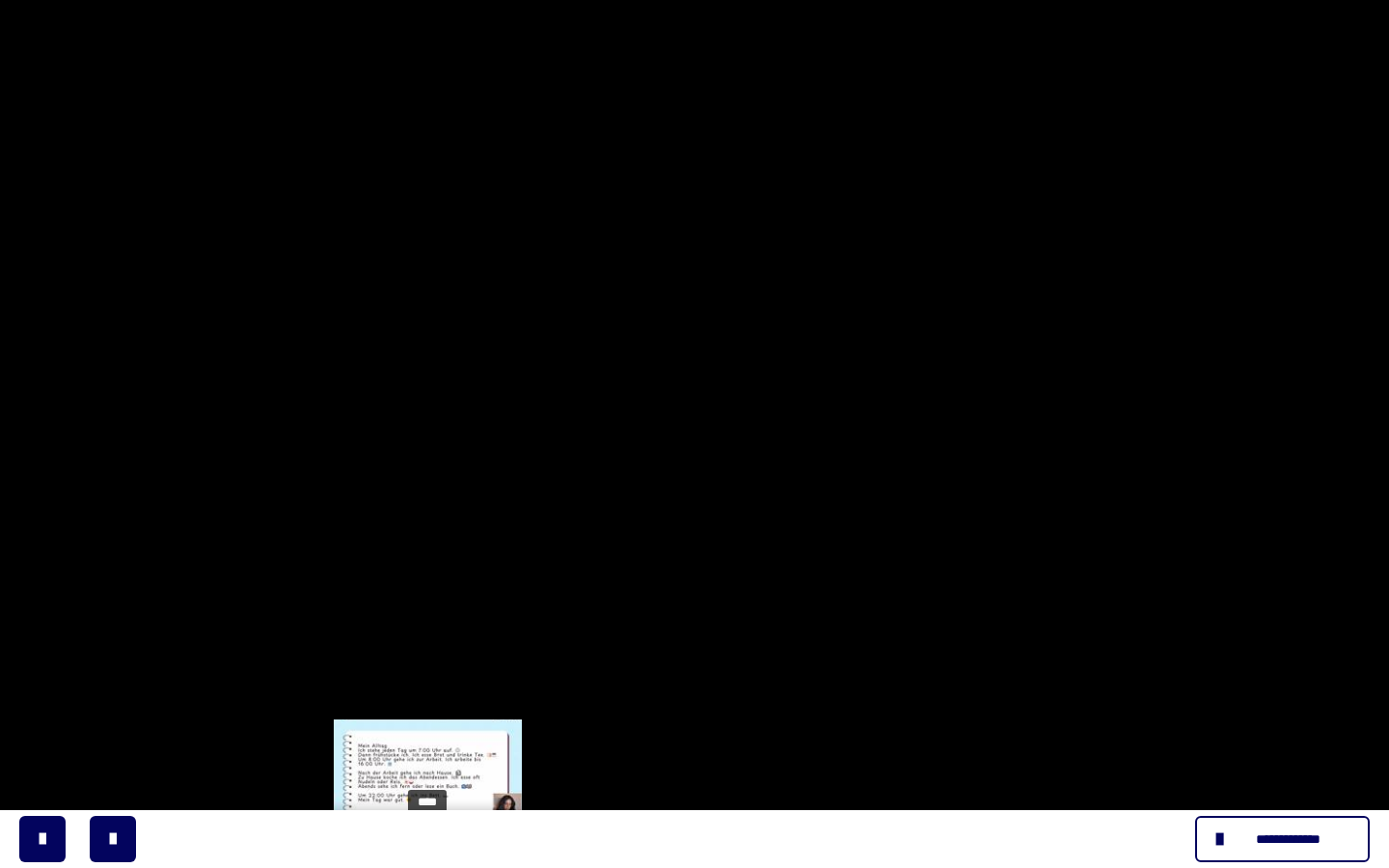 click on "****" at bounding box center (667, 847) 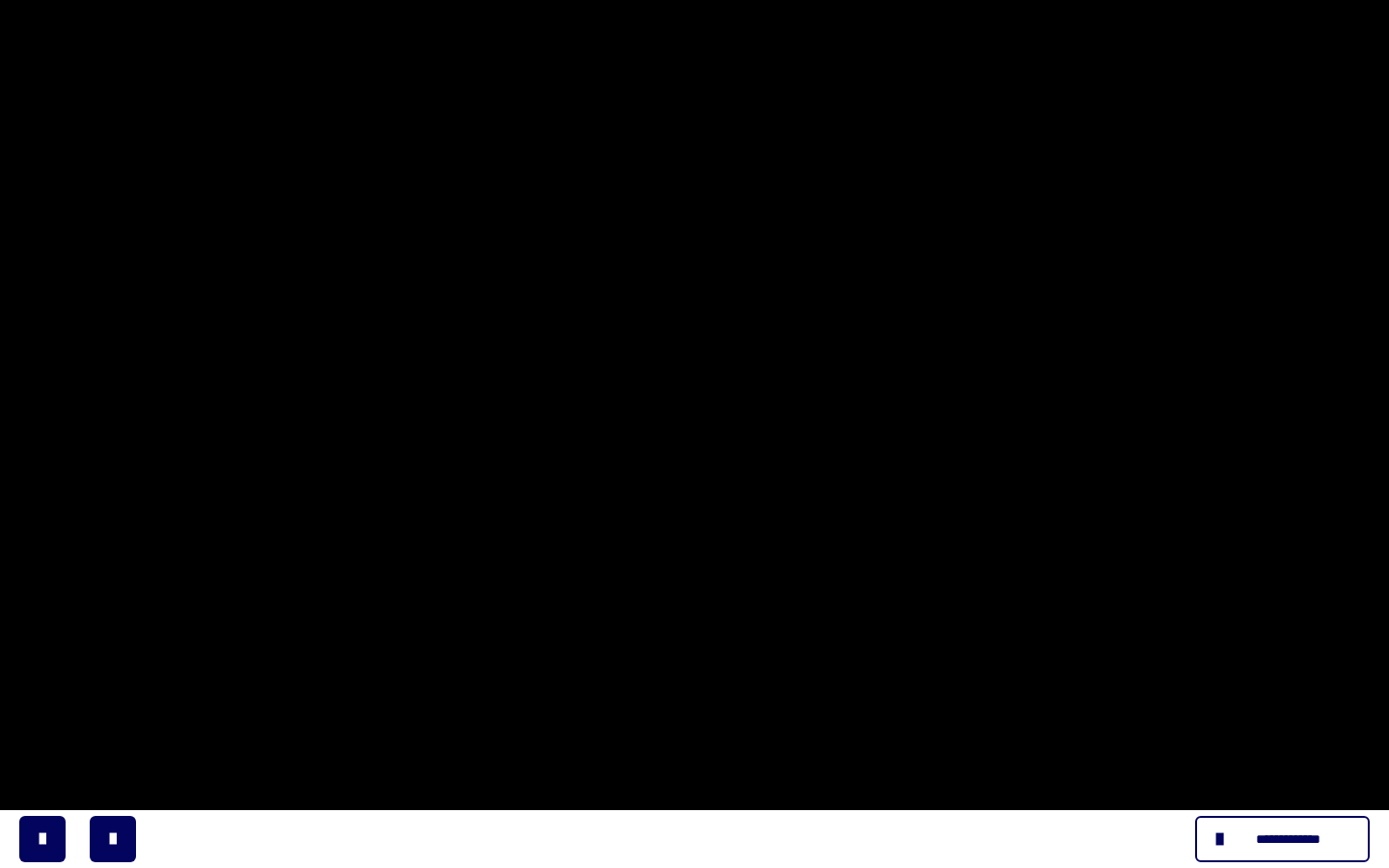 click at bounding box center [694, 434] 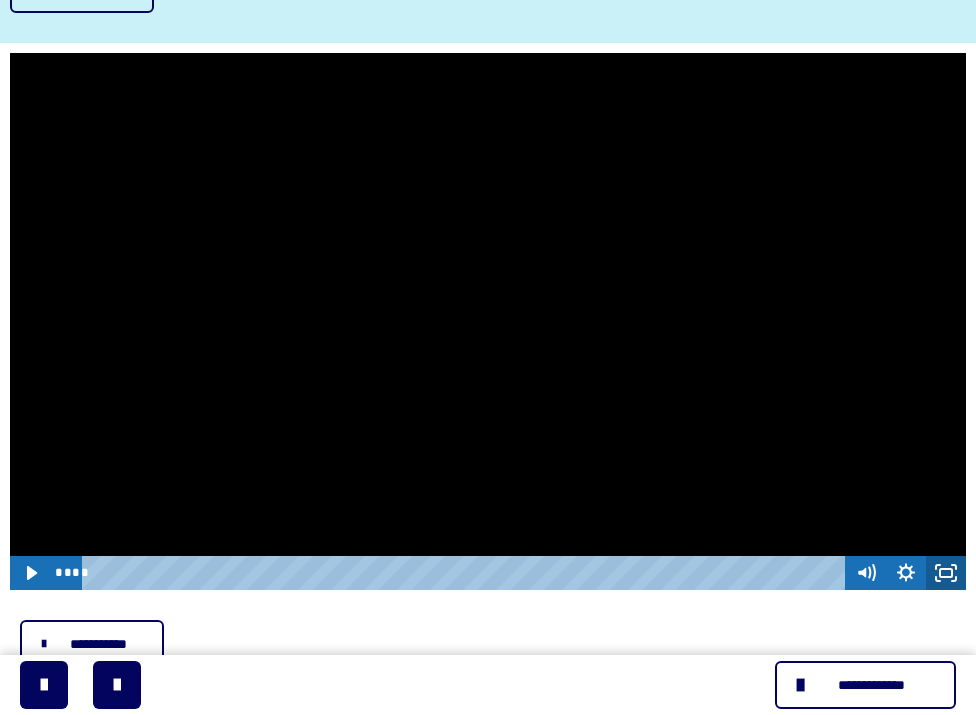 click 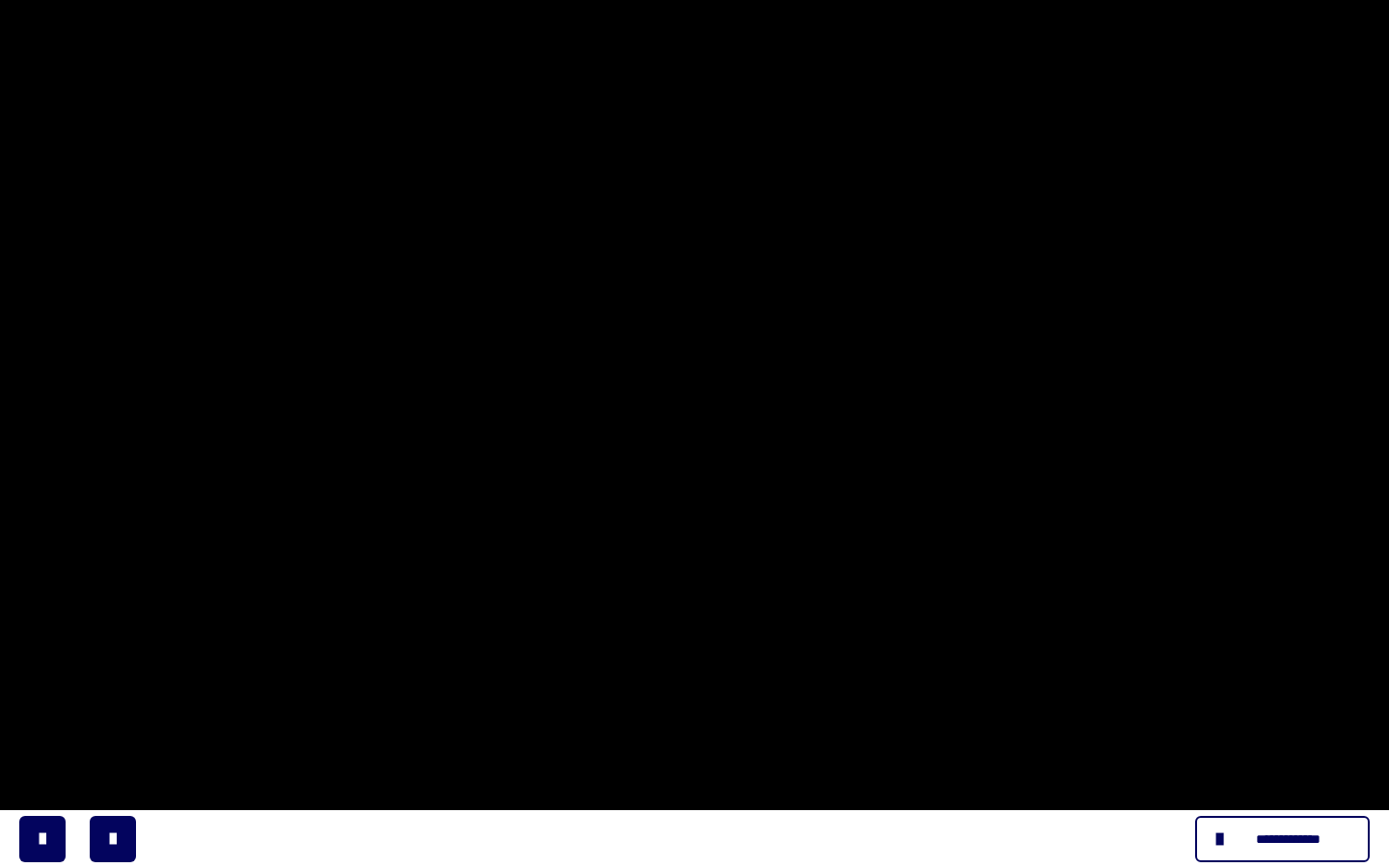 click at bounding box center (694, 434) 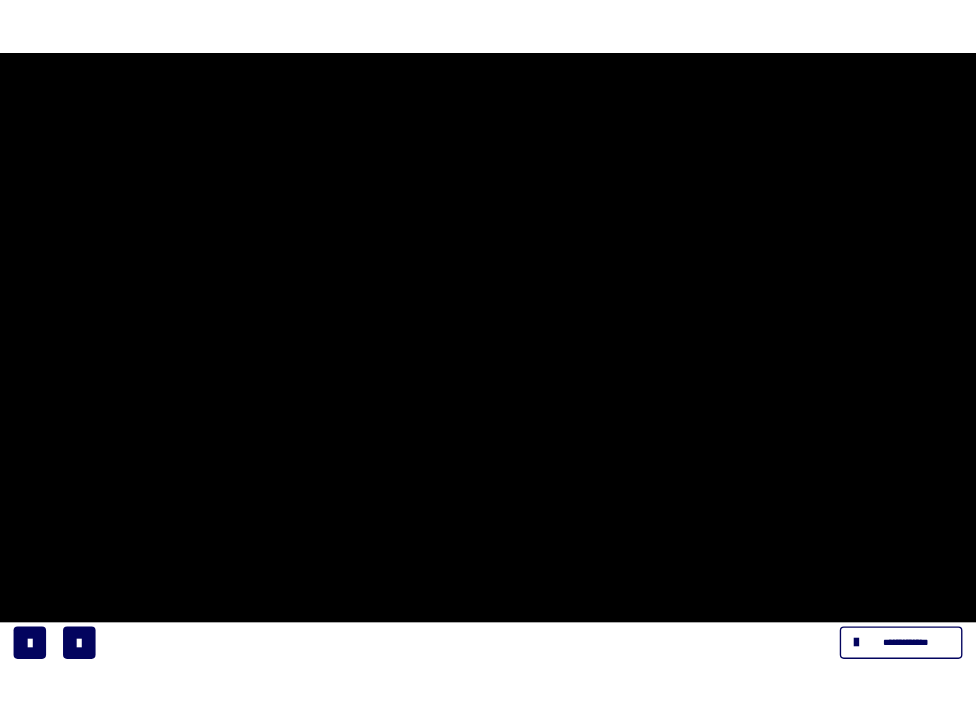 scroll, scrollTop: 0, scrollLeft: 0, axis: both 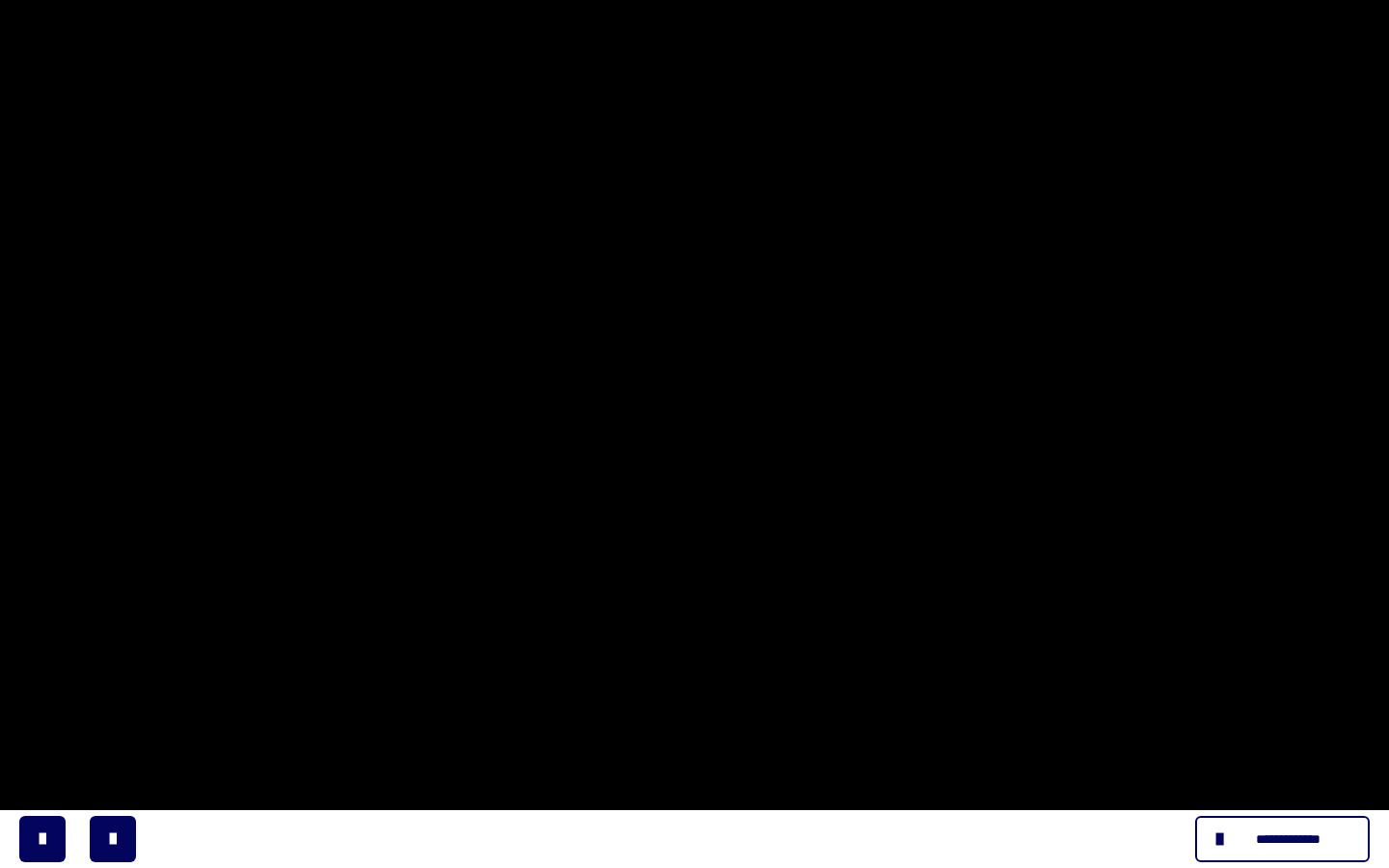 click at bounding box center [694, 434] 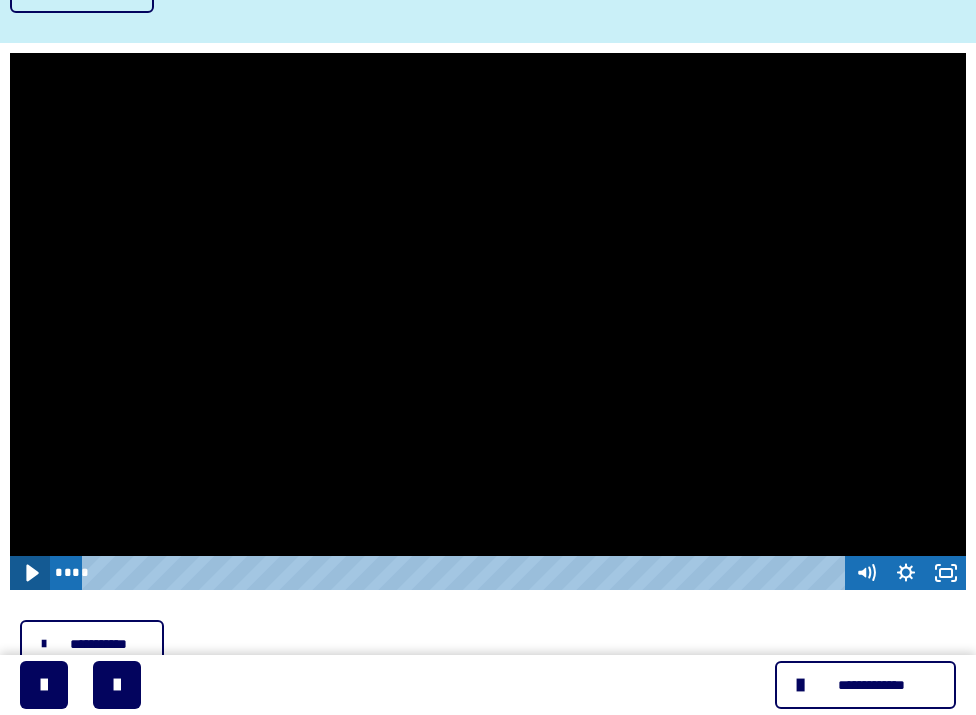 click 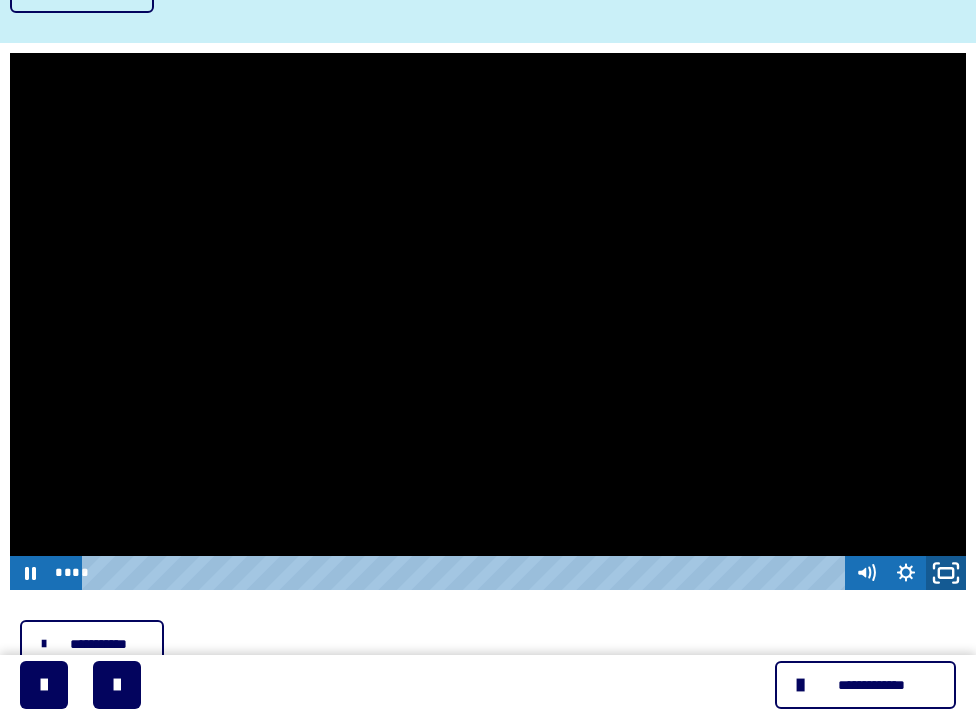 click 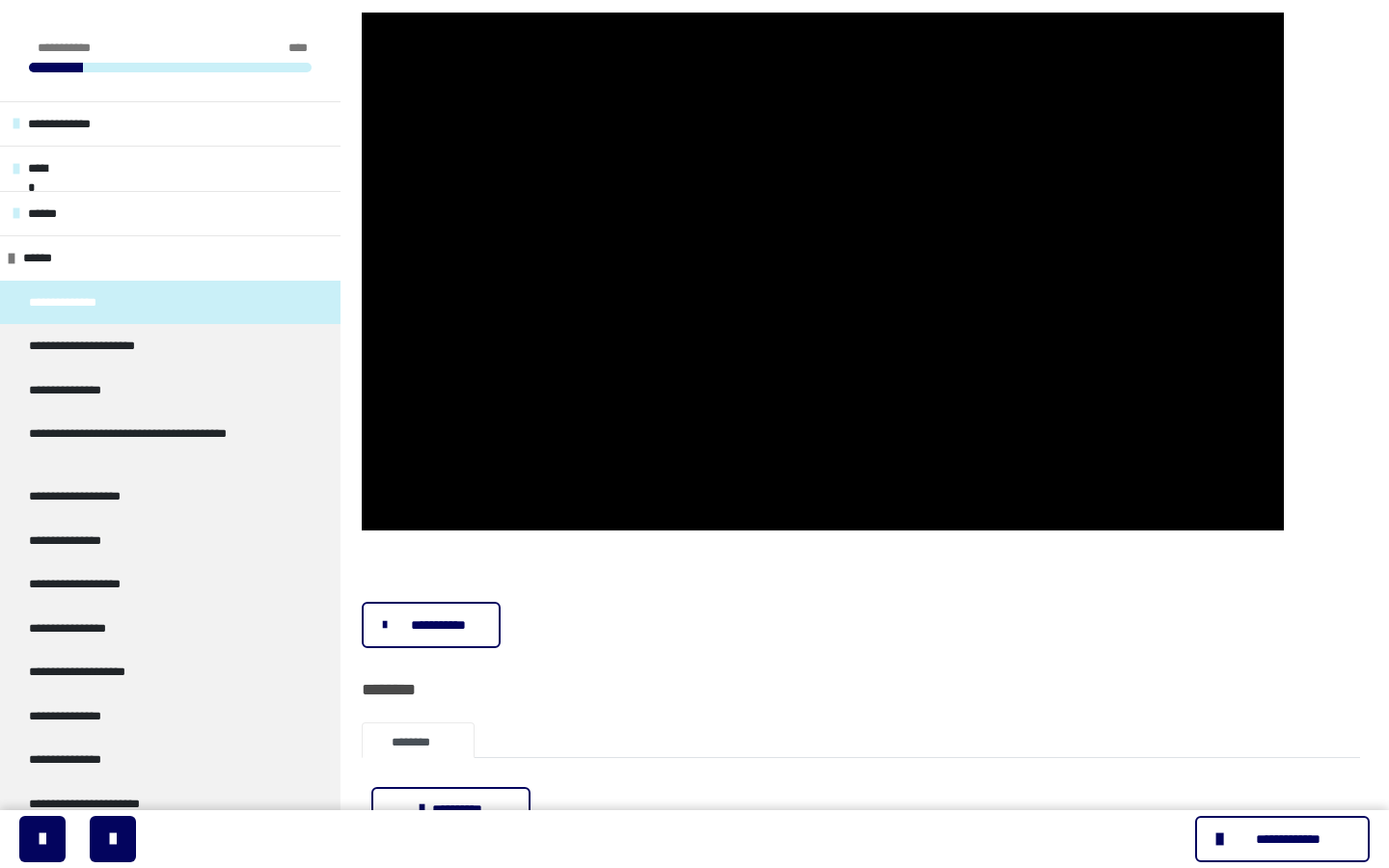 type 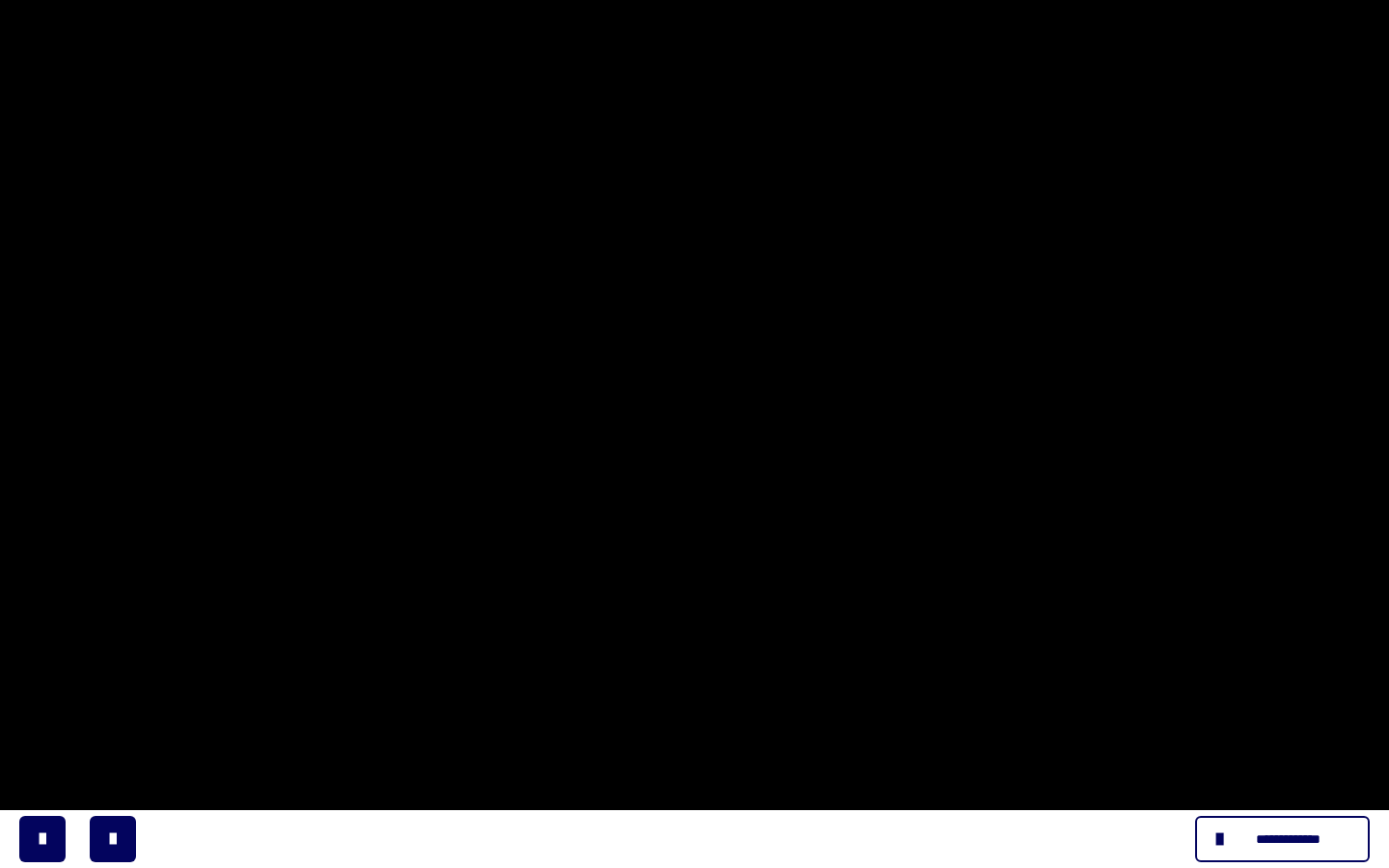 drag, startPoint x: 783, startPoint y: 340, endPoint x: 507, endPoint y: 382, distance: 279.17736 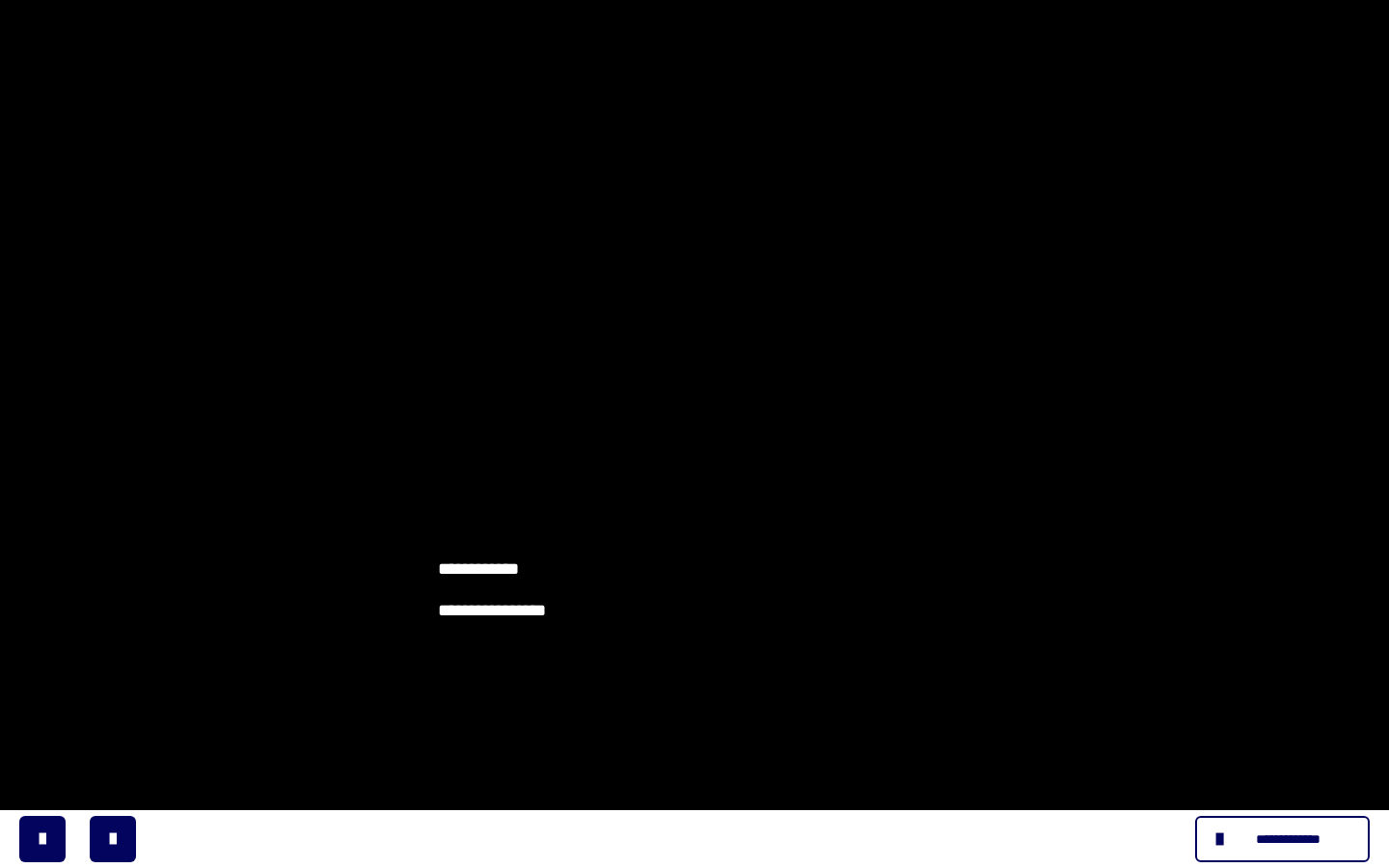 click at bounding box center (694, 434) 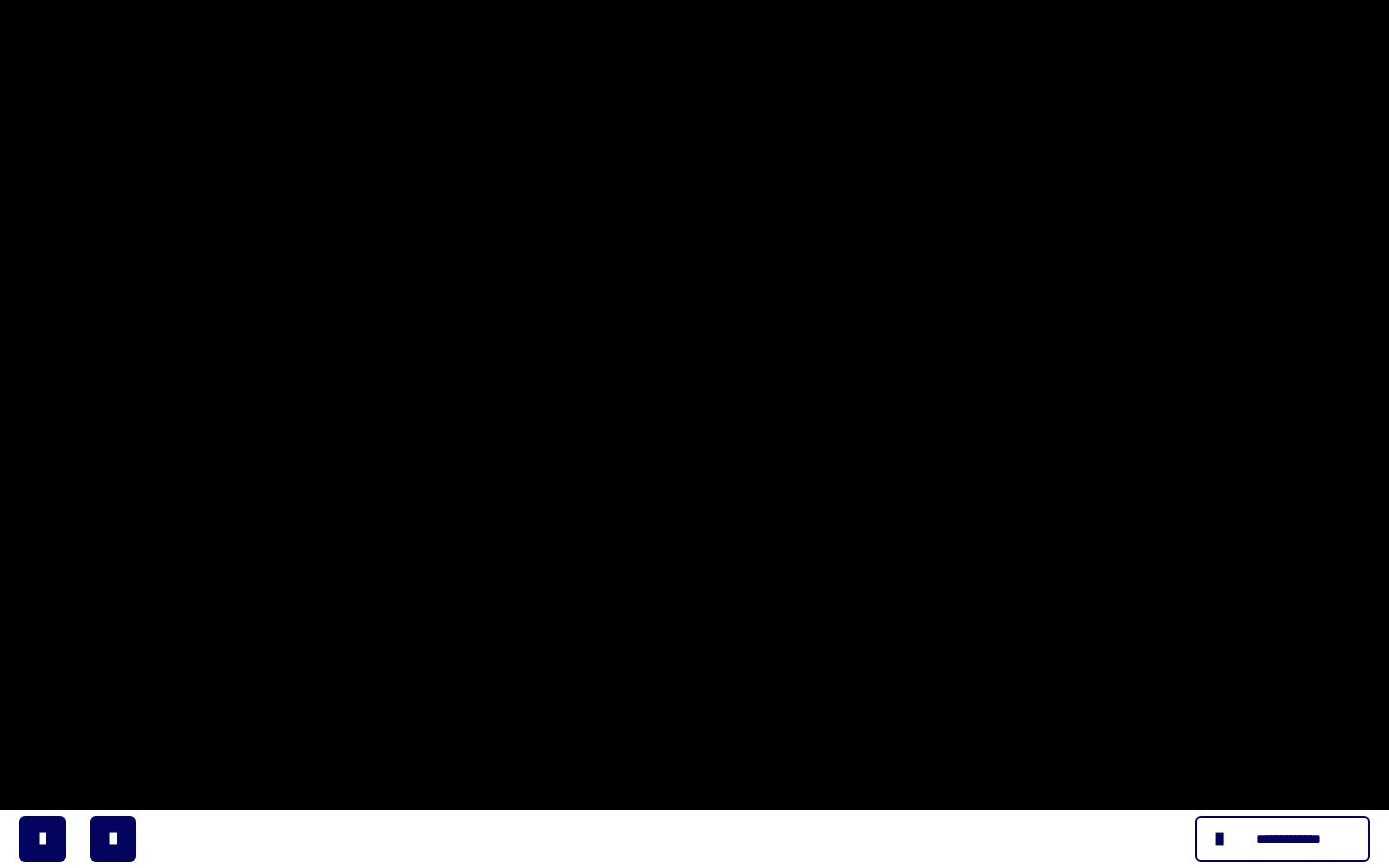 click at bounding box center [694, 434] 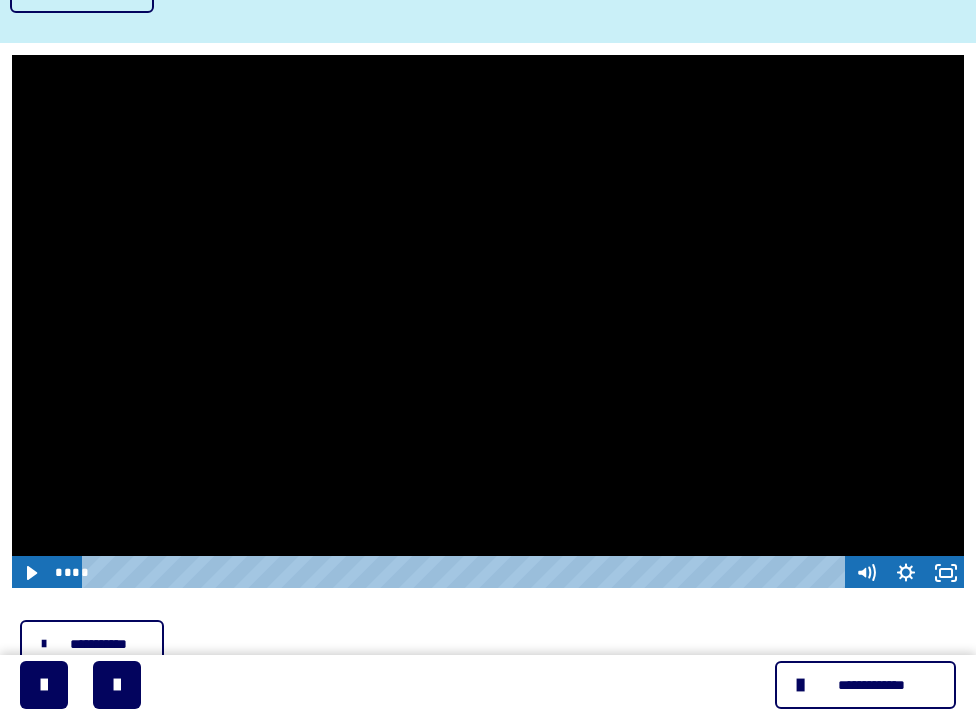 click at bounding box center [488, 322] 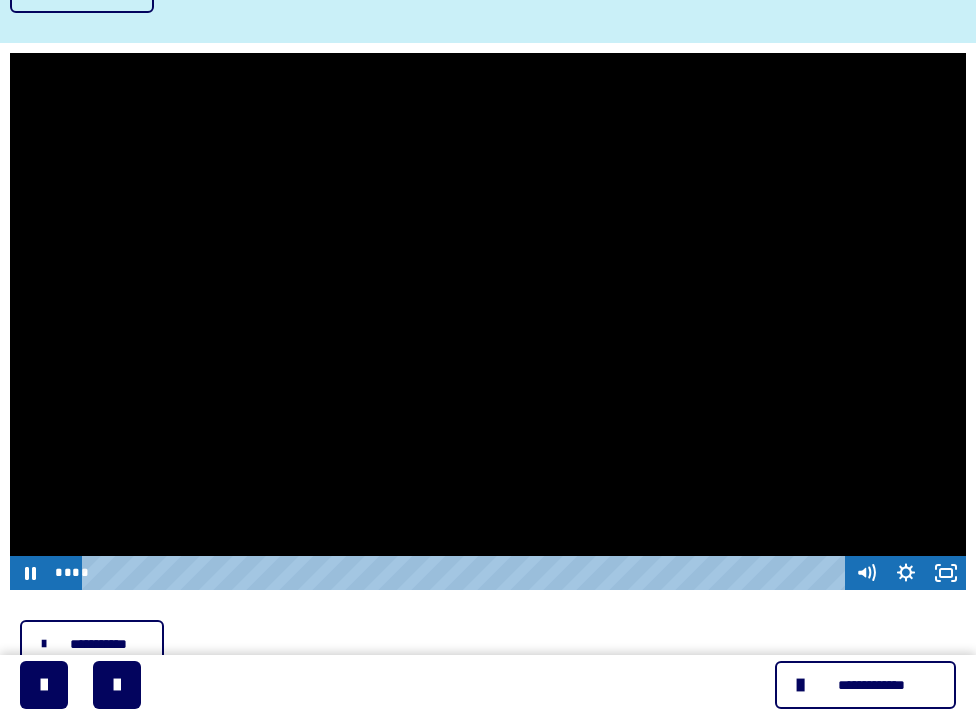 click at bounding box center (488, 322) 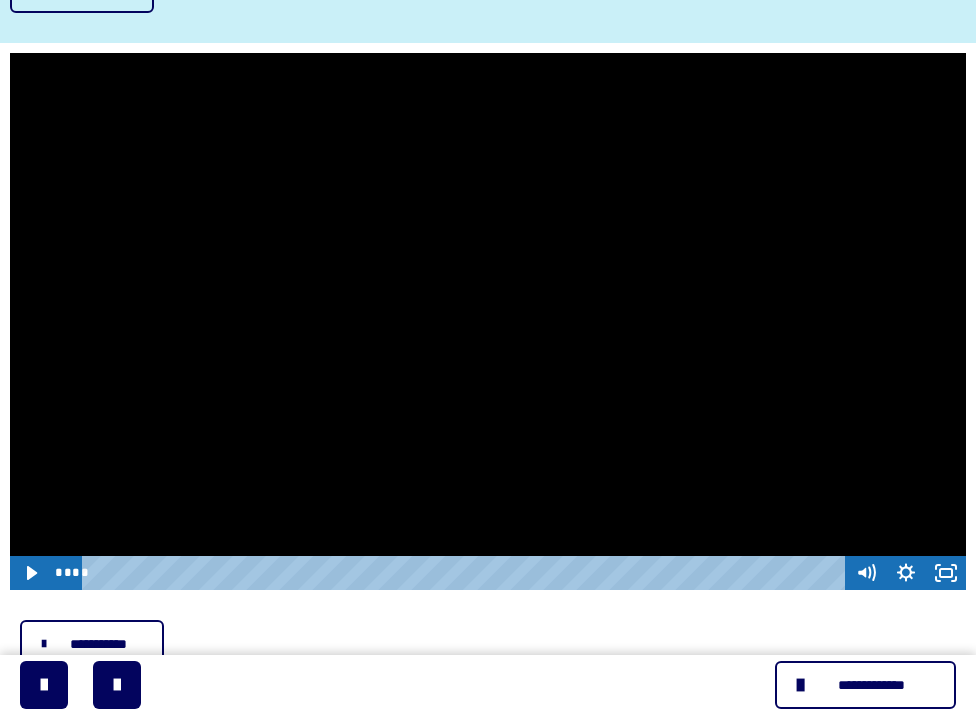 click at bounding box center [488, 322] 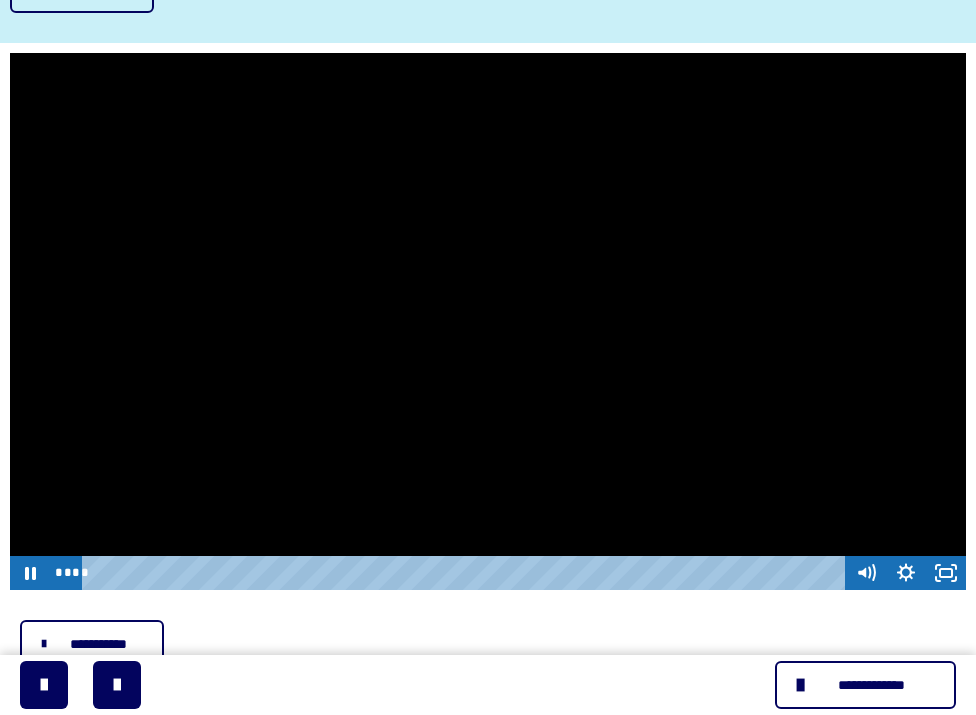 click at bounding box center [488, 322] 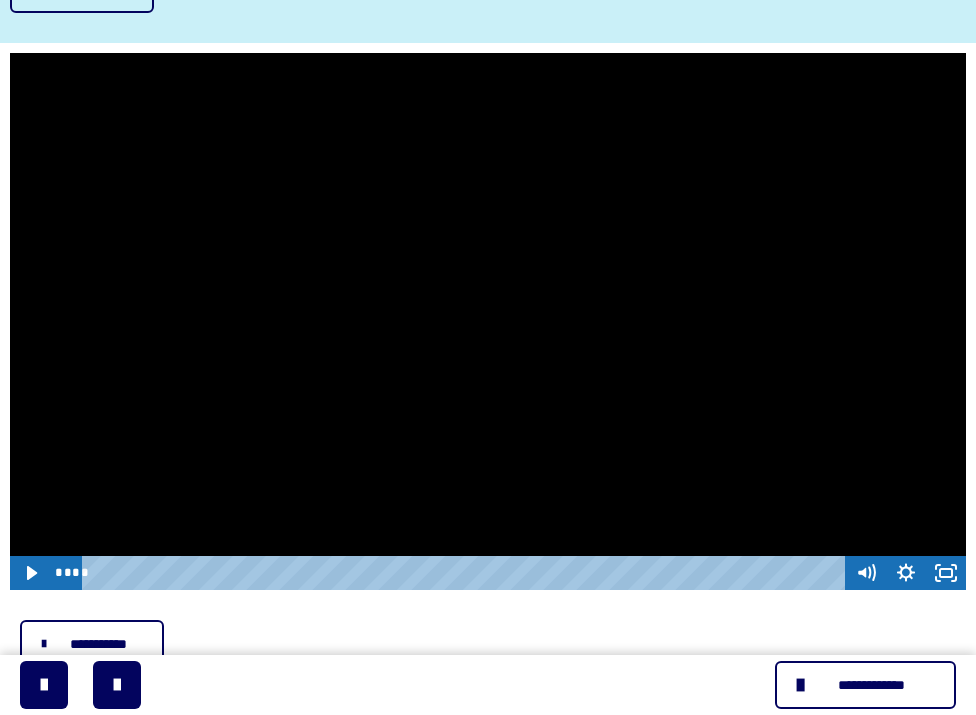 click at bounding box center [488, 322] 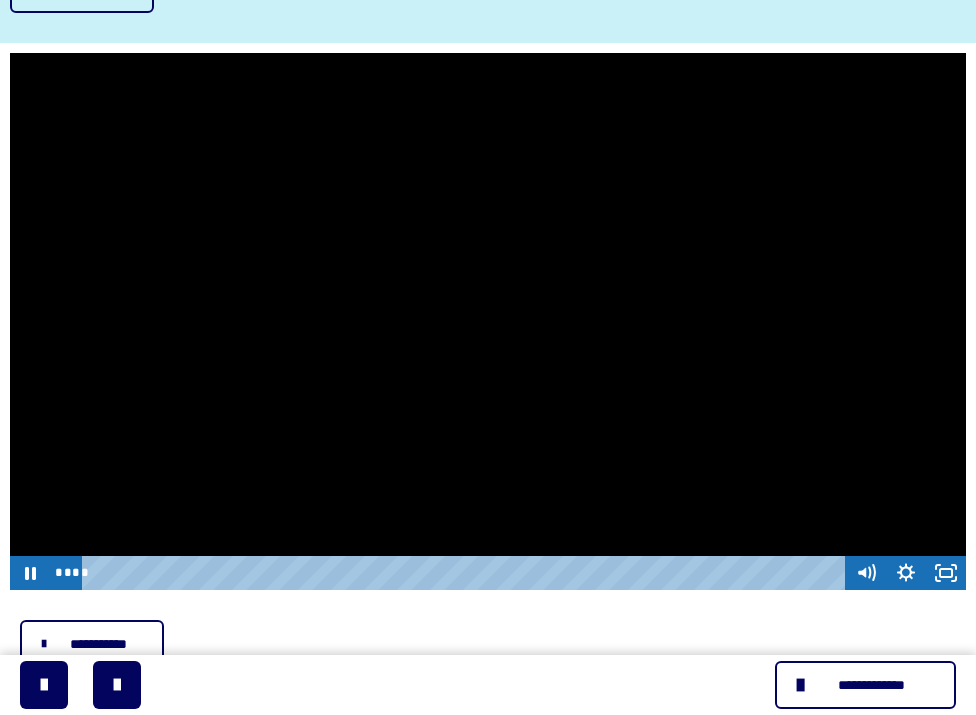 click at bounding box center [488, 322] 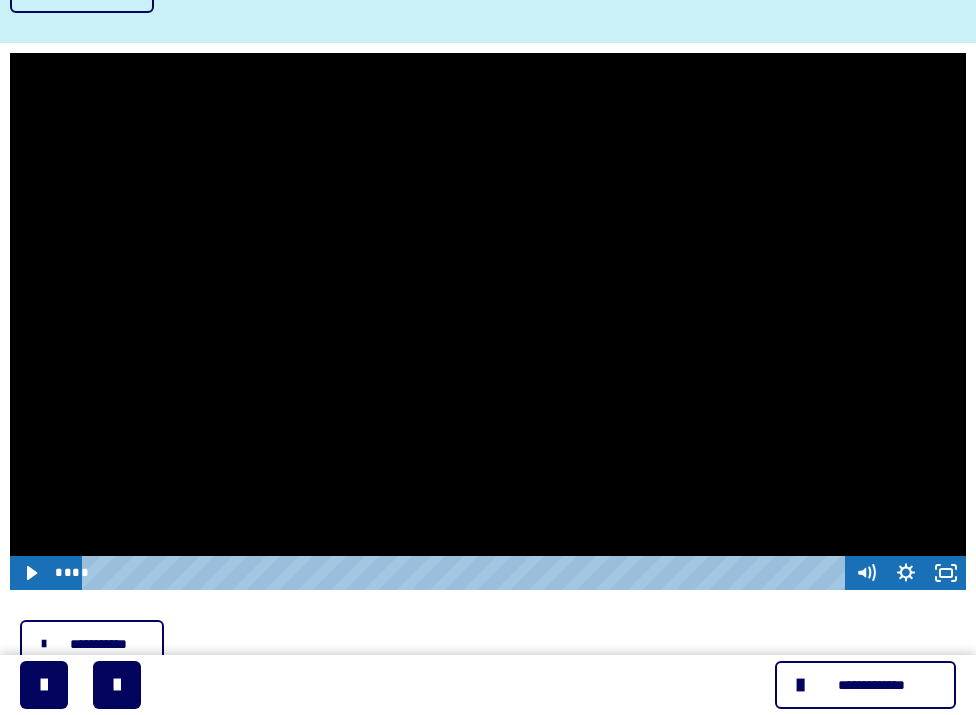 click at bounding box center (488, 322) 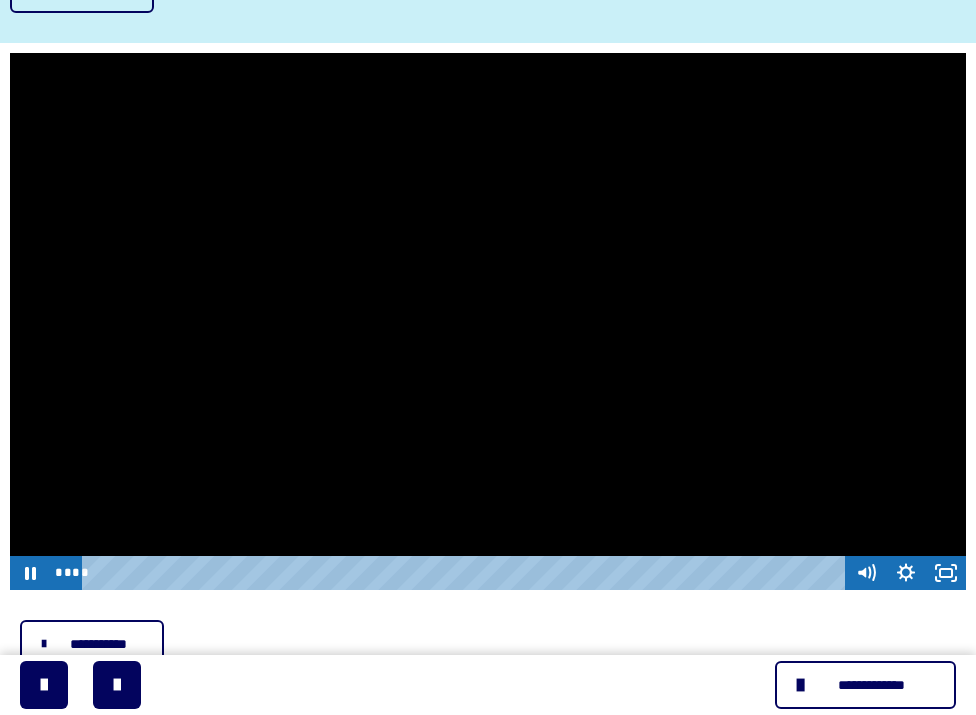 click at bounding box center (488, 322) 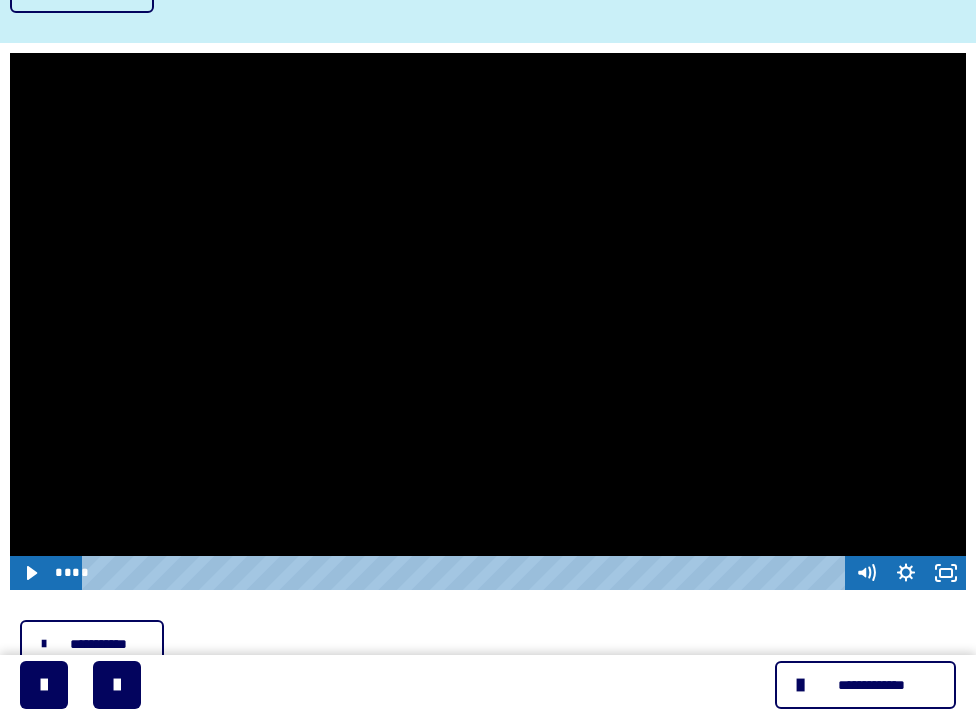 click at bounding box center [488, 322] 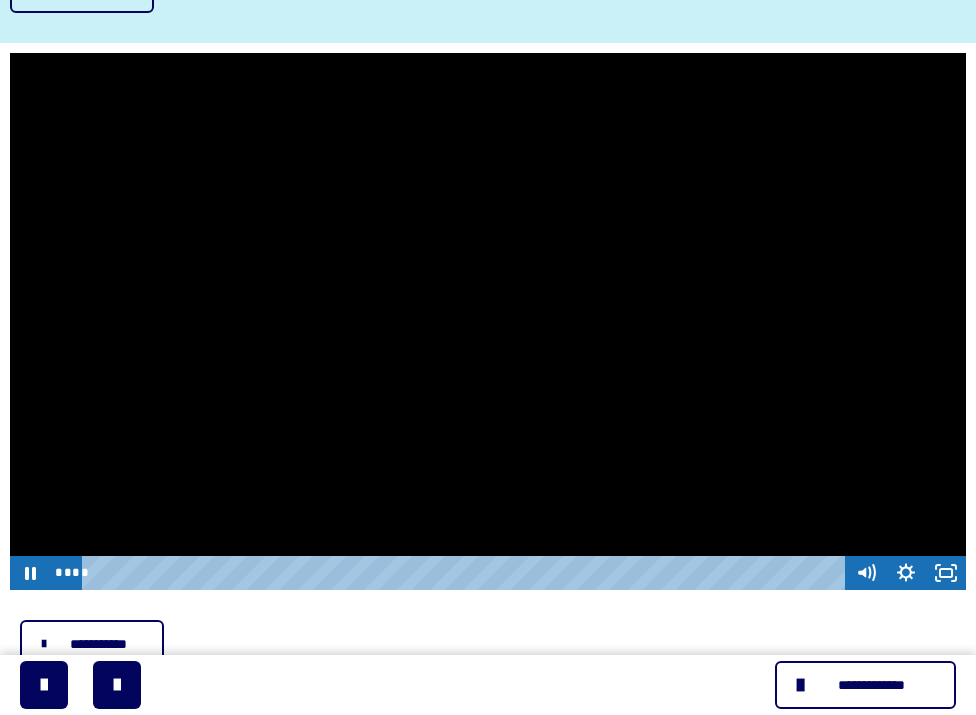 click at bounding box center [488, 322] 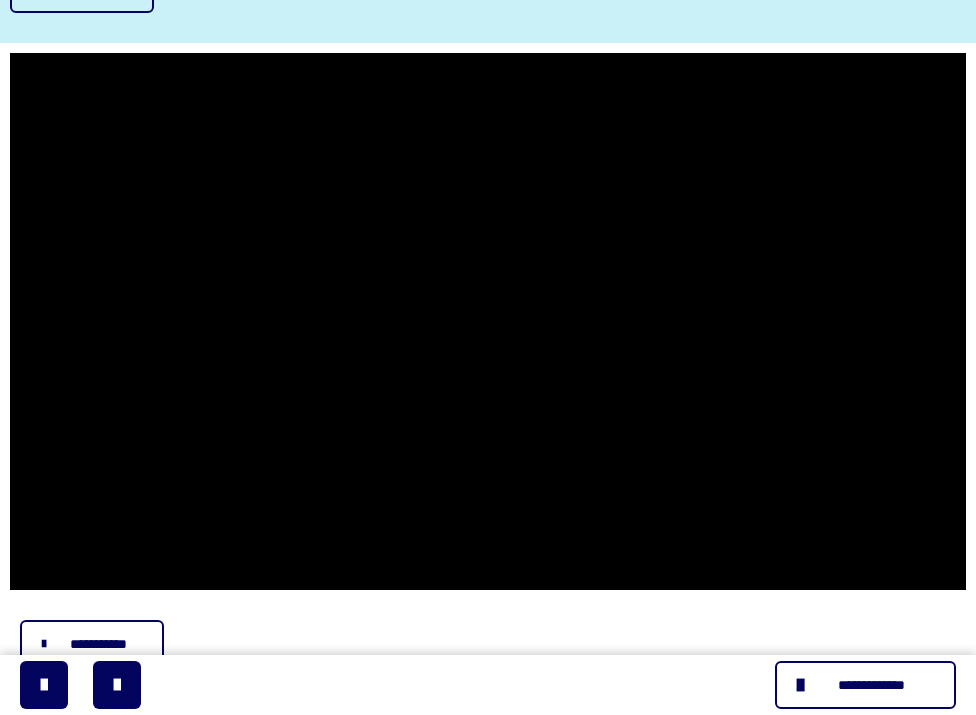 click at bounding box center [488, 322] 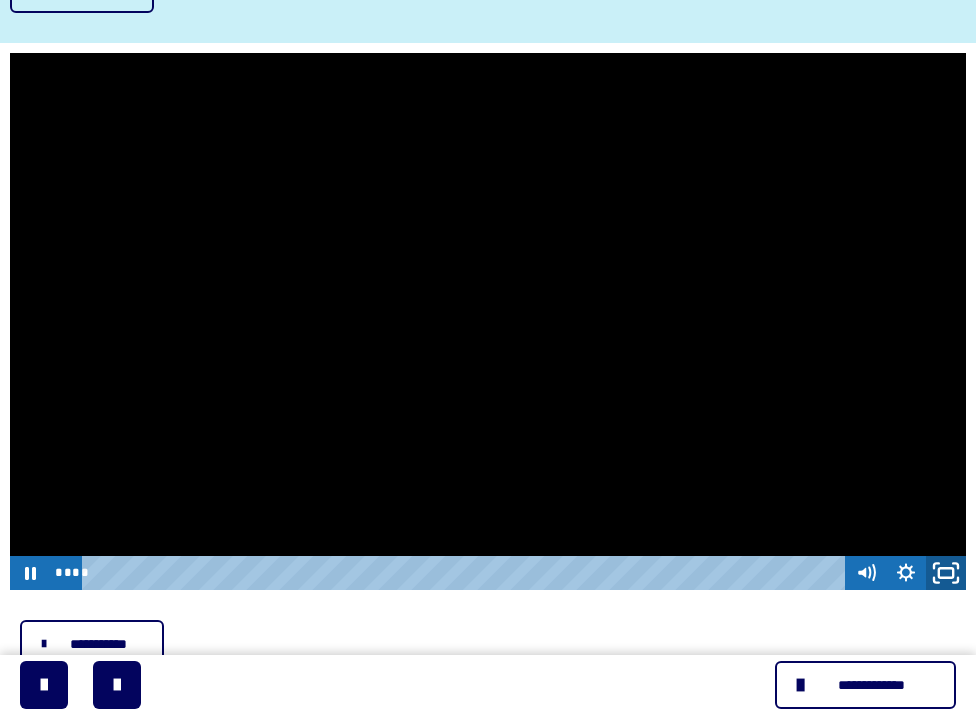 click 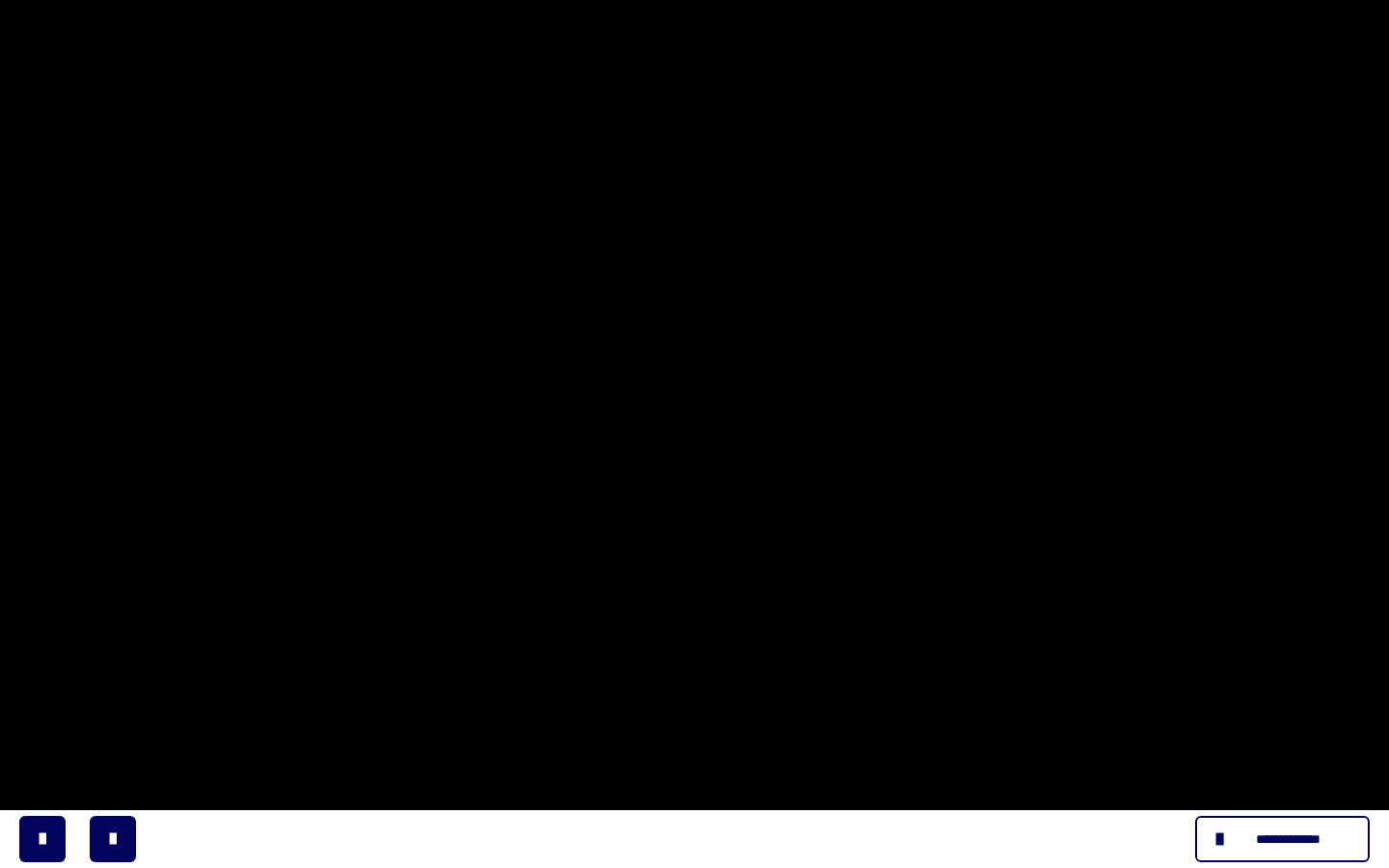 click at bounding box center [694, 434] 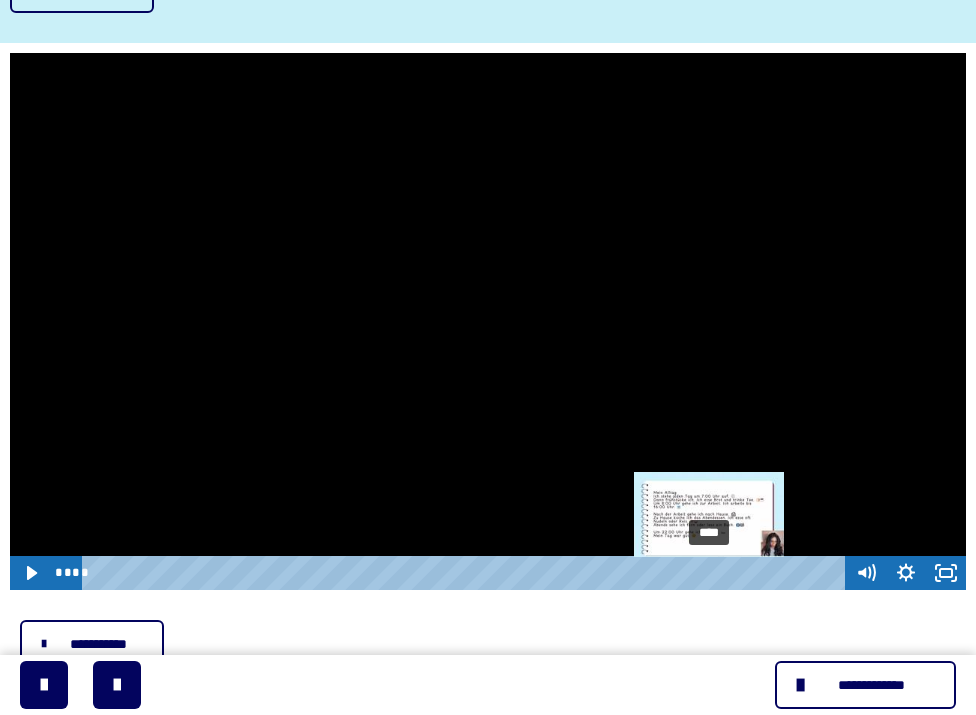 drag, startPoint x: 725, startPoint y: 575, endPoint x: 710, endPoint y: 576, distance: 15.033297 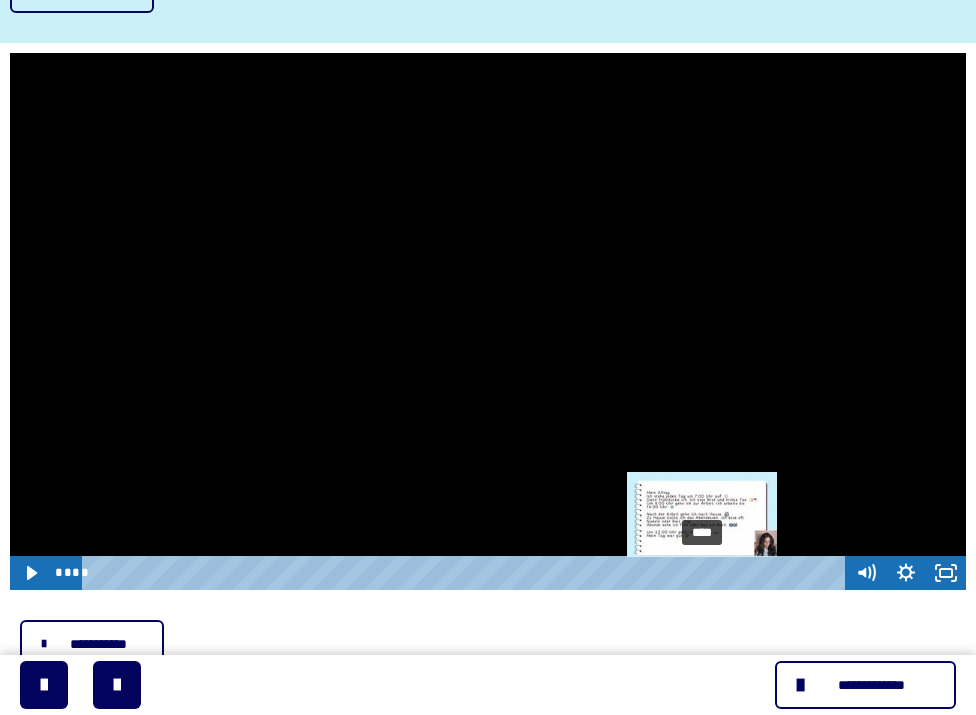 drag, startPoint x: 712, startPoint y: 574, endPoint x: 694, endPoint y: 575, distance: 18.027756 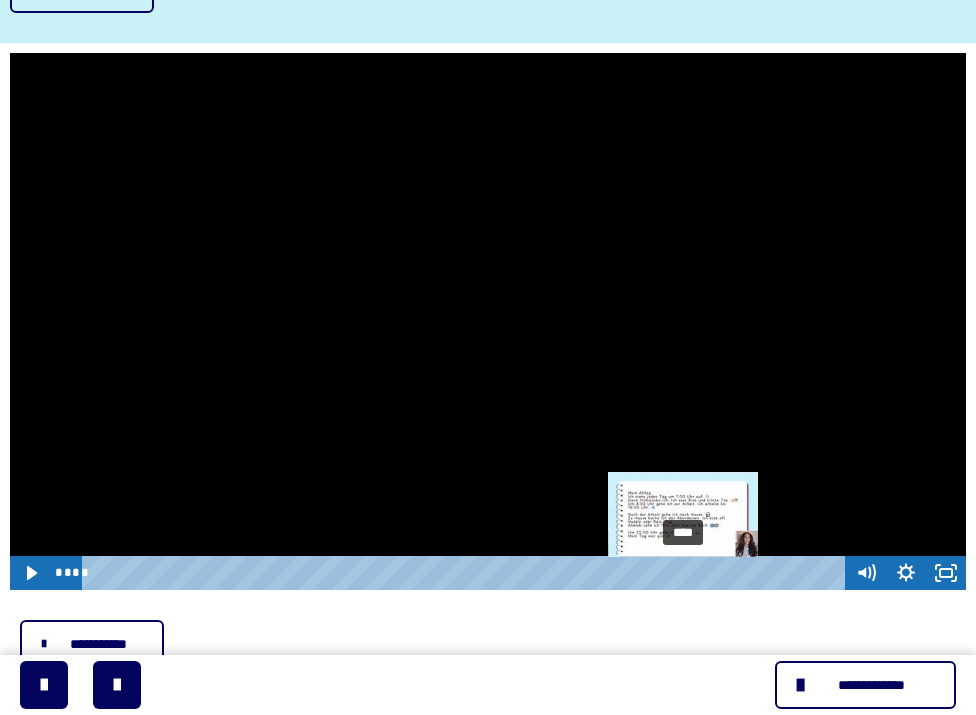 drag, startPoint x: 694, startPoint y: 575, endPoint x: 684, endPoint y: 576, distance: 10.049875 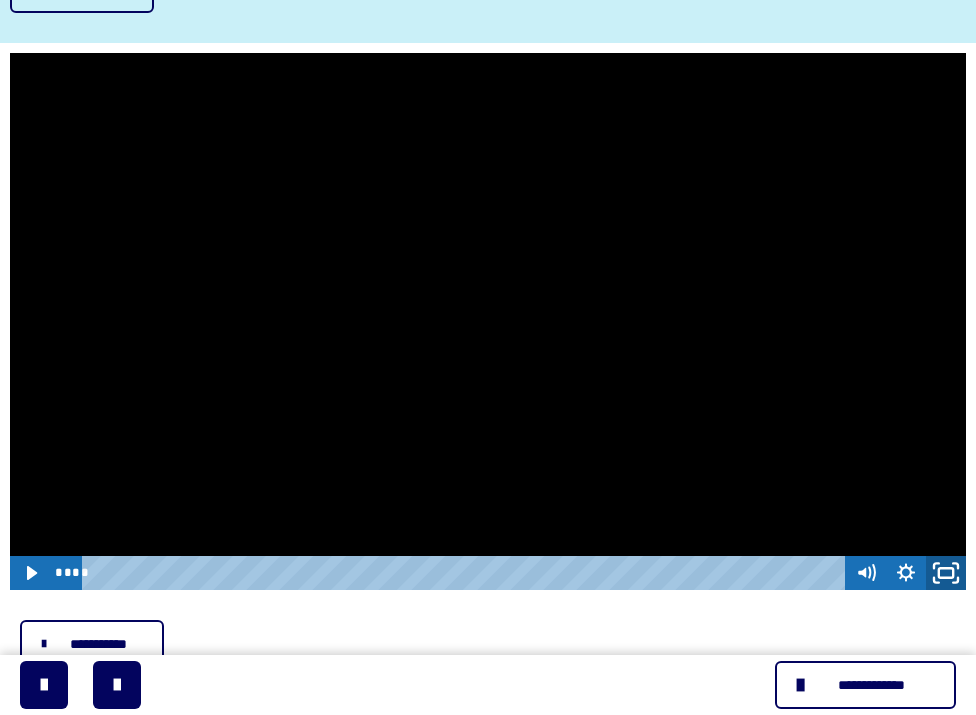 click 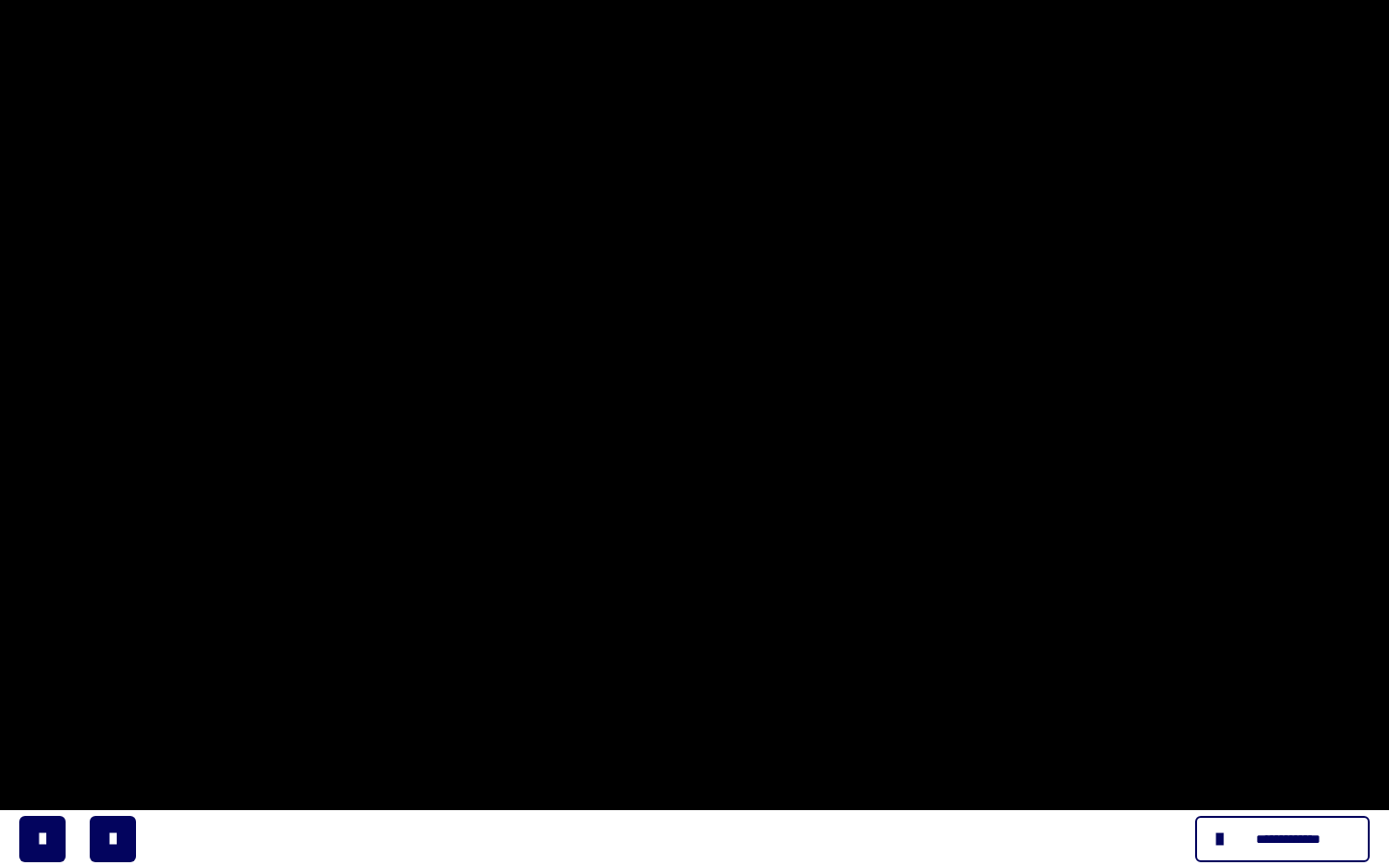 click 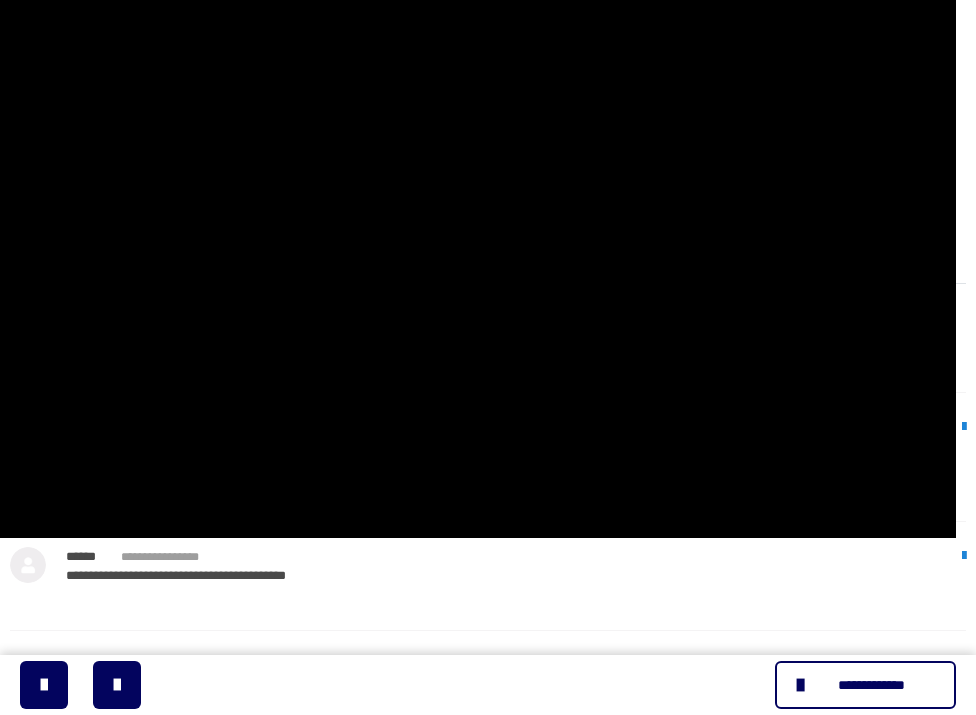 scroll, scrollTop: 690, scrollLeft: 0, axis: vertical 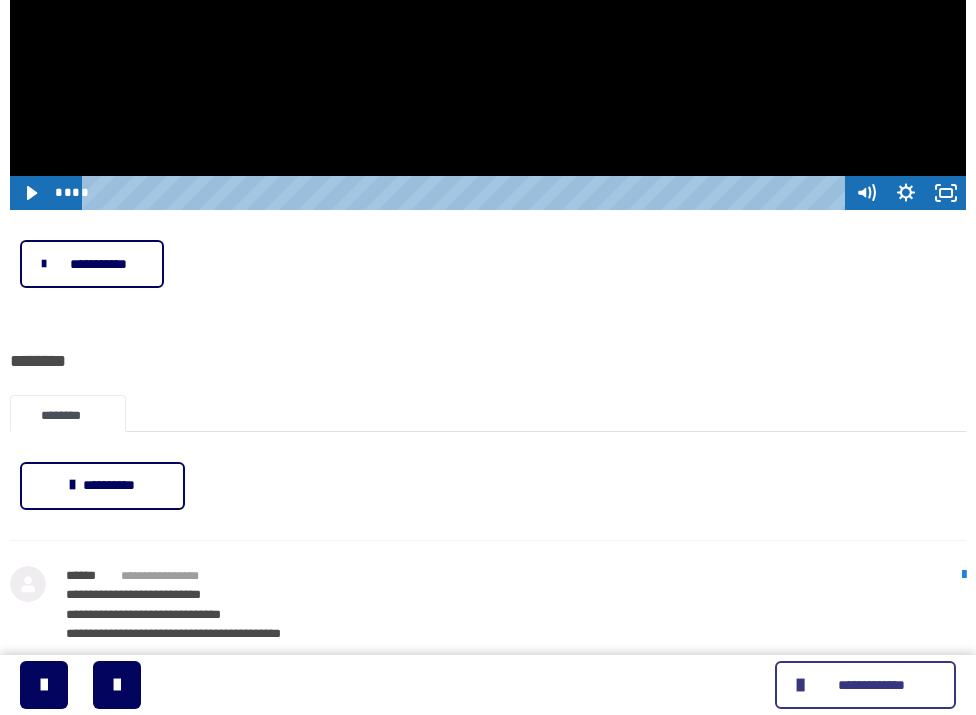click on "**********" at bounding box center [871, 685] 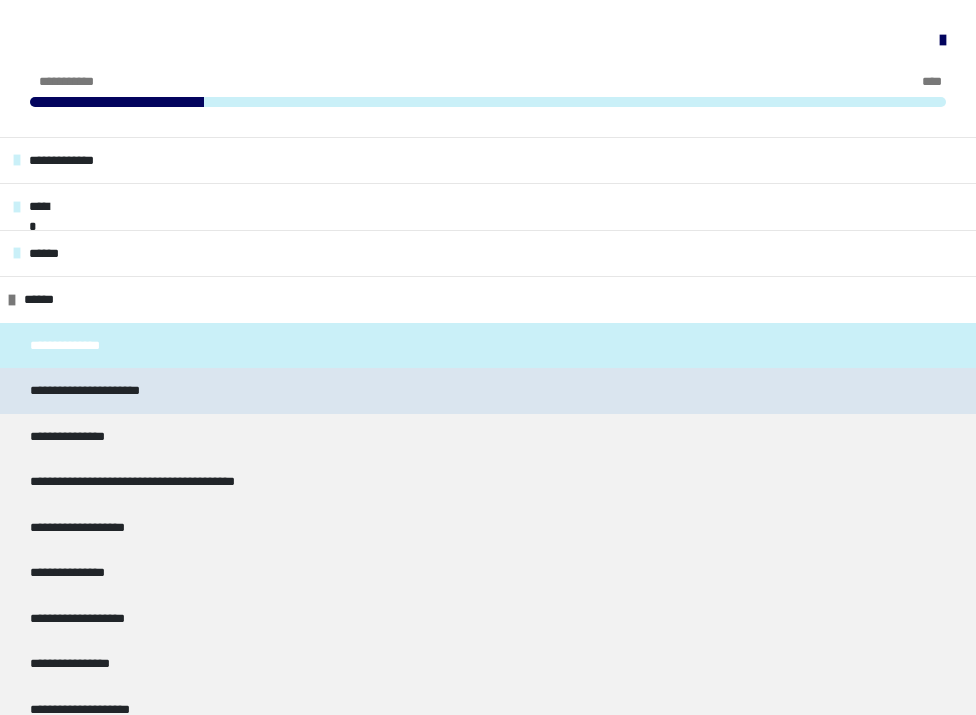 click on "**********" at bounding box center [488, 391] 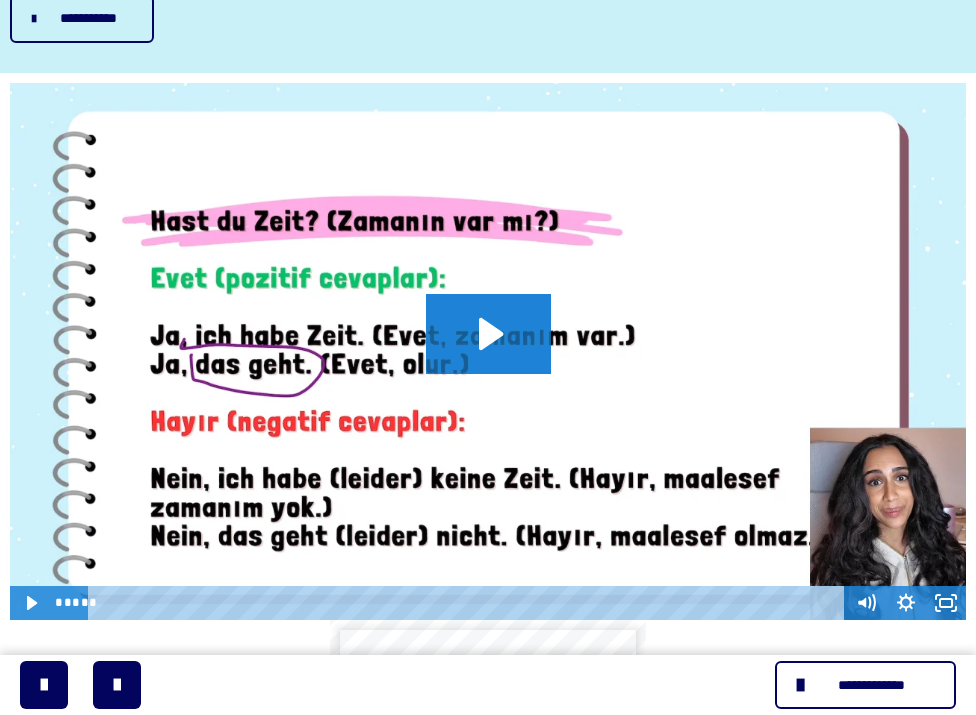 scroll, scrollTop: 290, scrollLeft: 0, axis: vertical 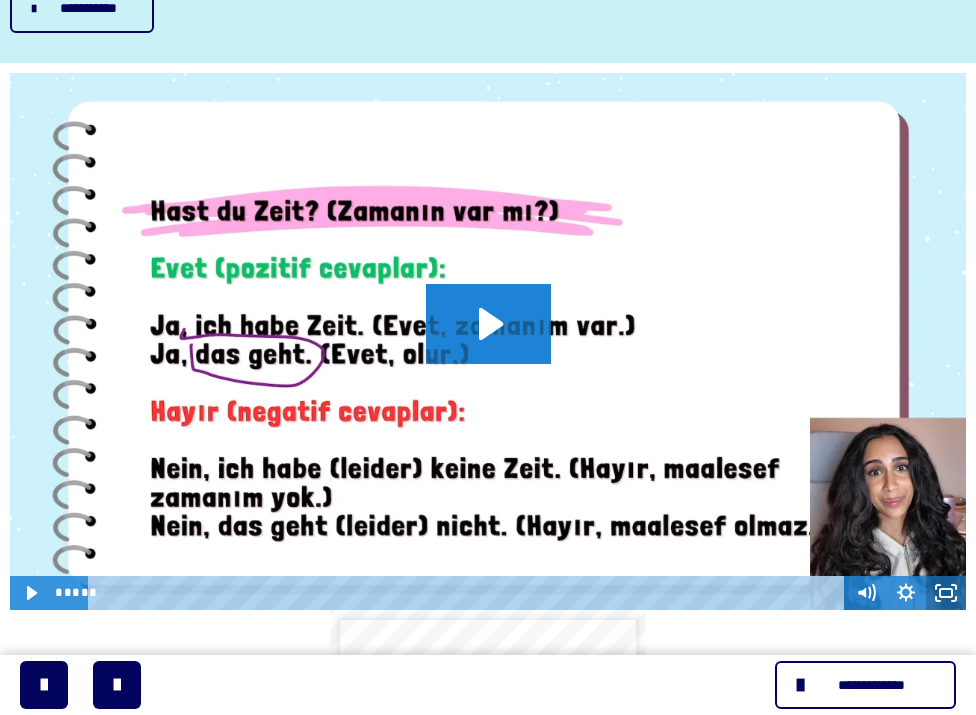 click 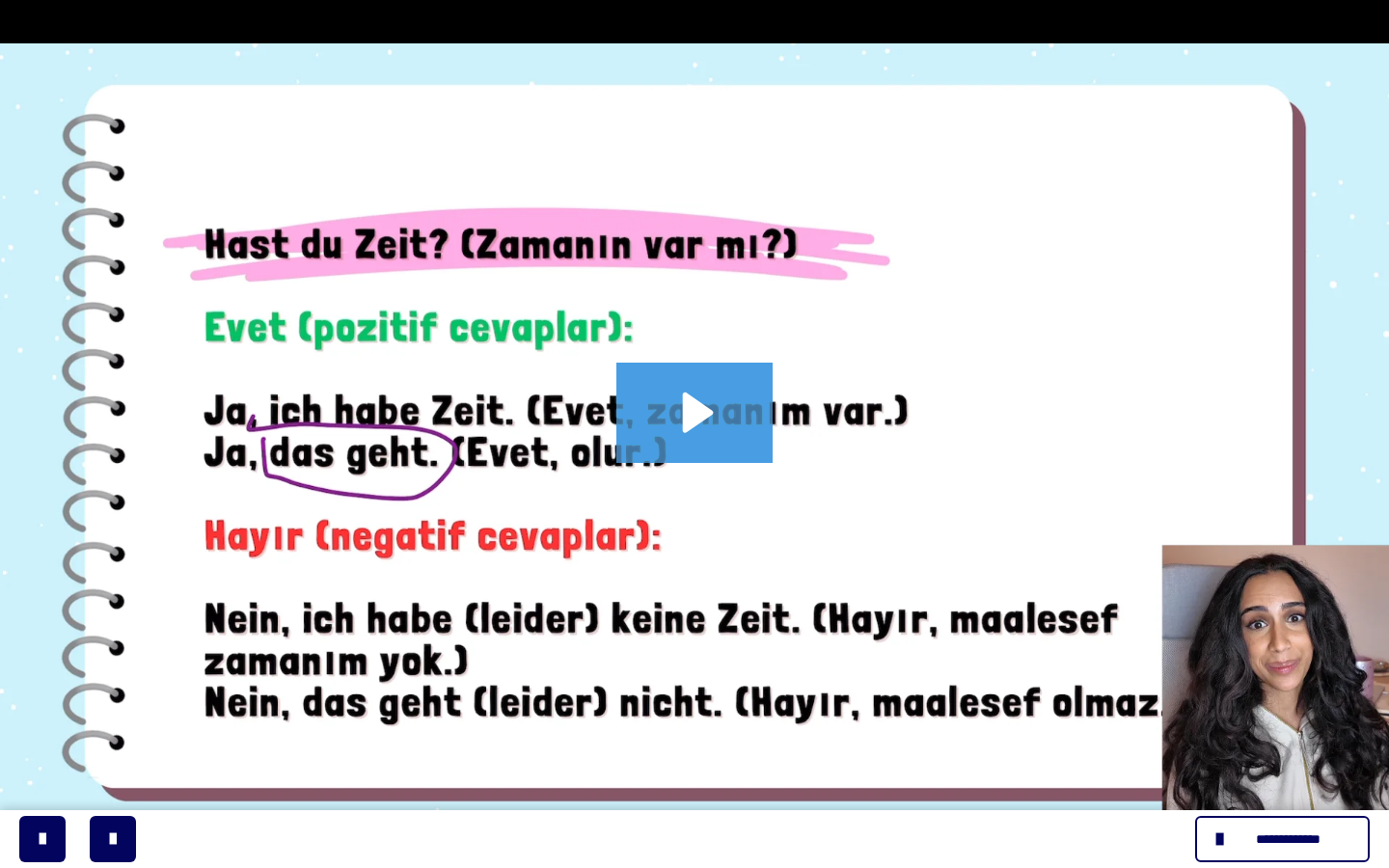 click 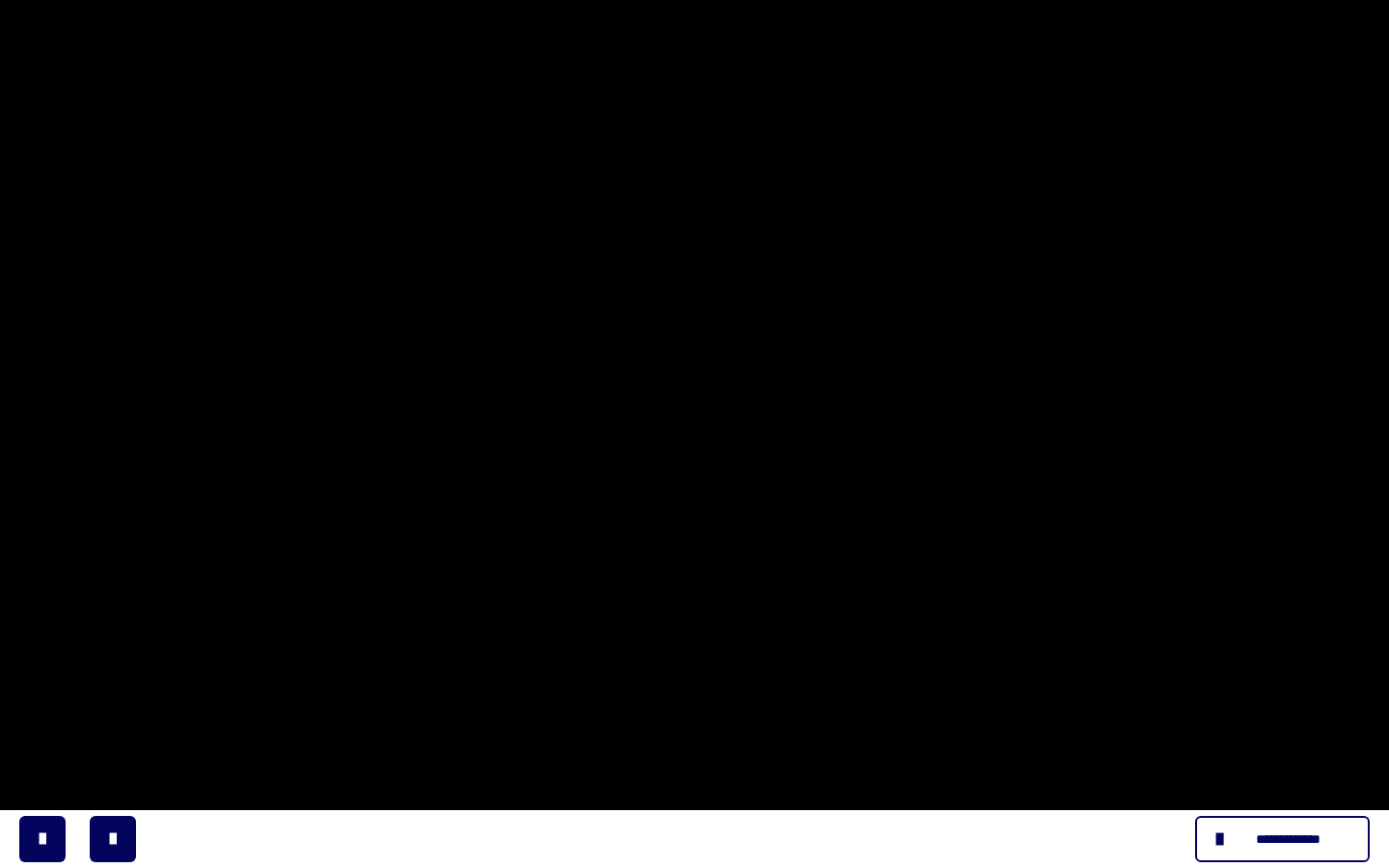 click at bounding box center [694, 434] 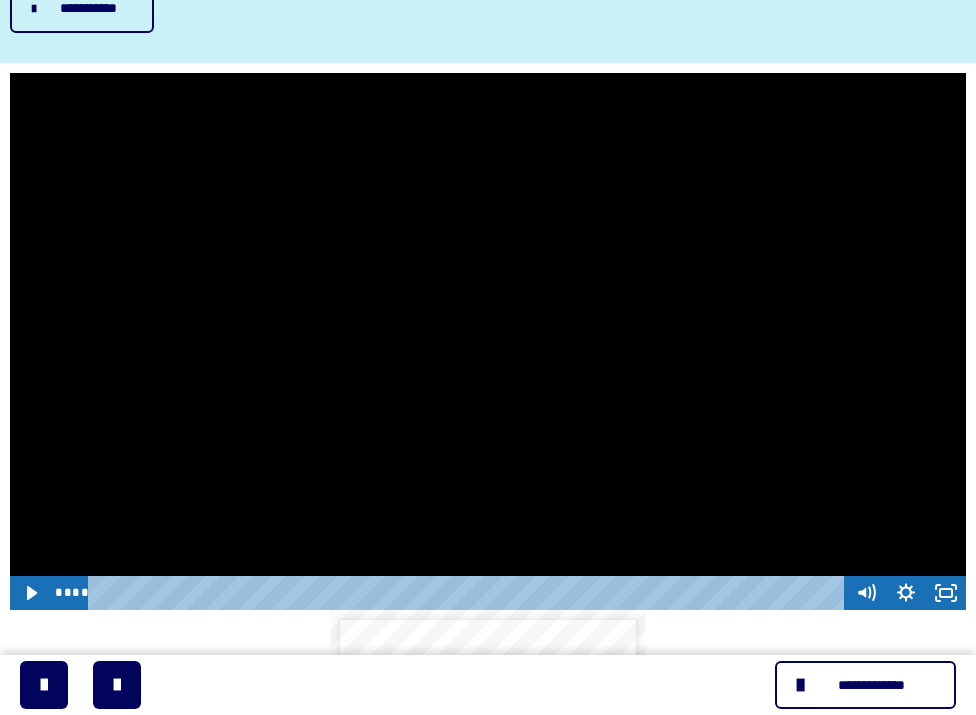 click at bounding box center (488, 342) 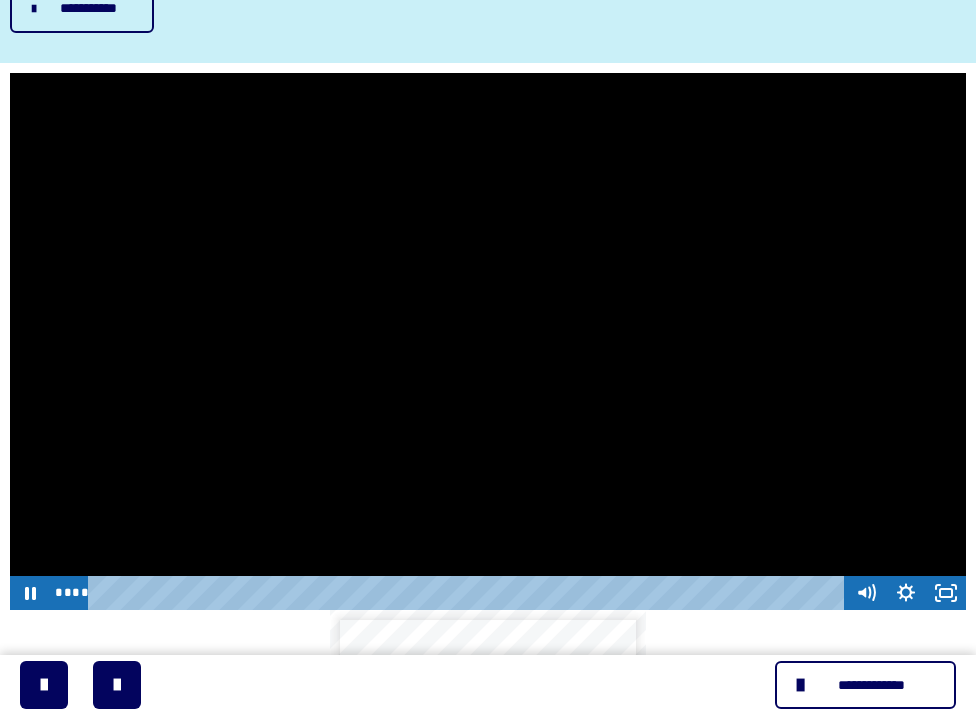 click at bounding box center (488, 342) 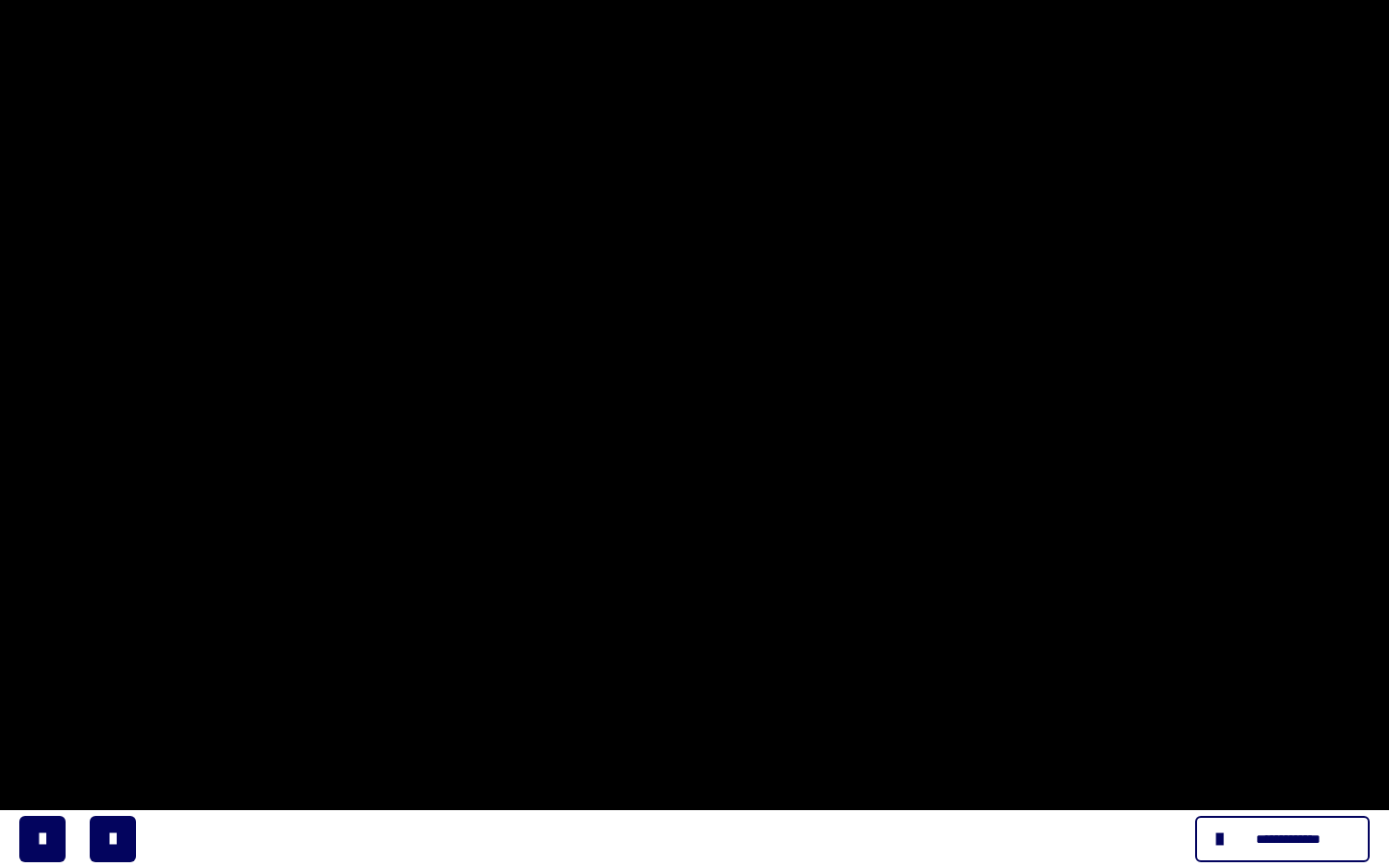 click at bounding box center [694, 434] 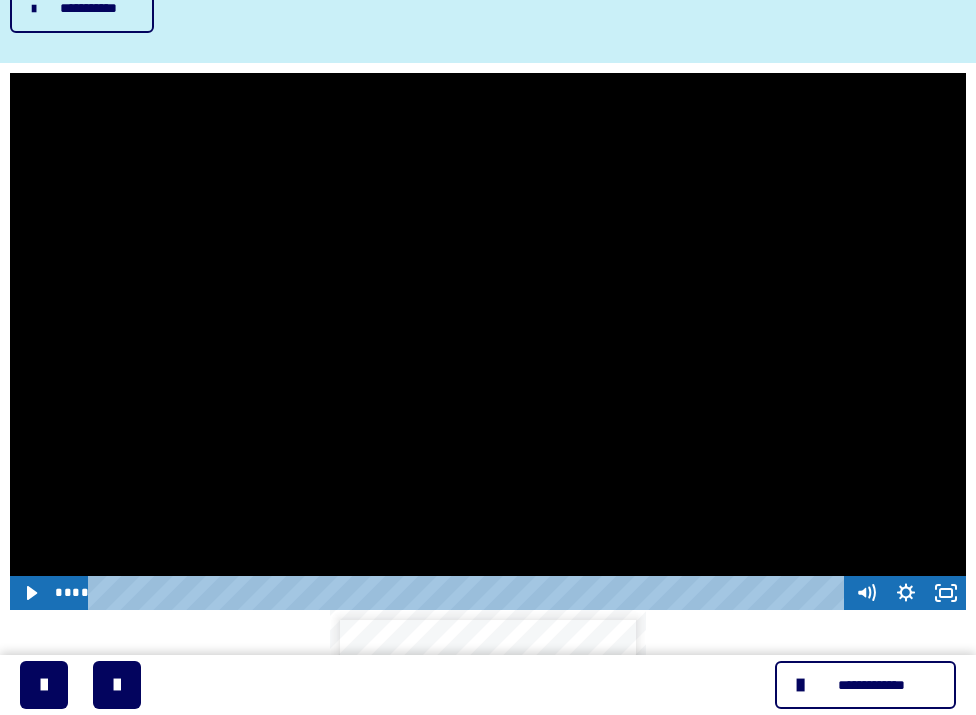 click at bounding box center (488, 342) 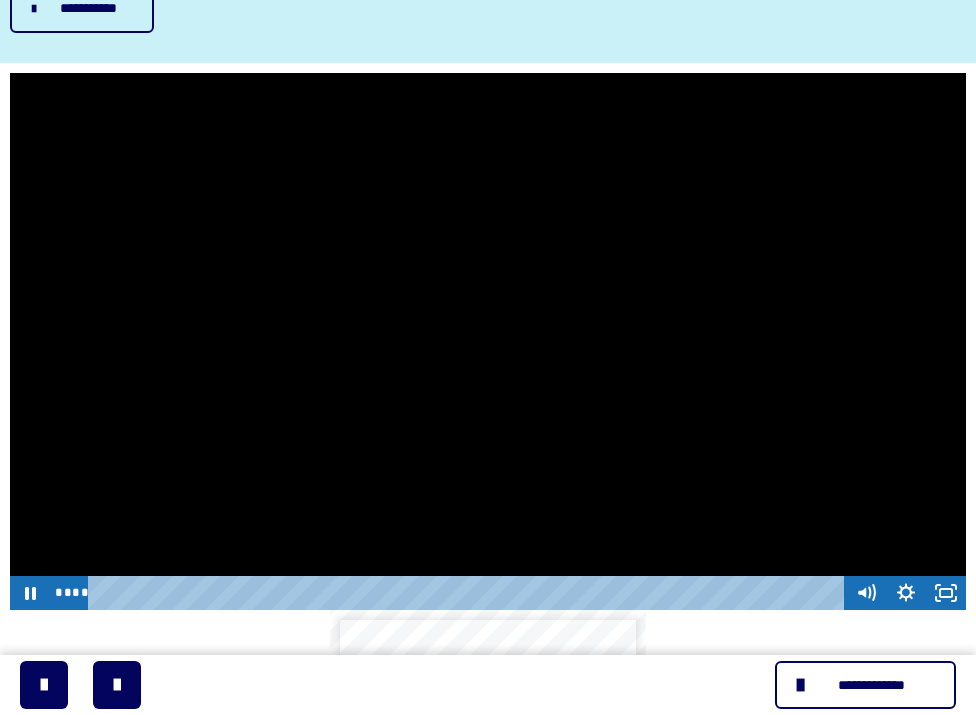 click at bounding box center [488, 342] 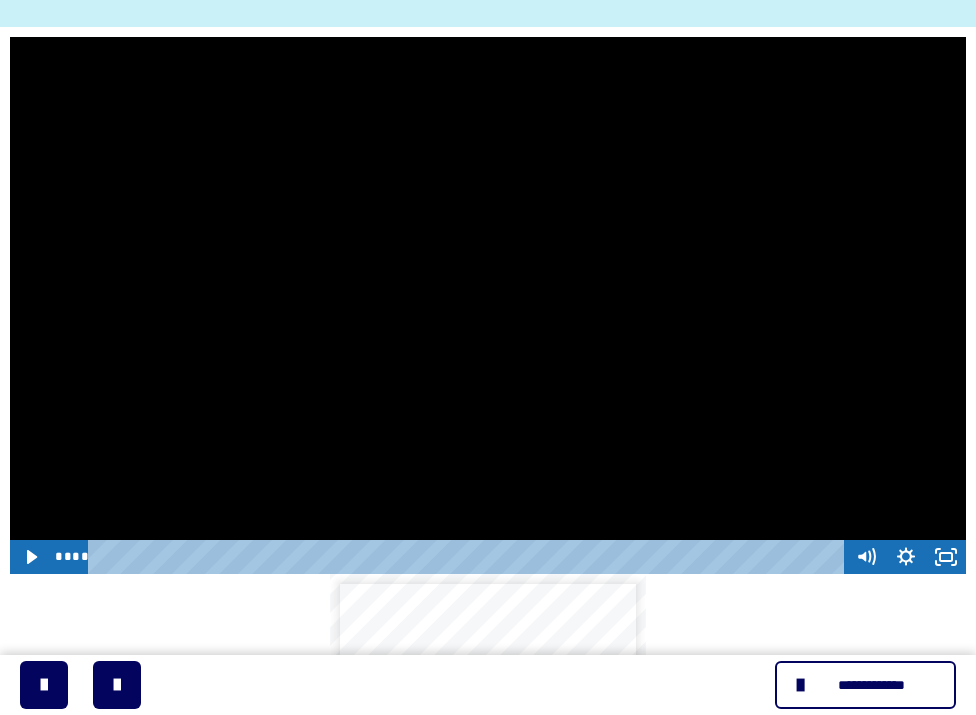 scroll, scrollTop: 313, scrollLeft: 0, axis: vertical 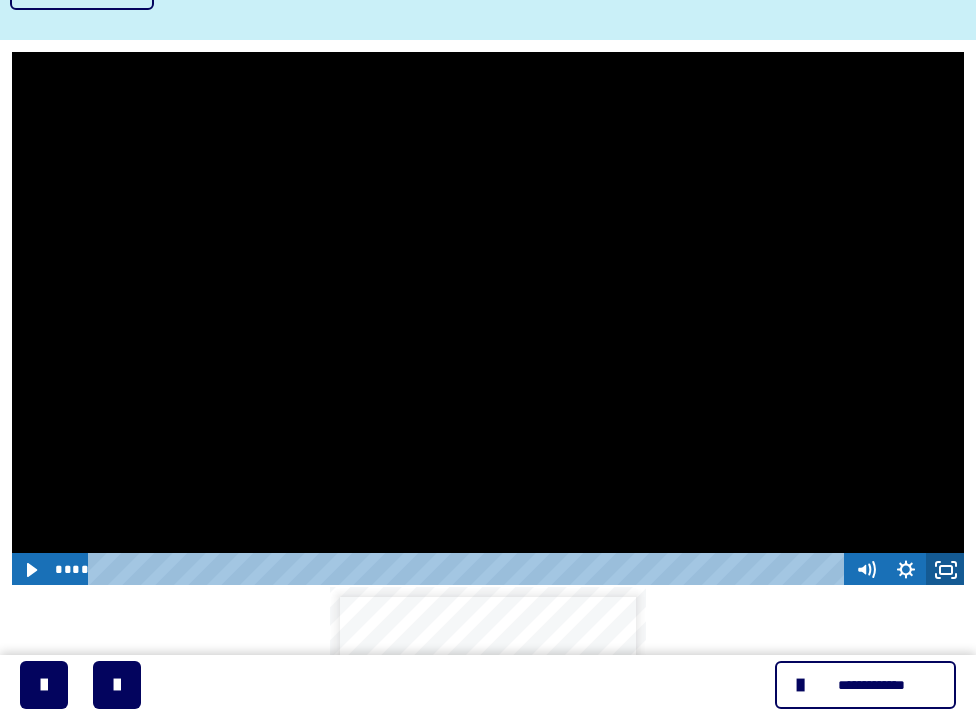 click 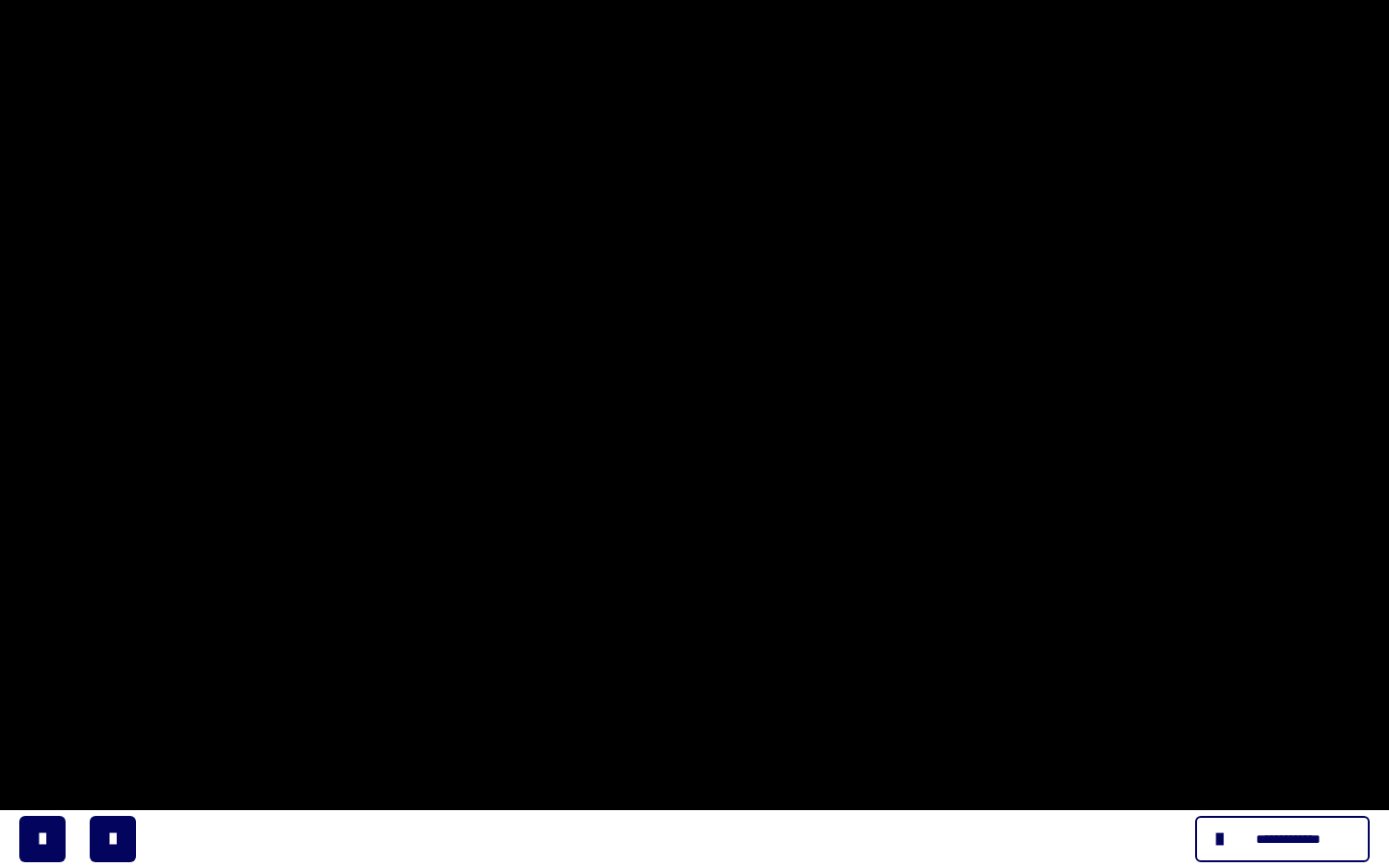 click 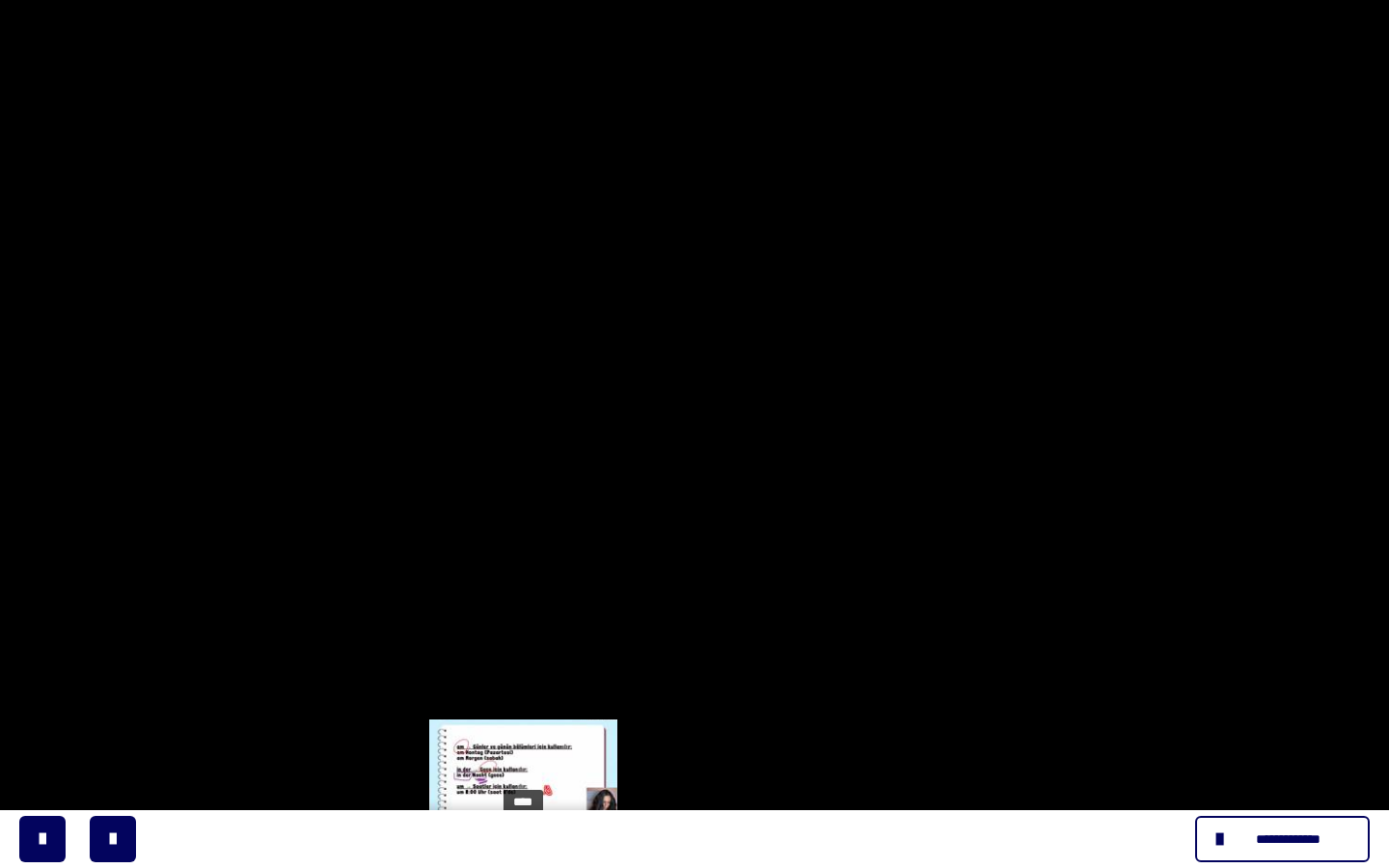 click on "****" at bounding box center (671, 847) 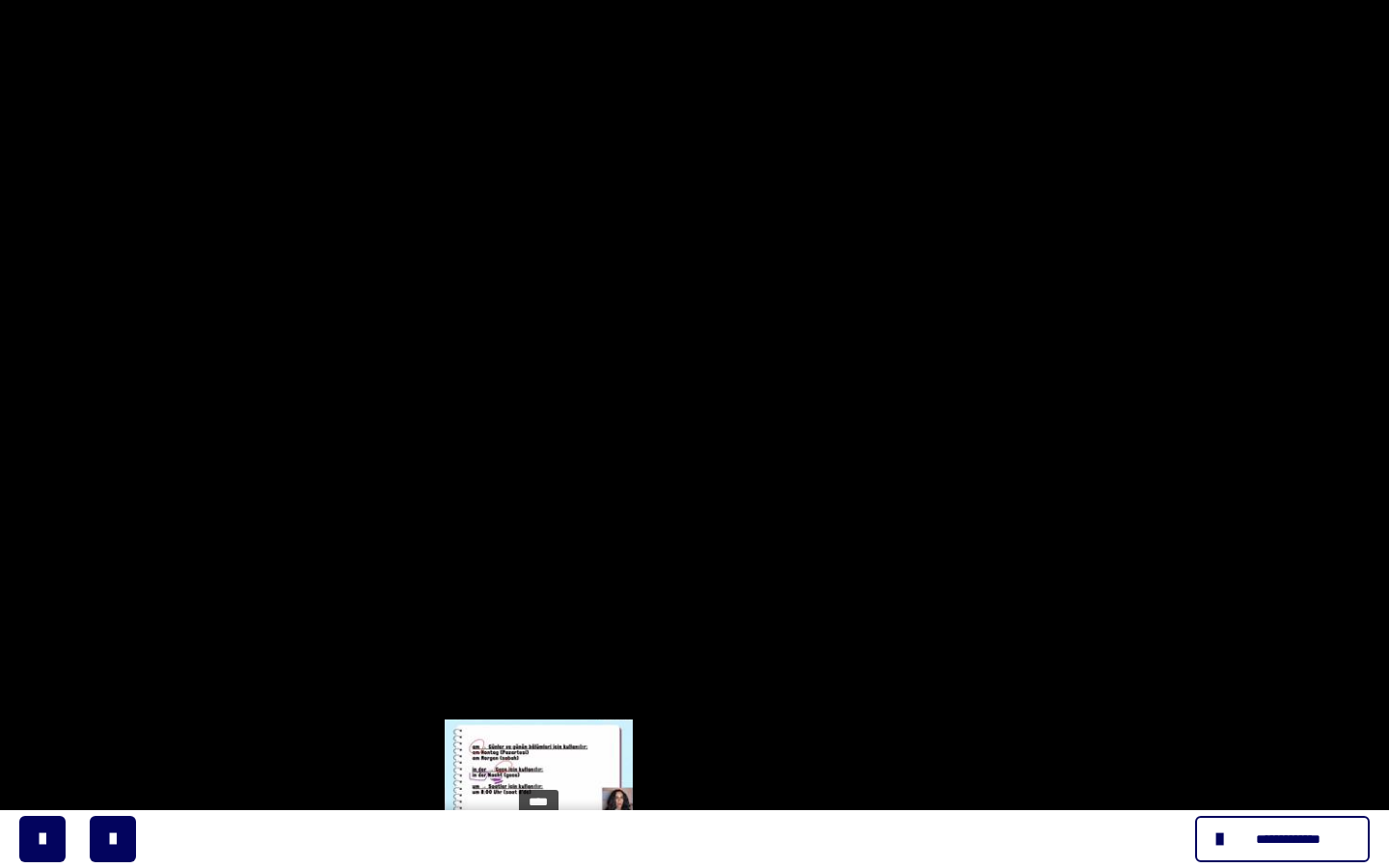 click on "****" at bounding box center [671, 847] 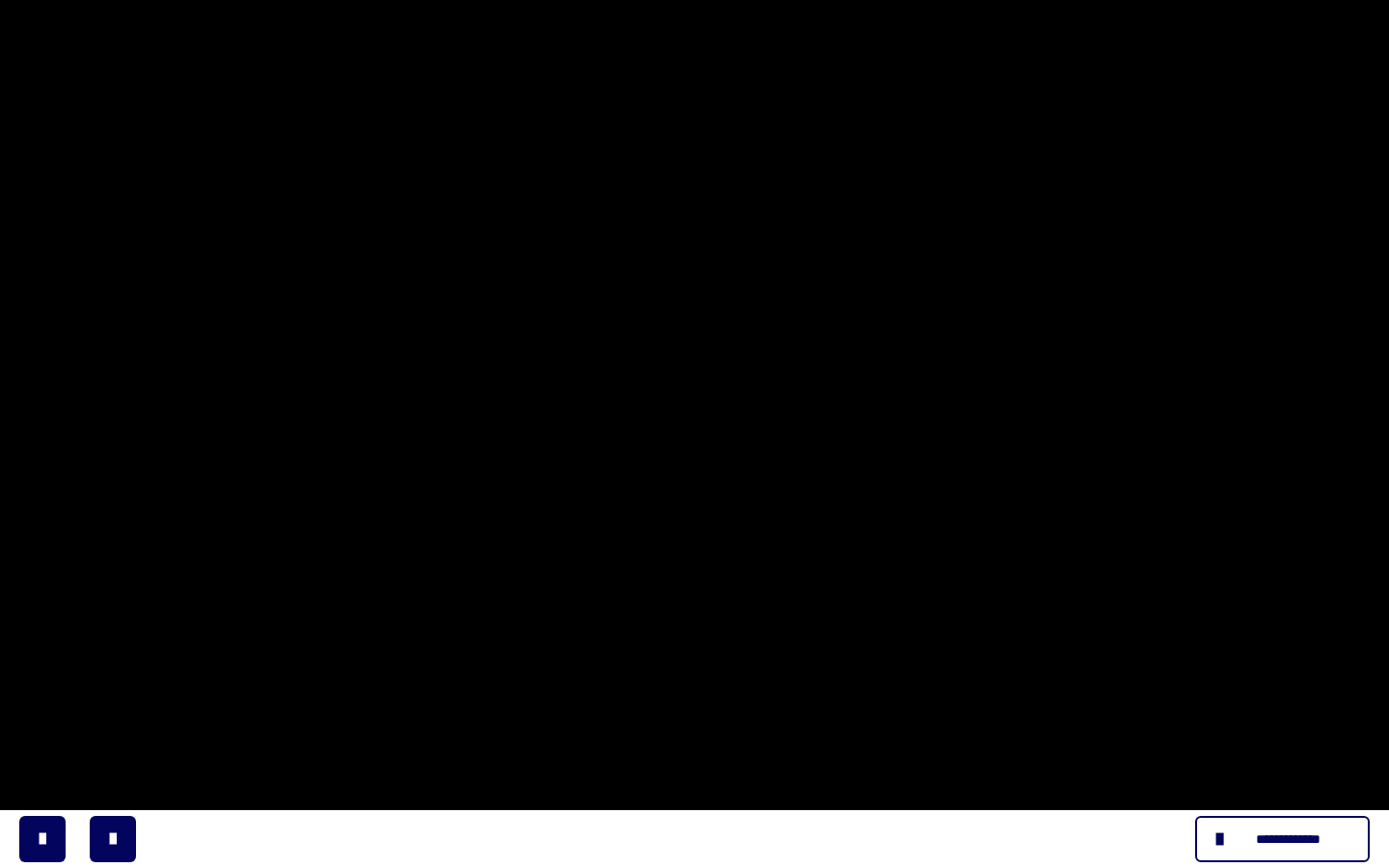 click at bounding box center [694, 434] 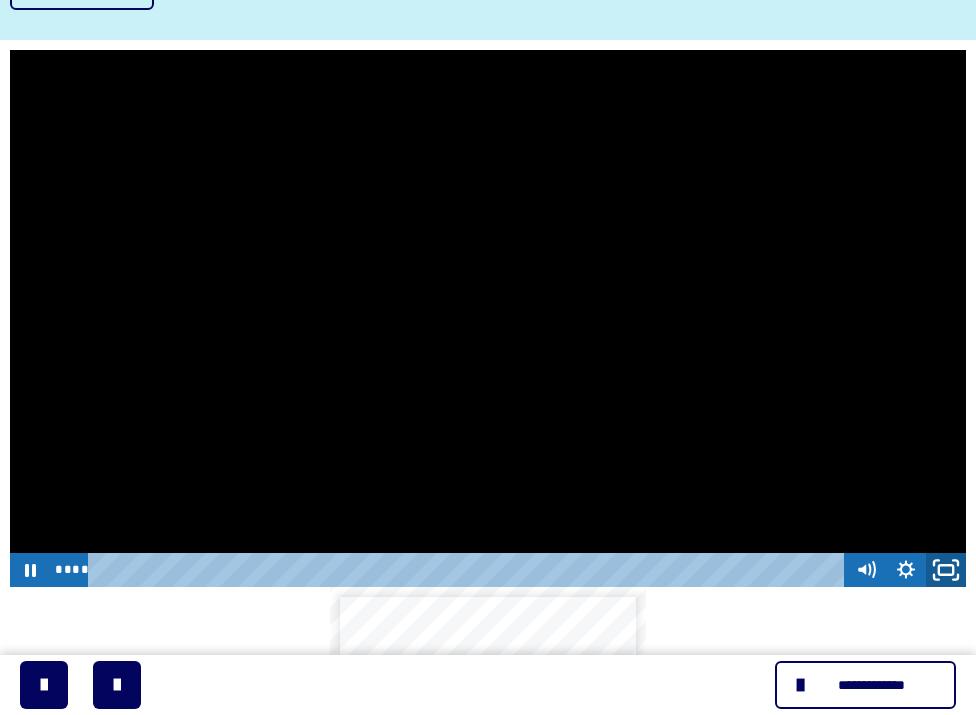 click 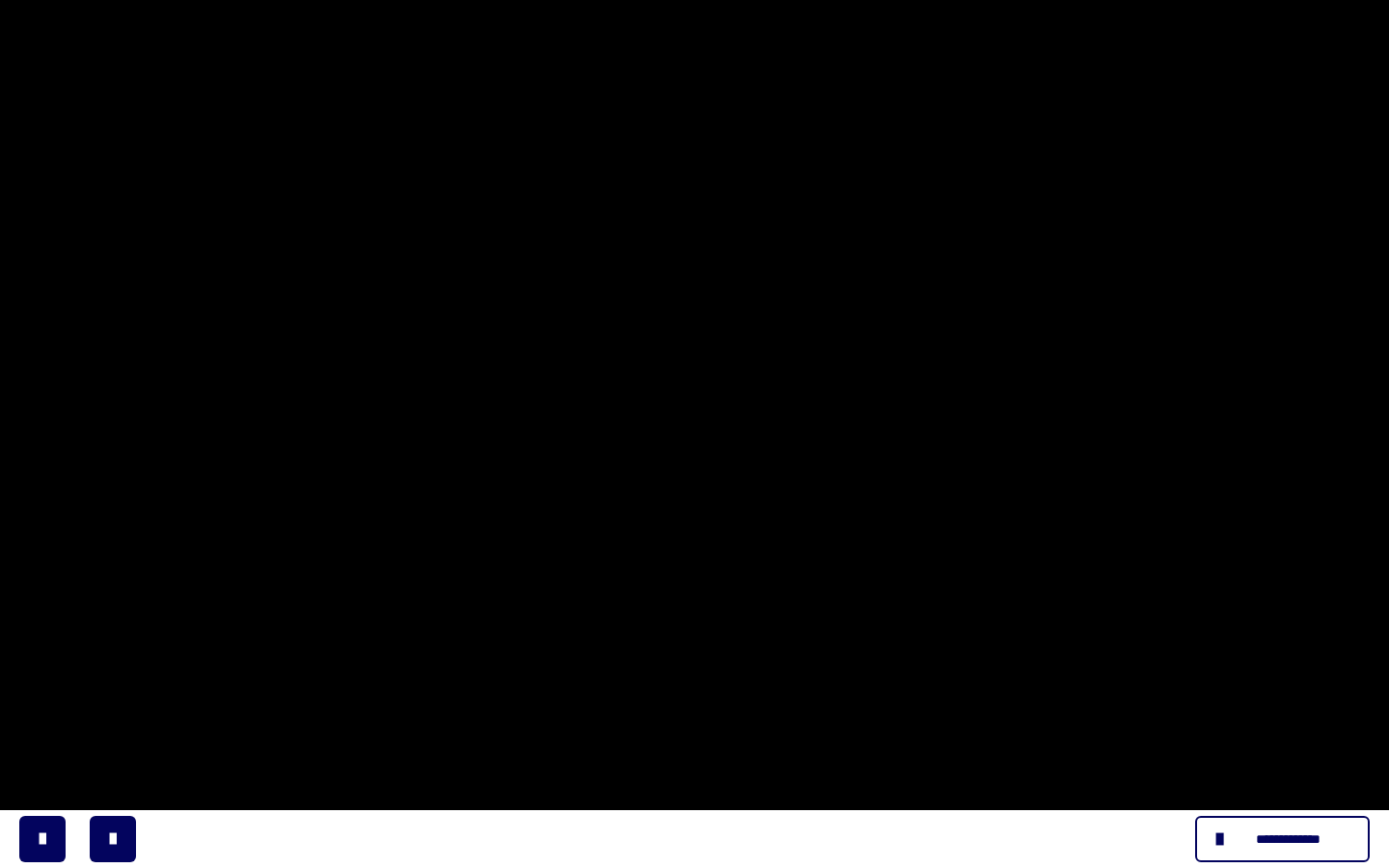 click at bounding box center (694, 434) 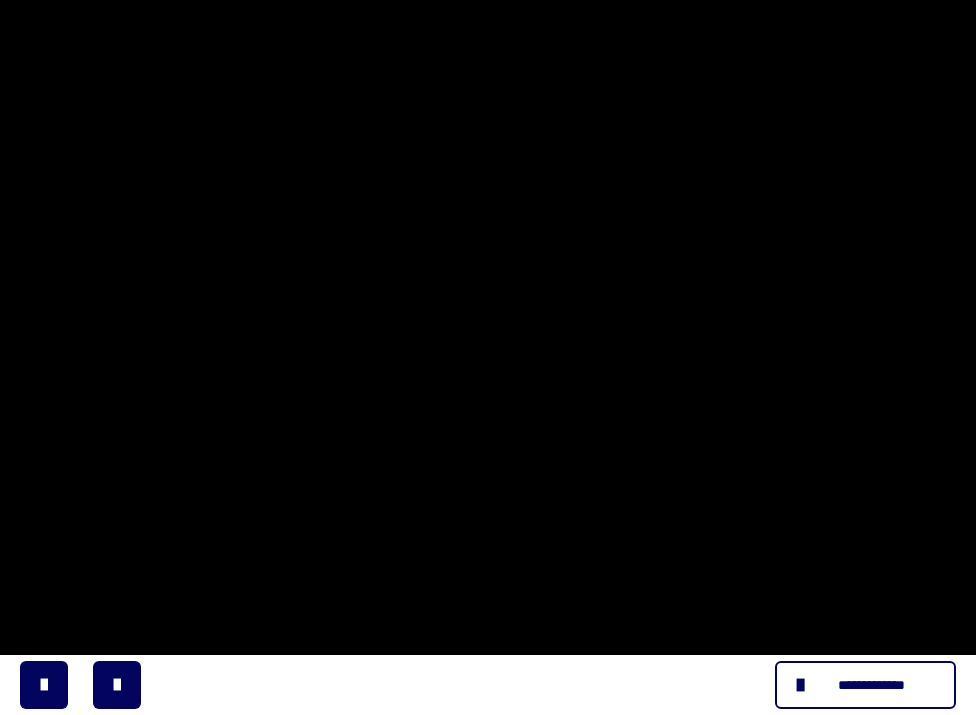 scroll, scrollTop: 317, scrollLeft: 0, axis: vertical 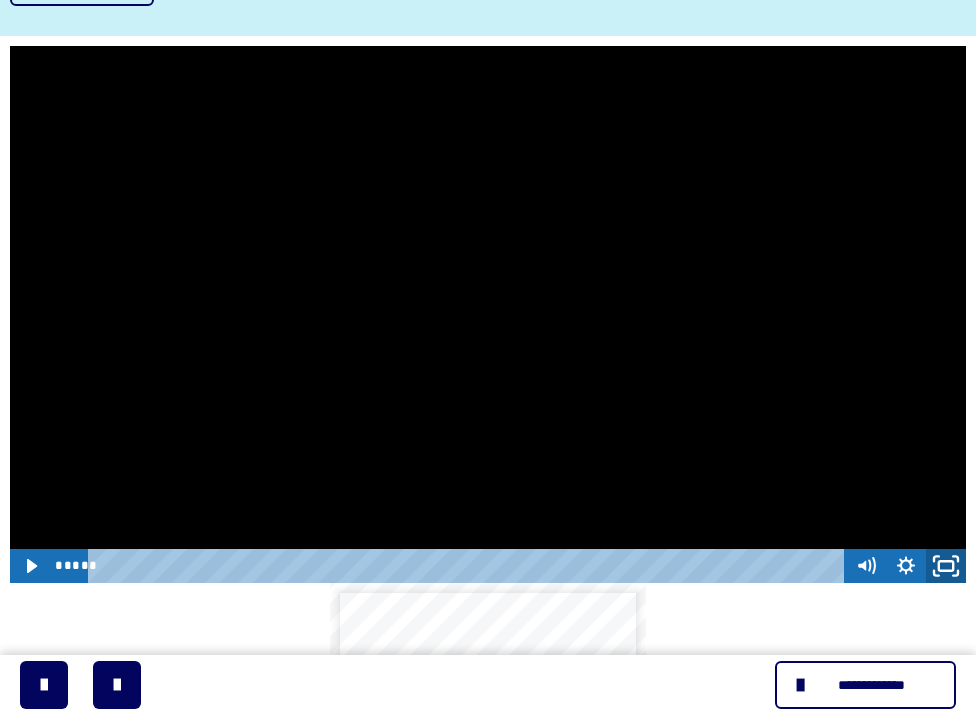 click 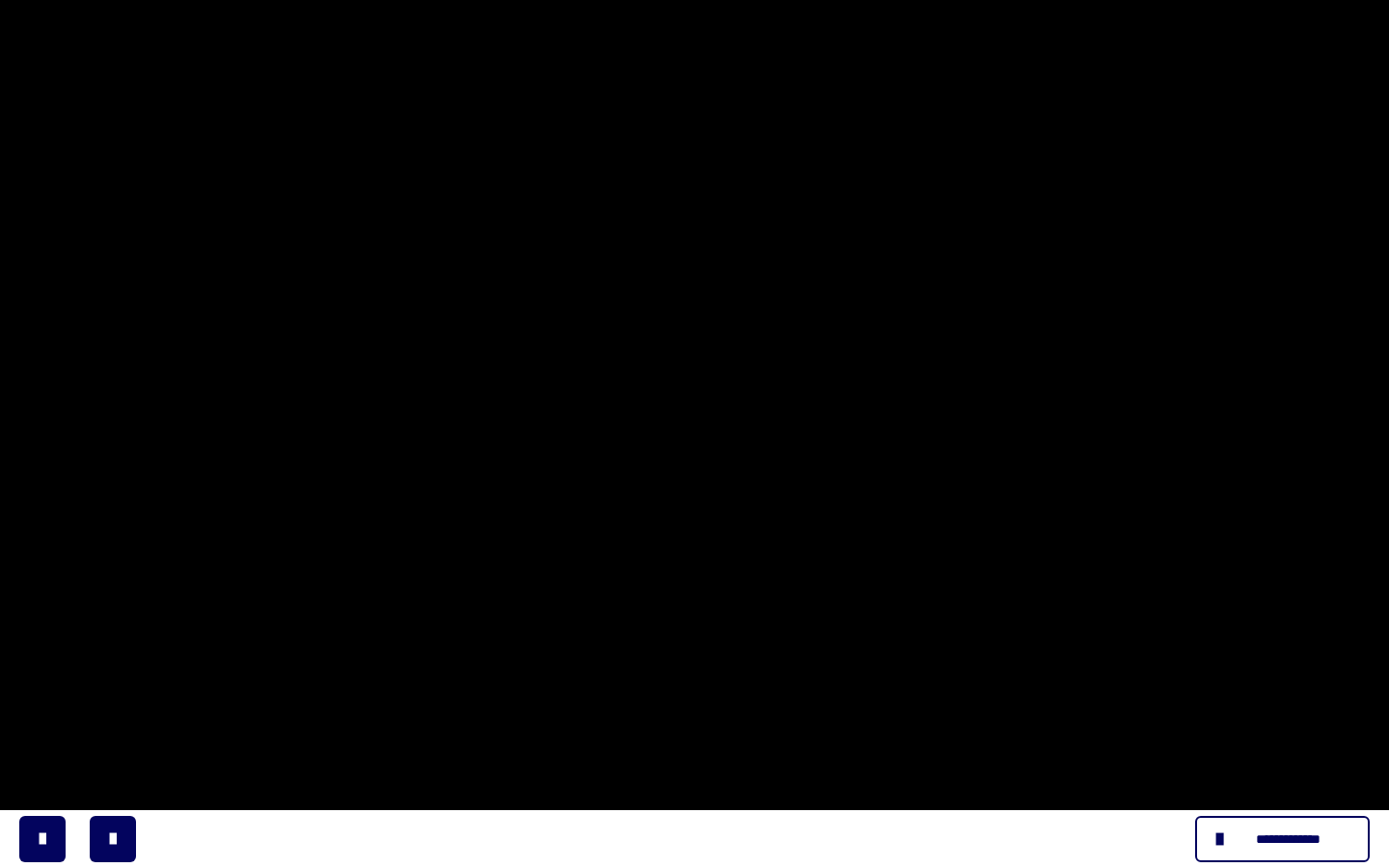 click at bounding box center [694, 434] 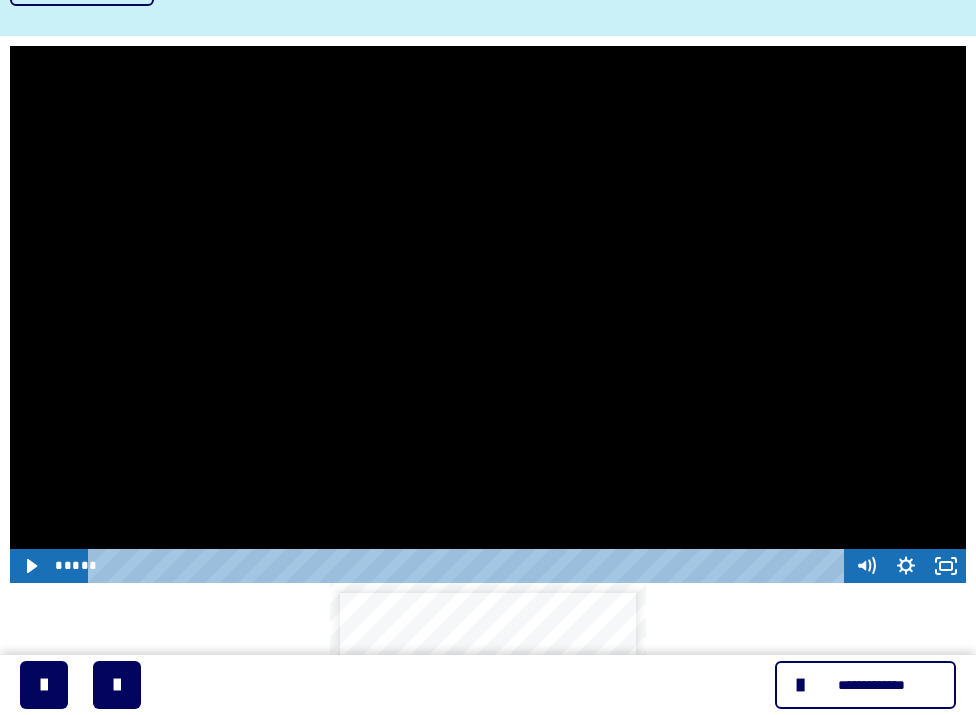 click at bounding box center [488, 315] 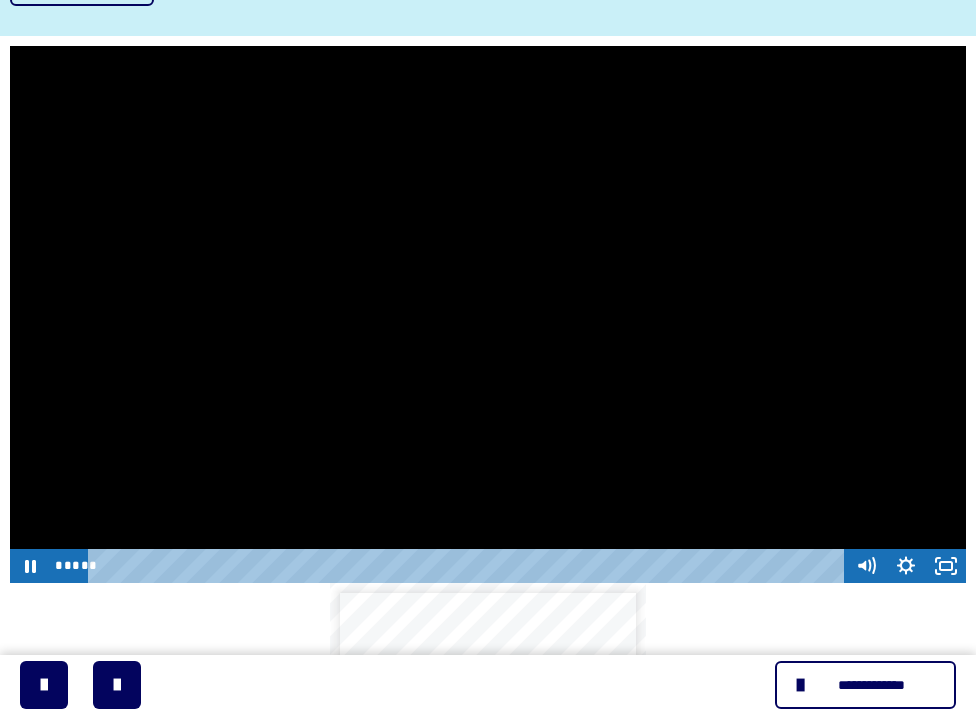 click at bounding box center [488, 315] 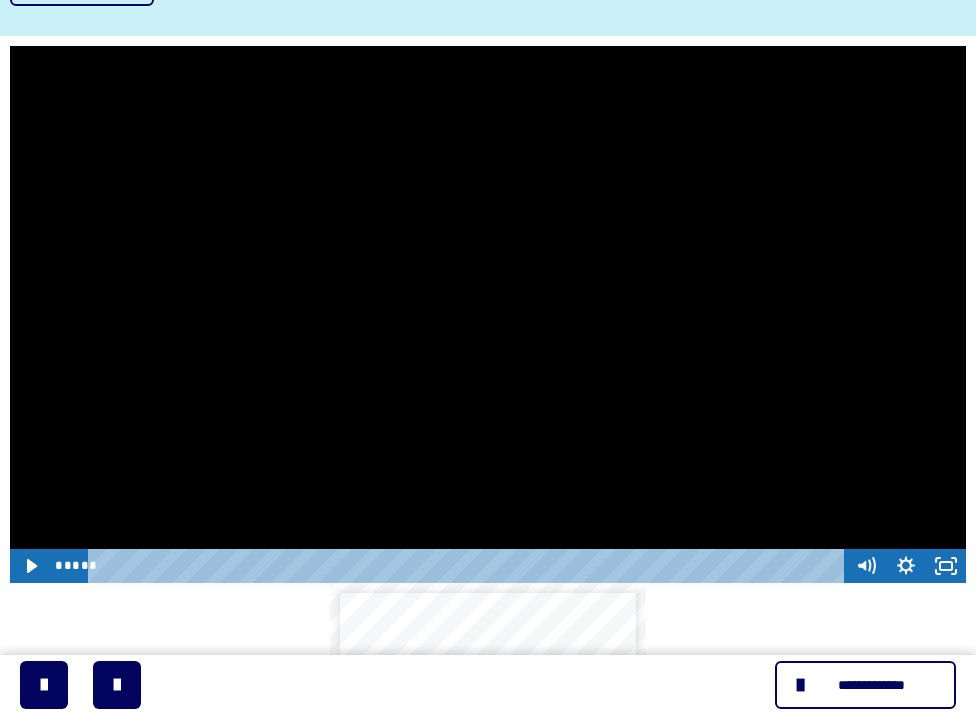 click at bounding box center (488, 315) 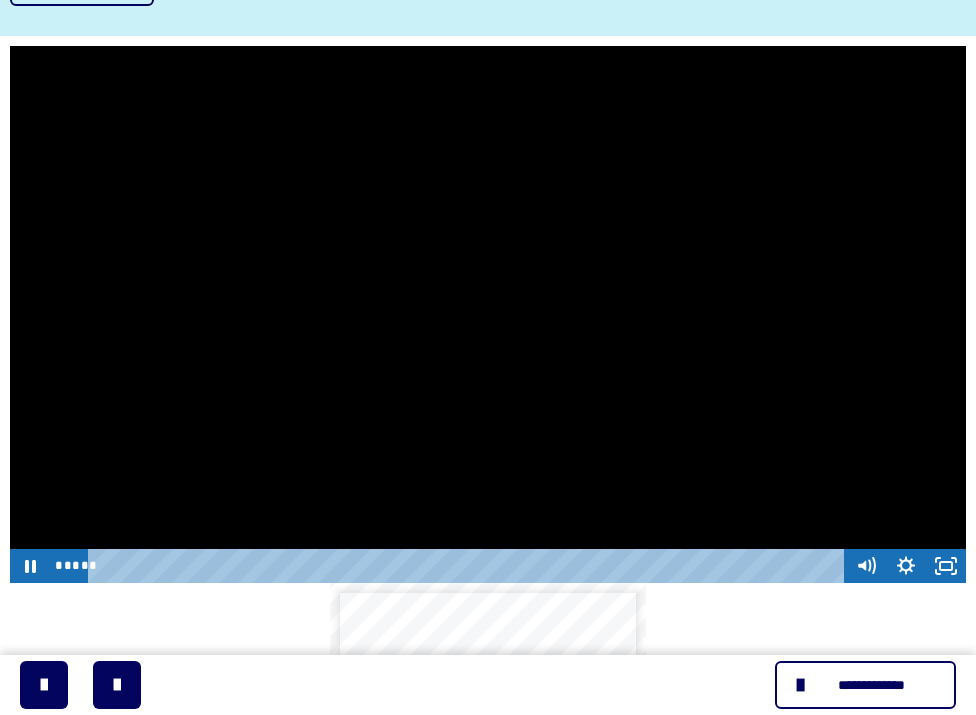 click at bounding box center [488, 315] 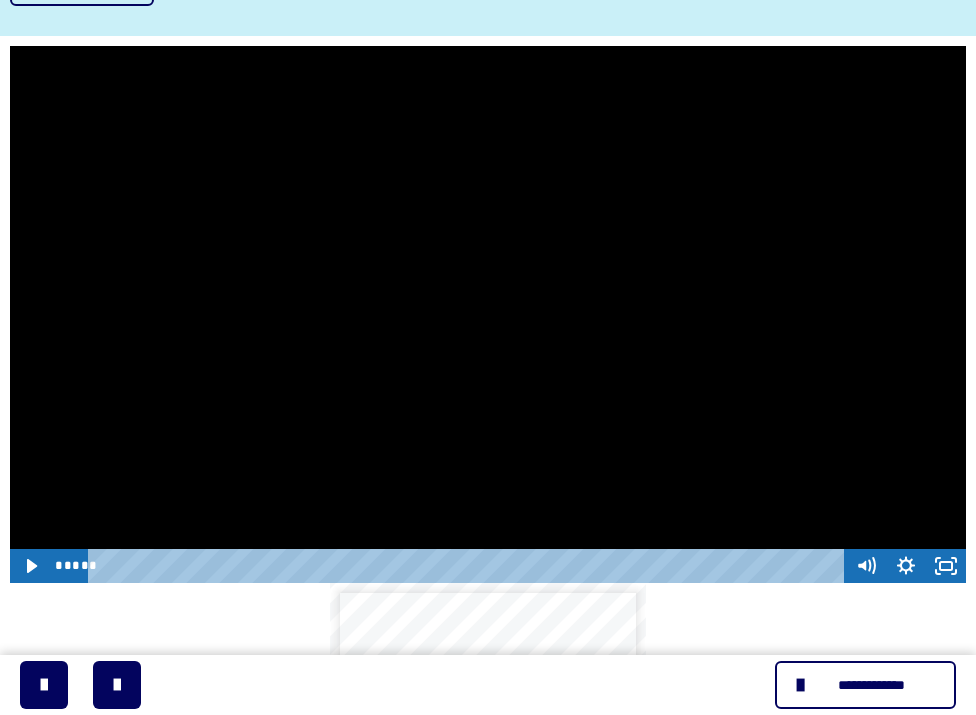 click at bounding box center [488, 315] 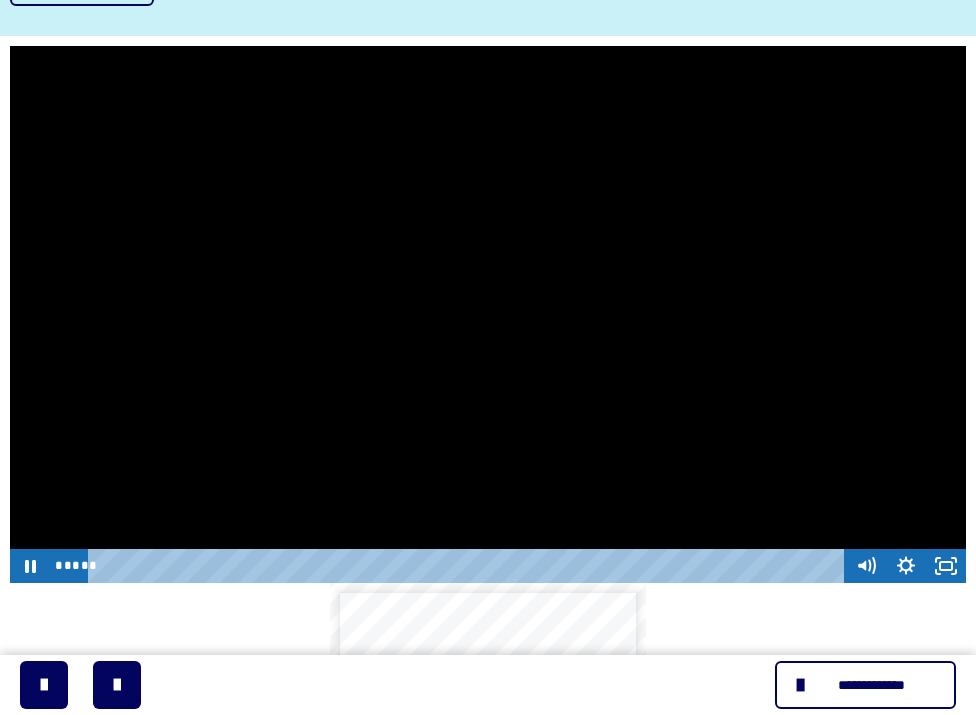click at bounding box center (488, 315) 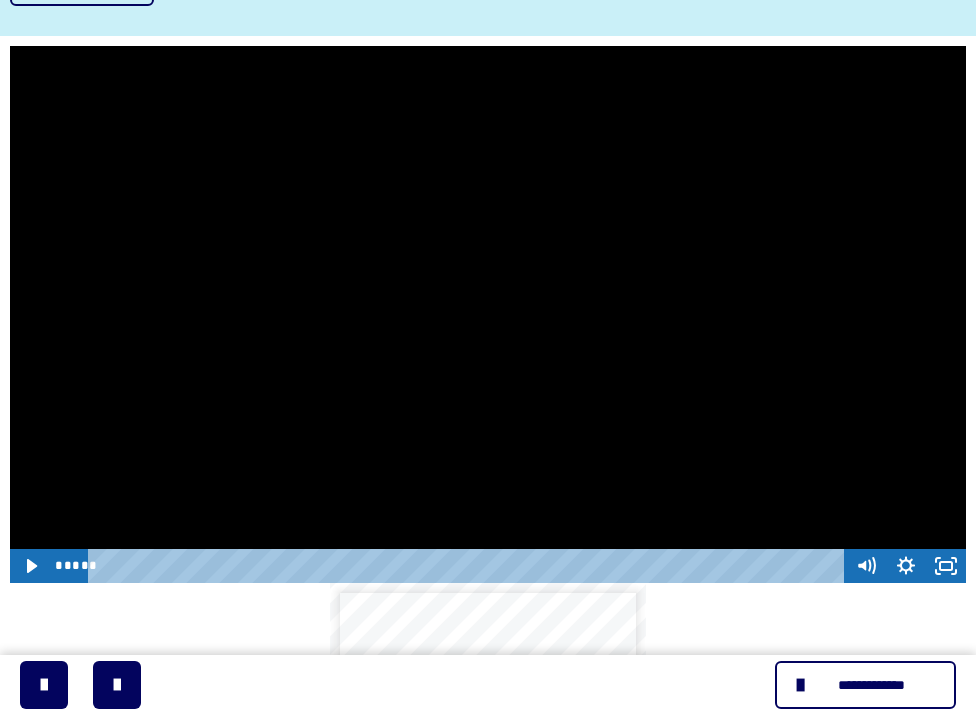 click at bounding box center [488, 315] 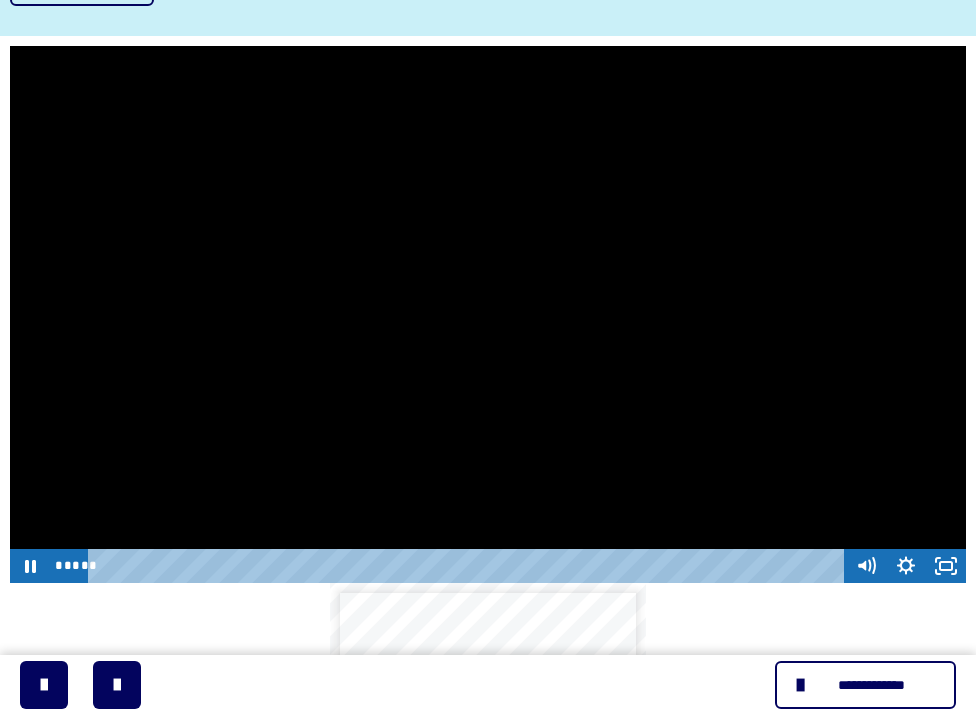click at bounding box center (488, 315) 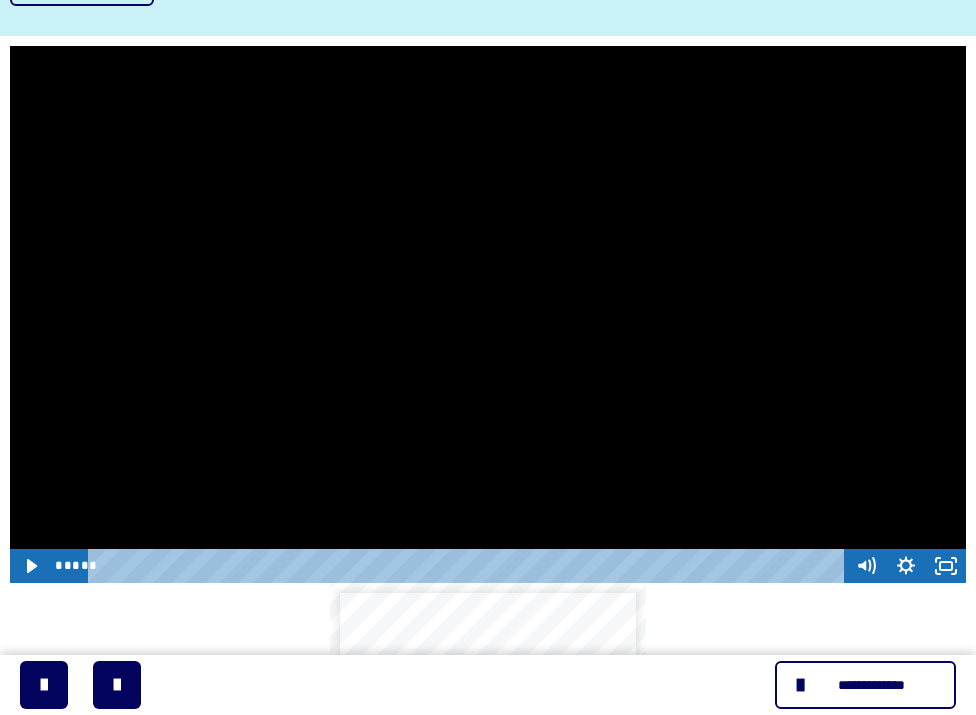 click at bounding box center (488, 315) 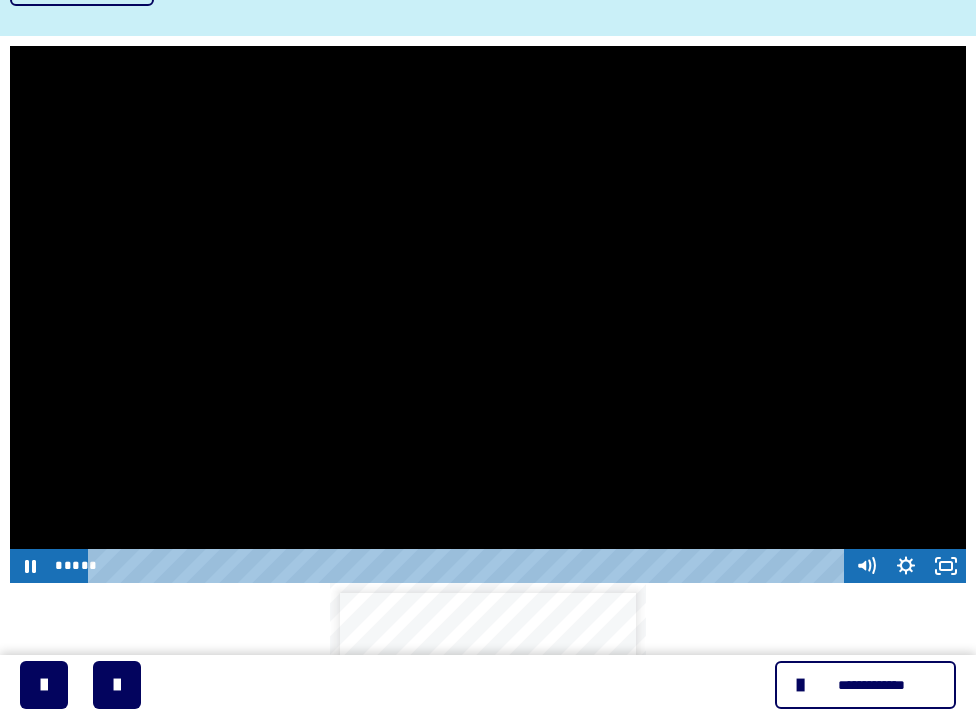 click at bounding box center (488, 315) 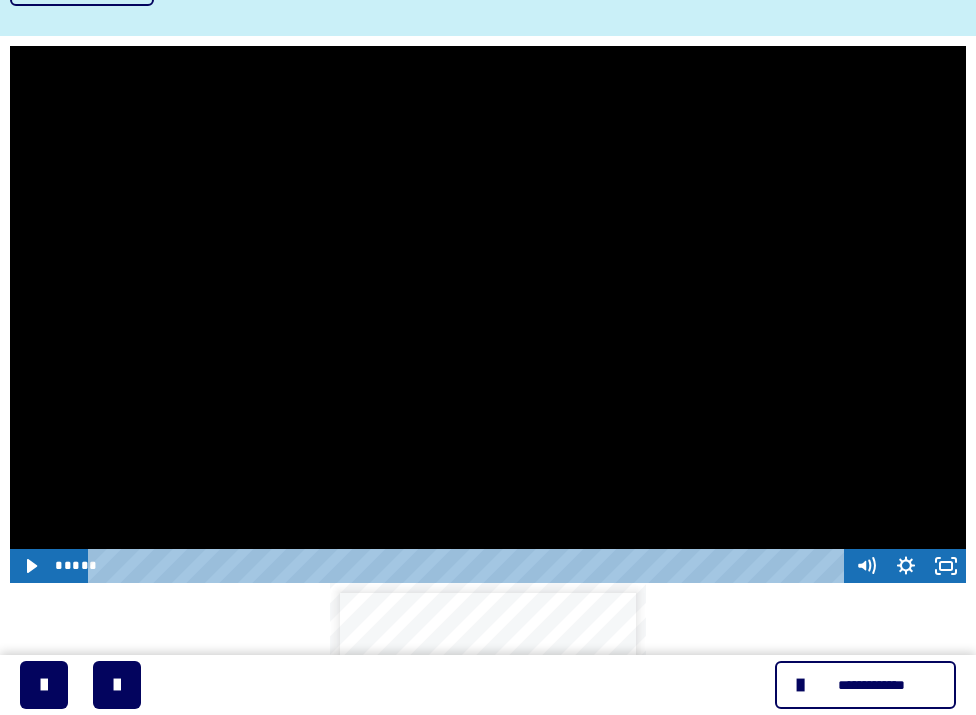 click at bounding box center (488, 315) 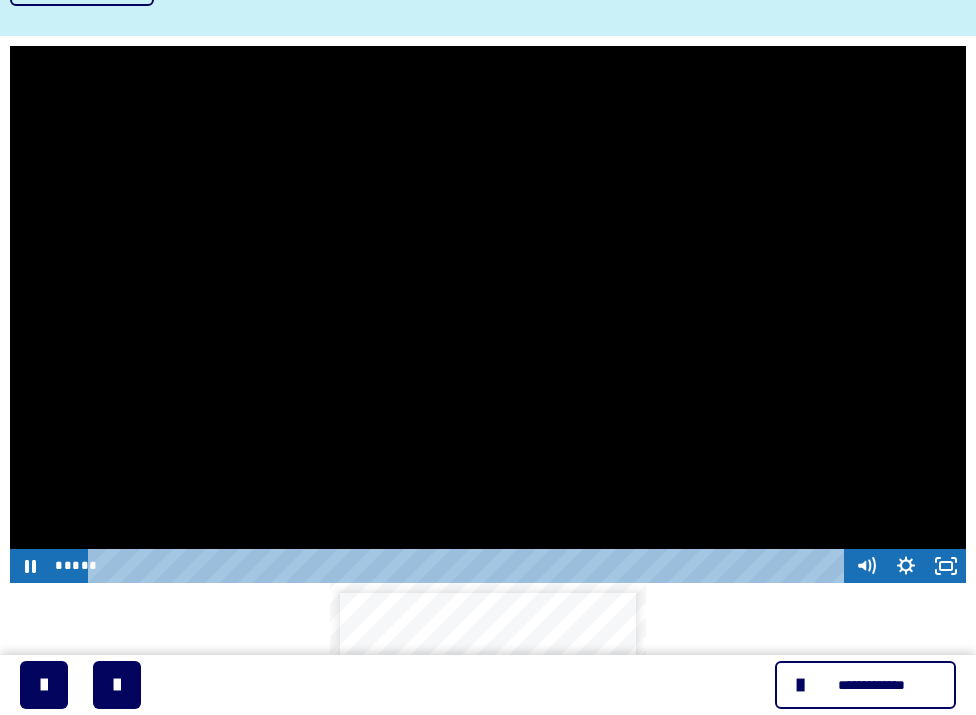 click at bounding box center (488, 315) 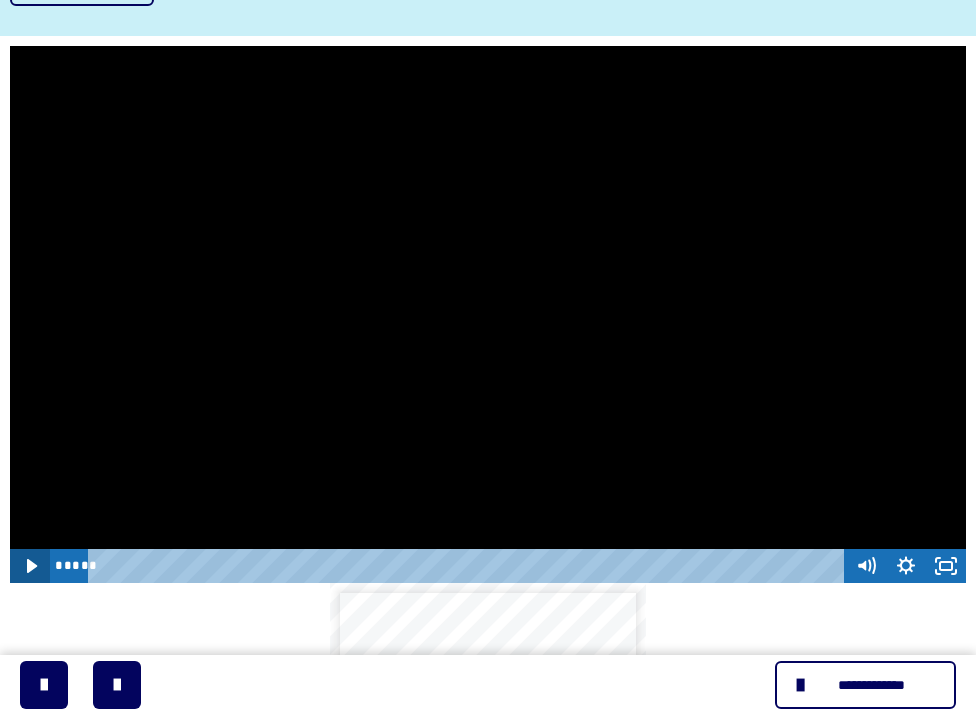 click 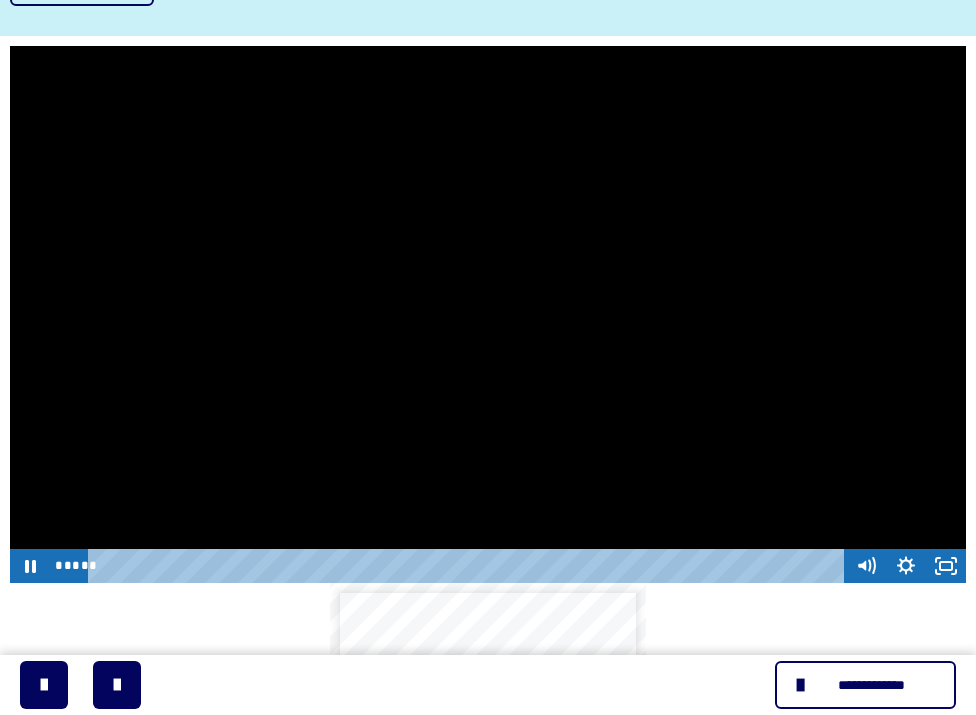drag, startPoint x: 836, startPoint y: 473, endPoint x: 833, endPoint y: 458, distance: 15.297058 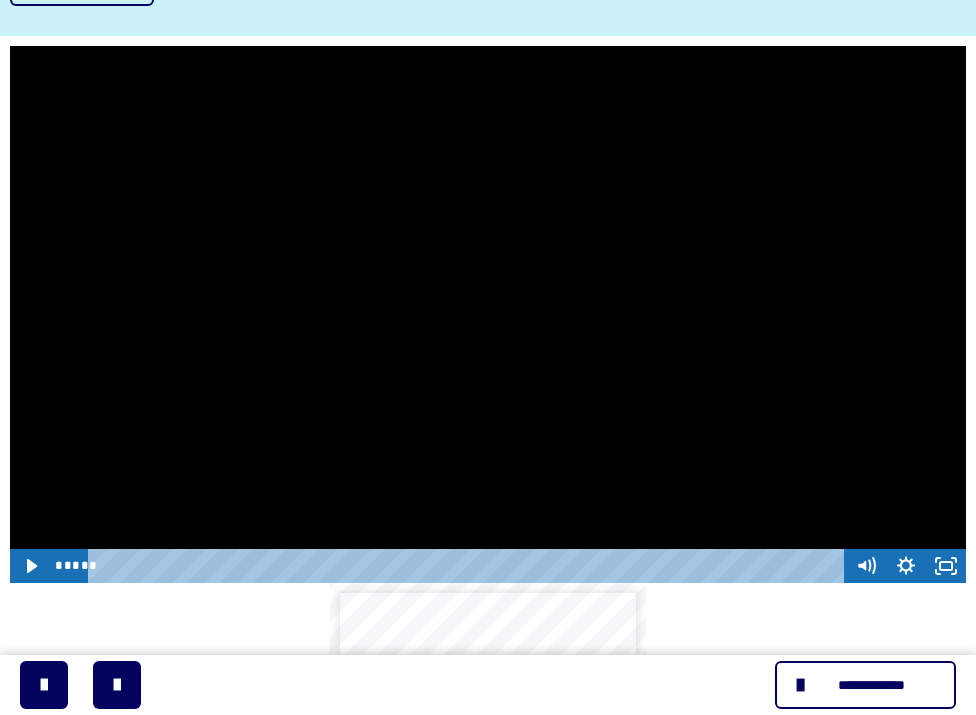 click at bounding box center [488, 315] 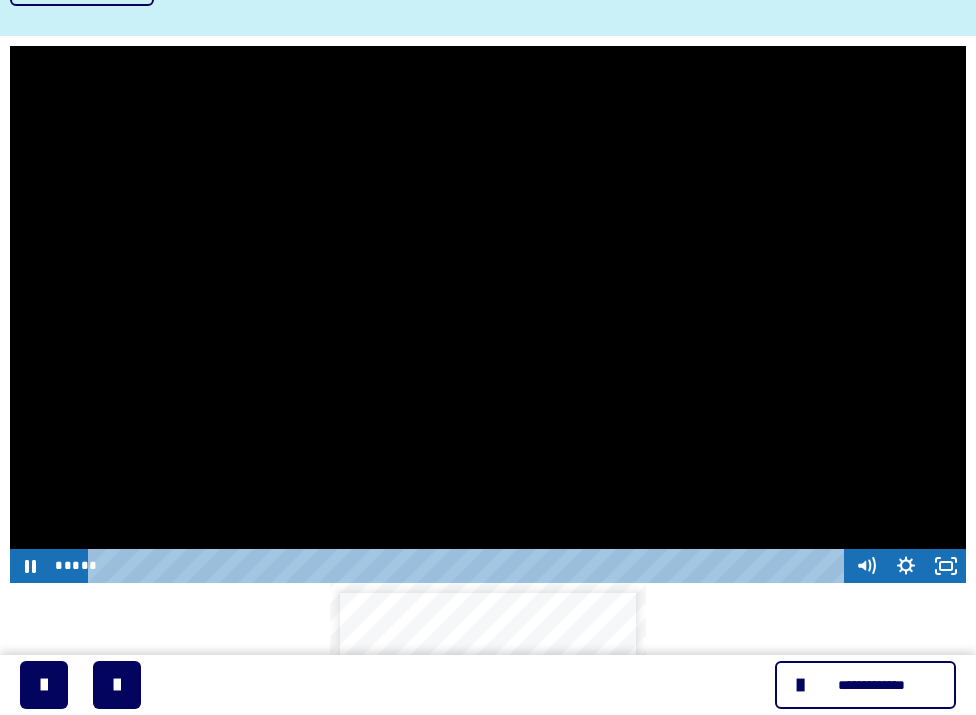 click at bounding box center [488, 315] 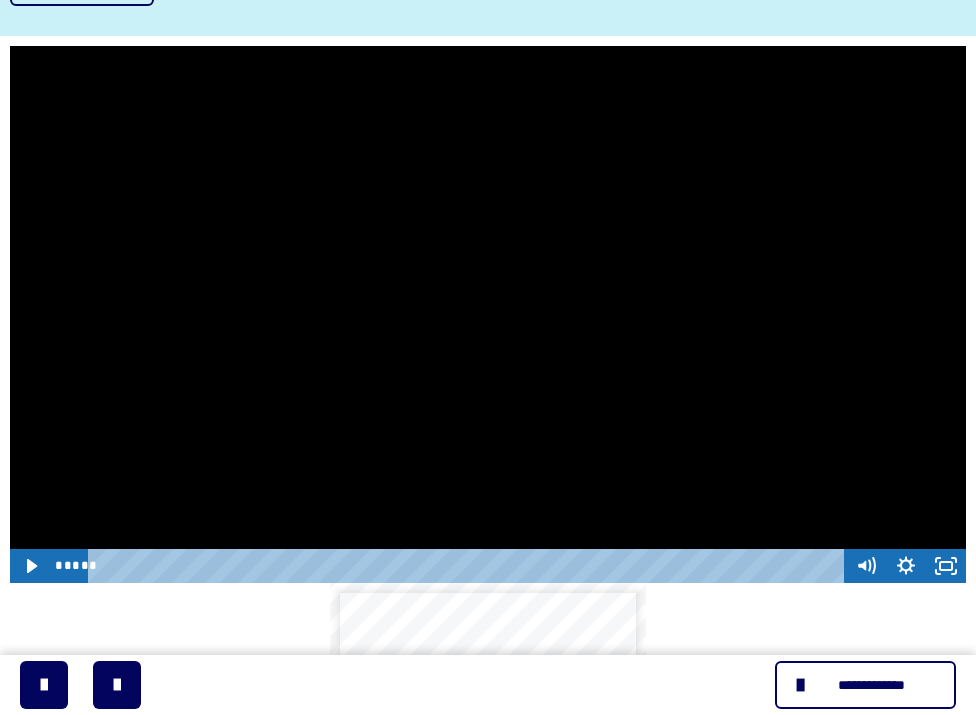 click at bounding box center [488, 315] 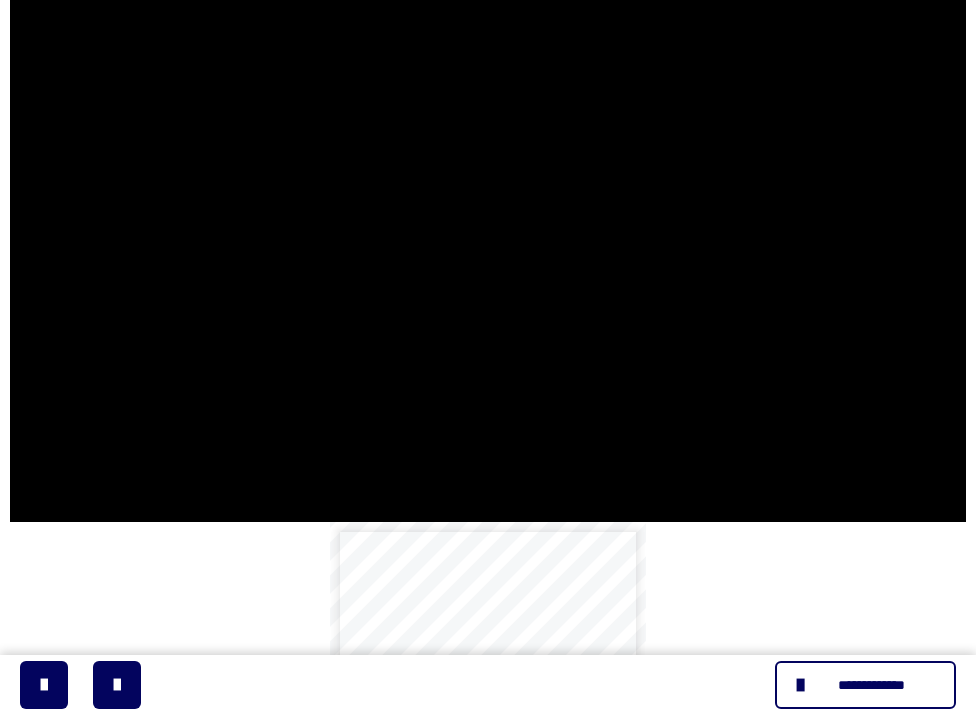 scroll, scrollTop: 351, scrollLeft: 0, axis: vertical 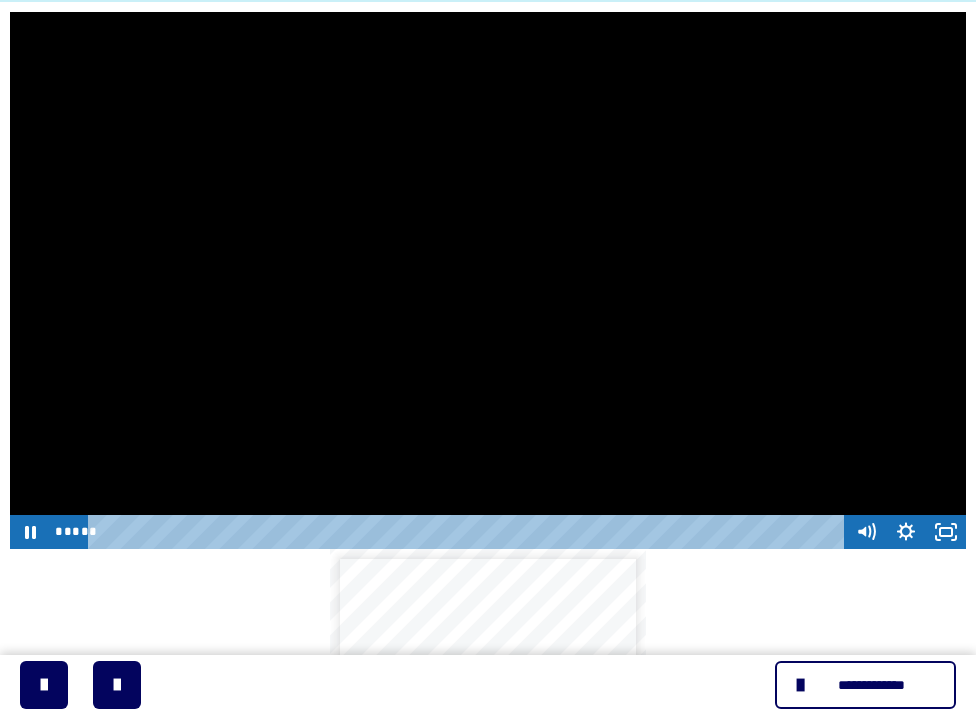 click at bounding box center (488, 281) 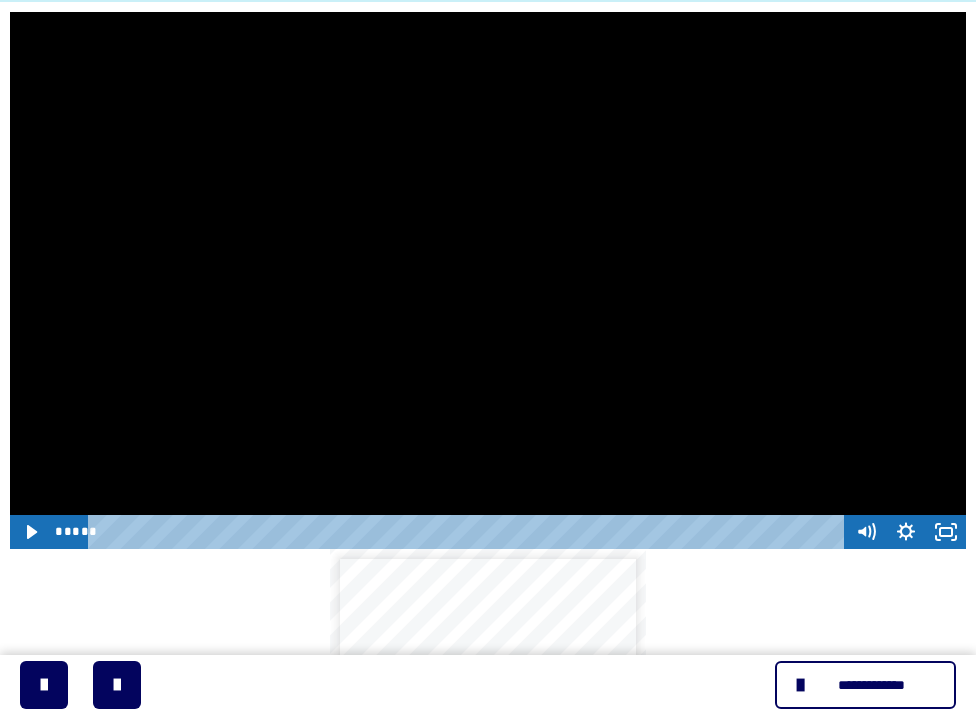 click at bounding box center [488, 281] 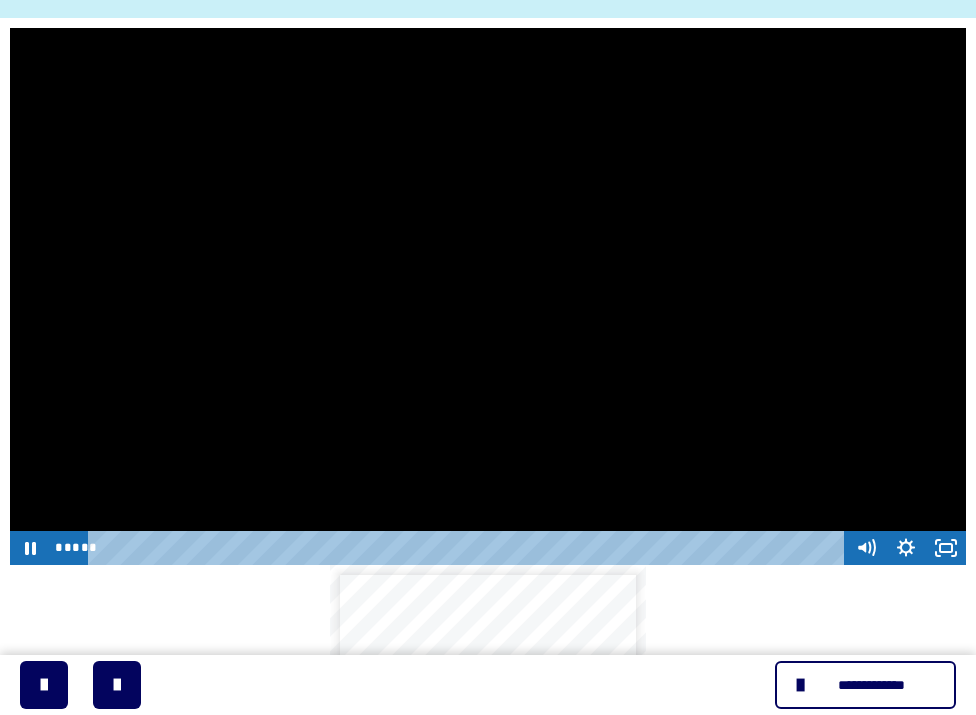 scroll, scrollTop: 340, scrollLeft: 0, axis: vertical 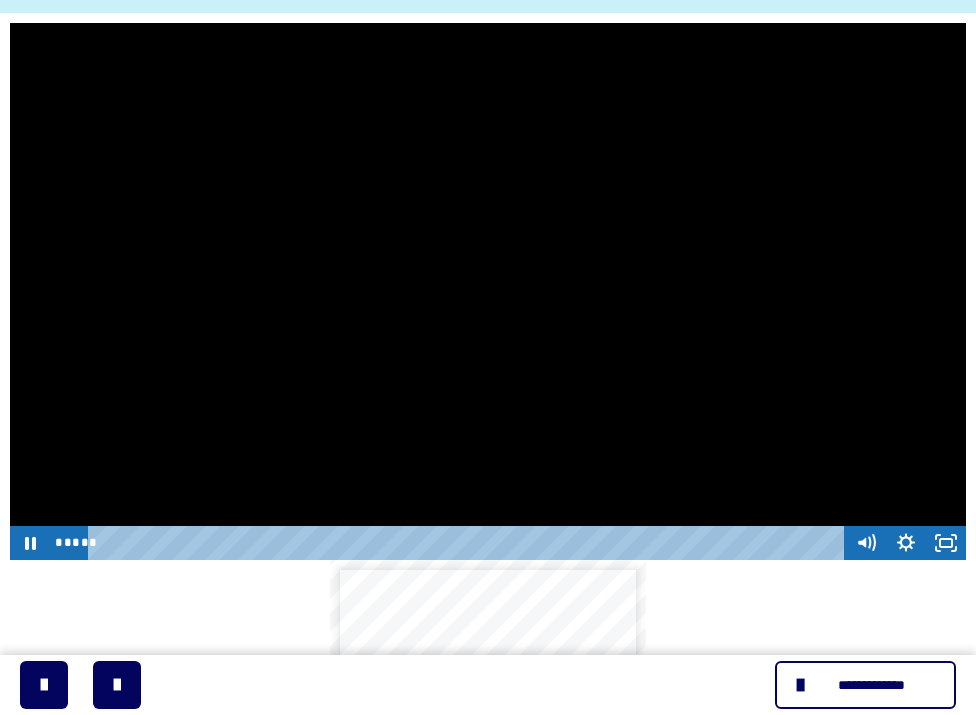 click at bounding box center (488, 292) 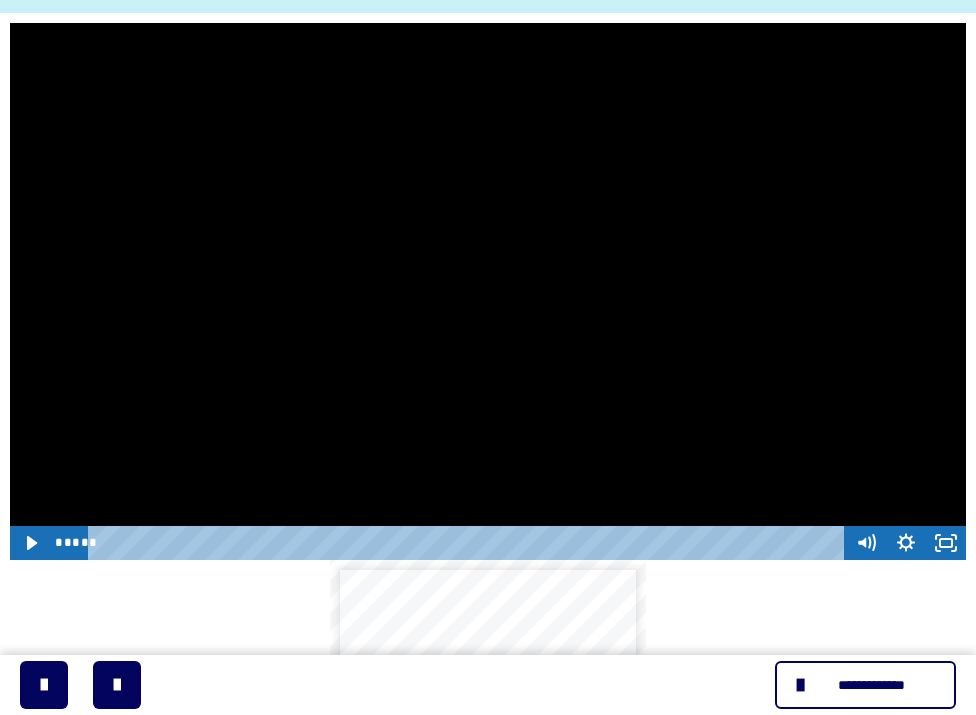click at bounding box center [488, 292] 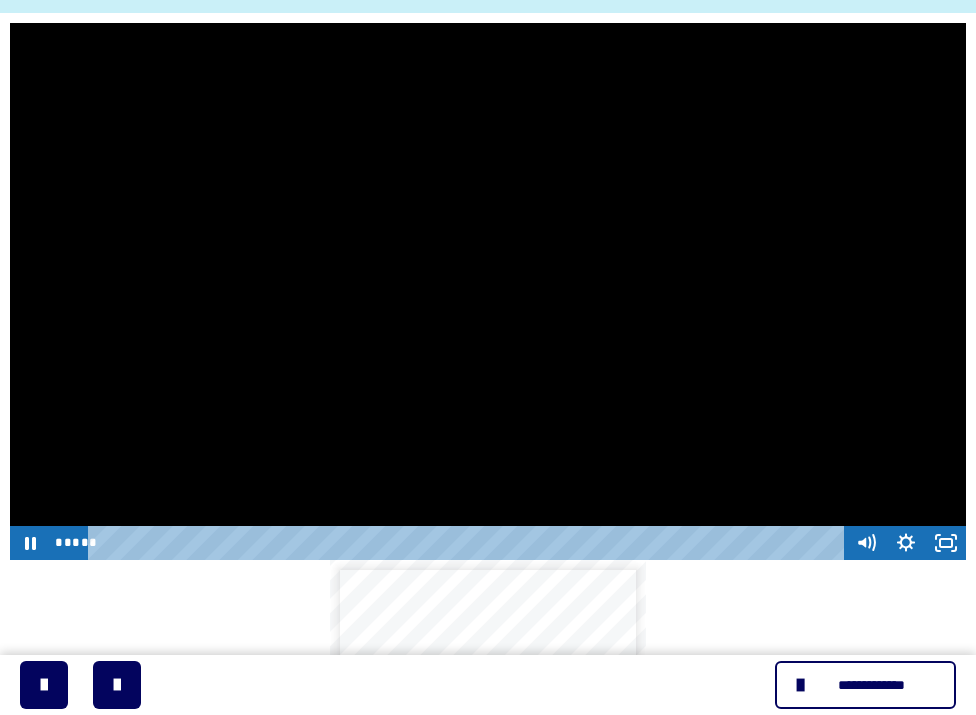 drag, startPoint x: 413, startPoint y: 227, endPoint x: 450, endPoint y: 315, distance: 95.462036 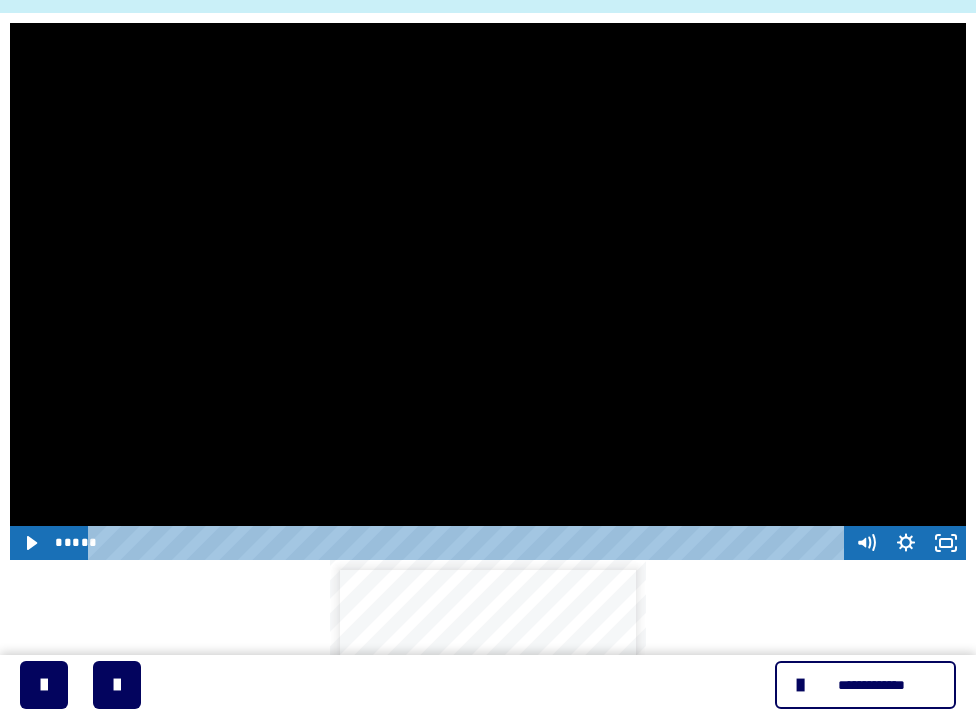 click at bounding box center (488, 292) 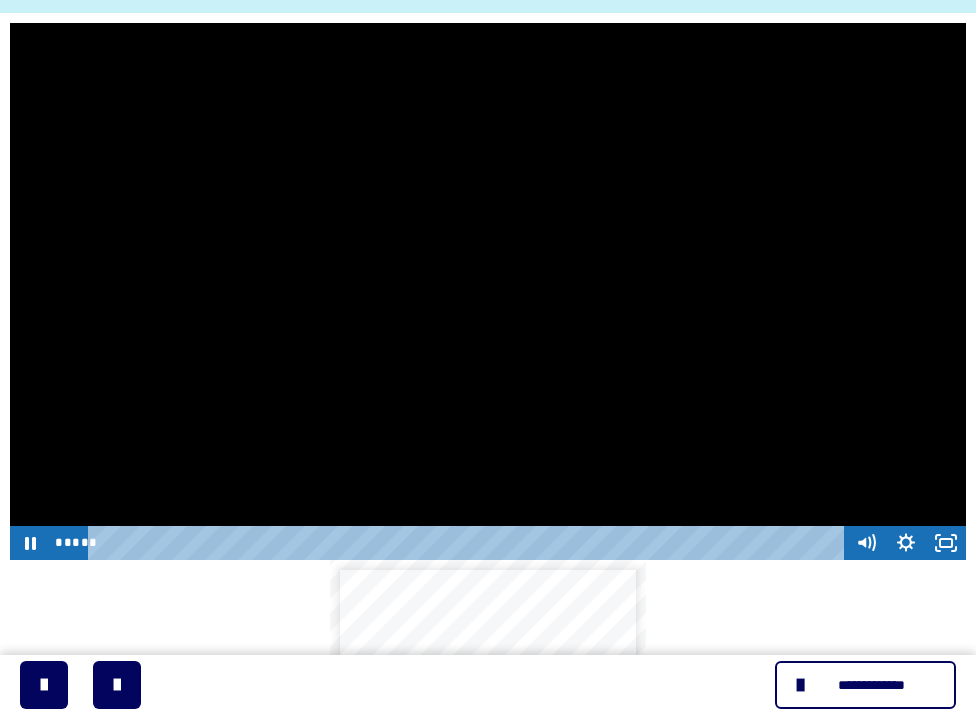 click at bounding box center (488, 292) 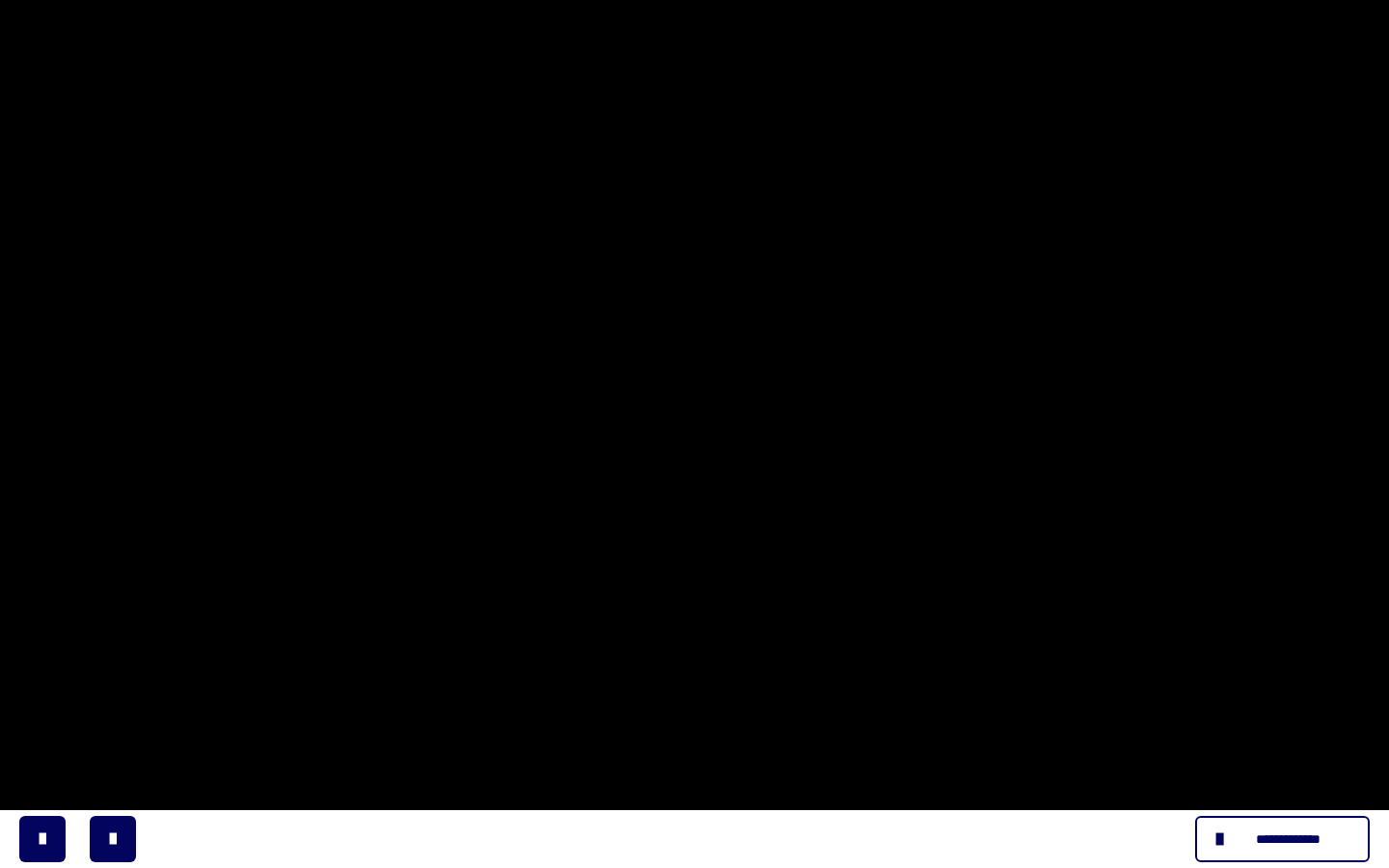 click at bounding box center [694, 434] 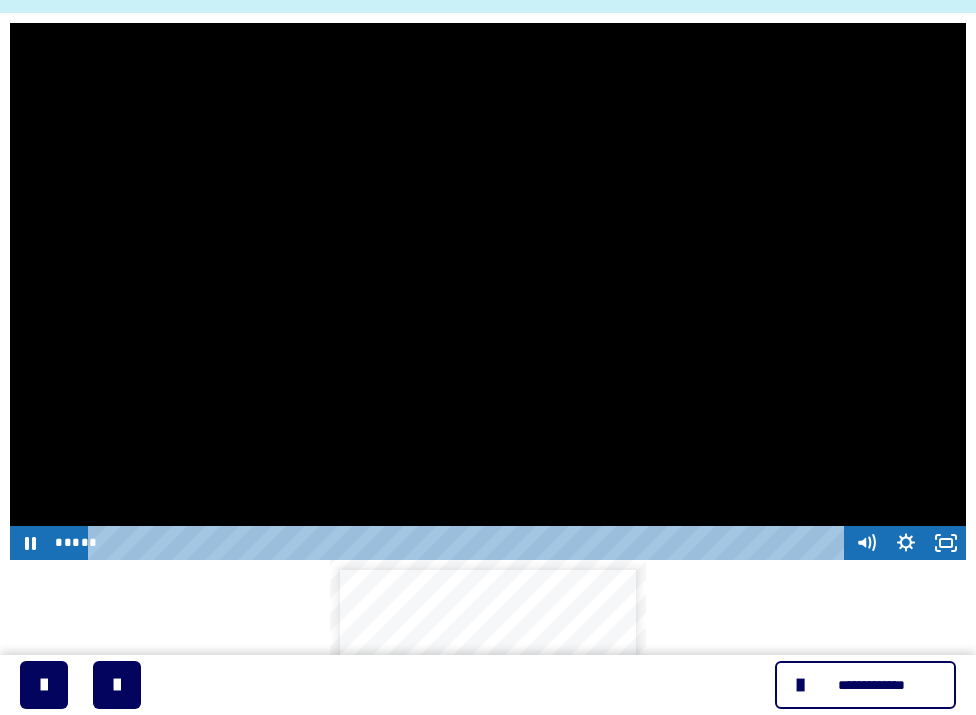 click at bounding box center (488, 292) 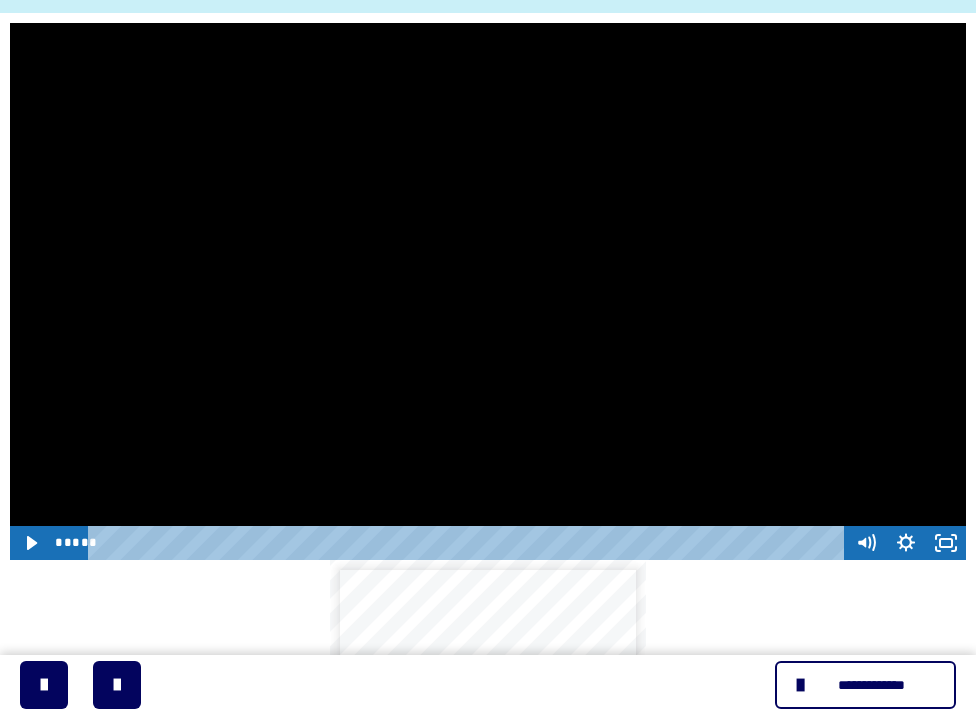click at bounding box center (488, 292) 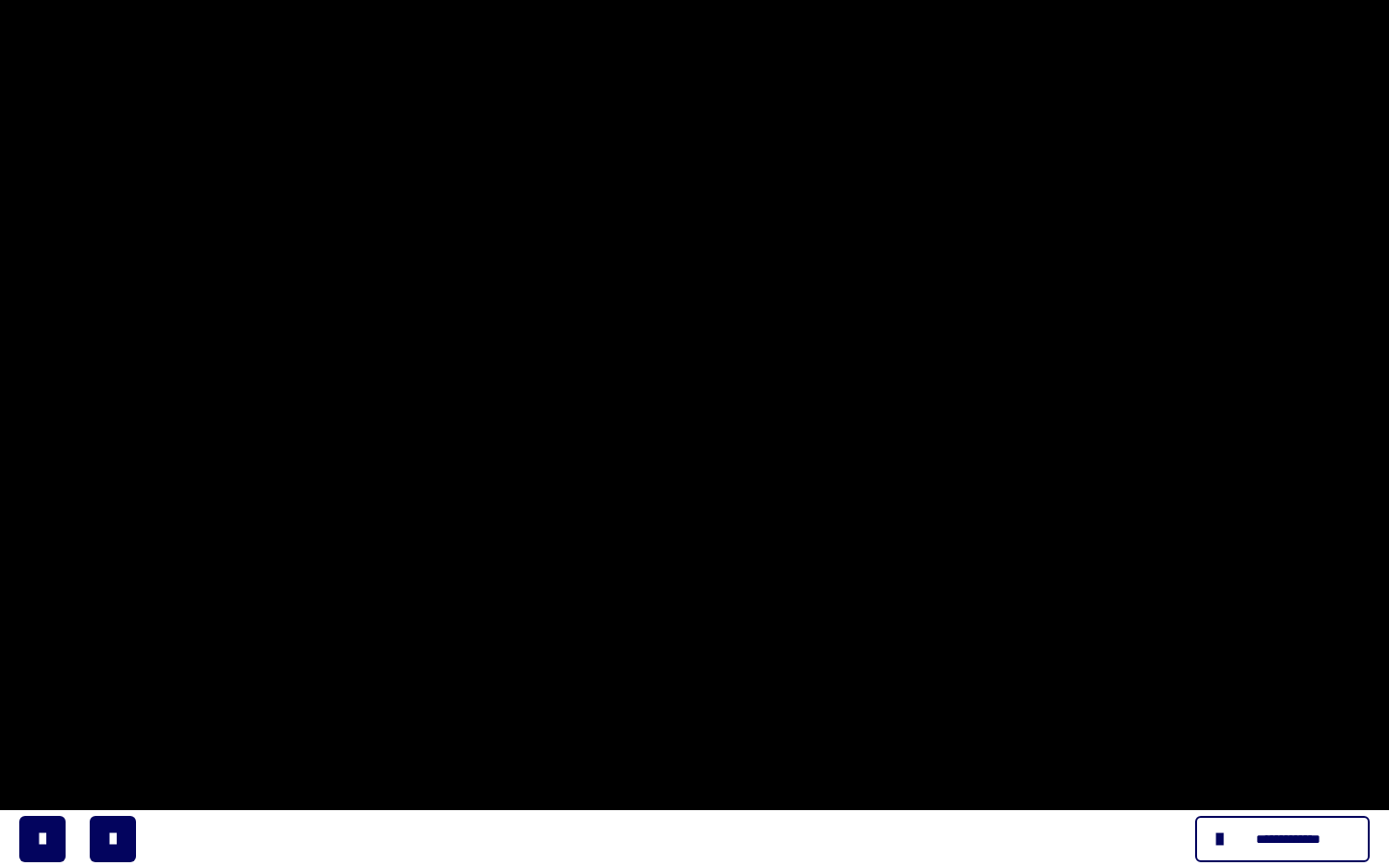 click at bounding box center [694, 434] 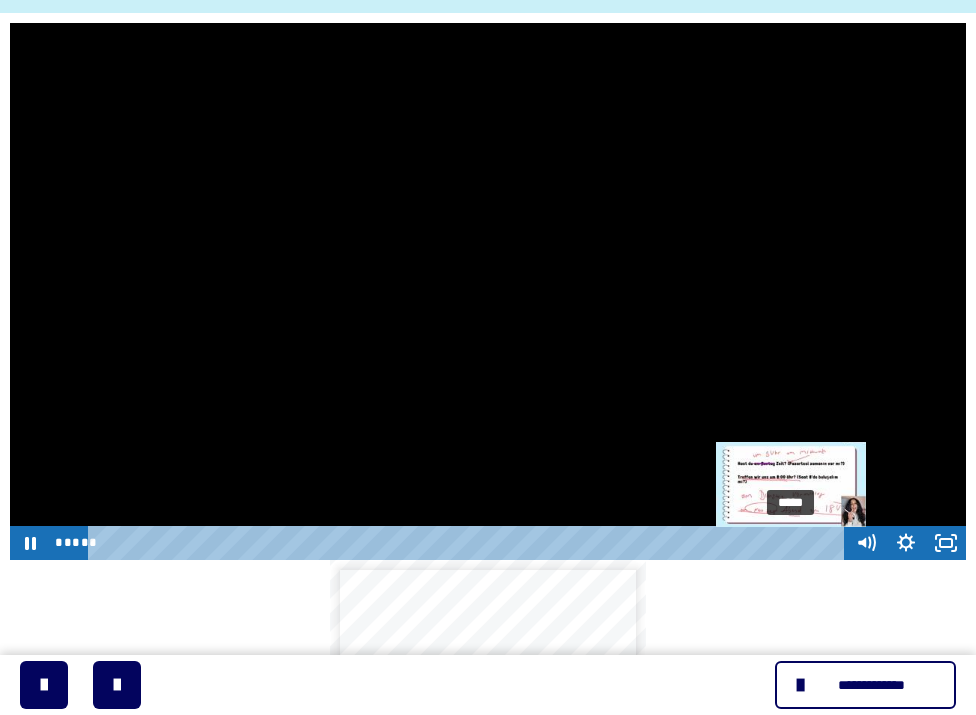 click on "*****" at bounding box center [469, 543] 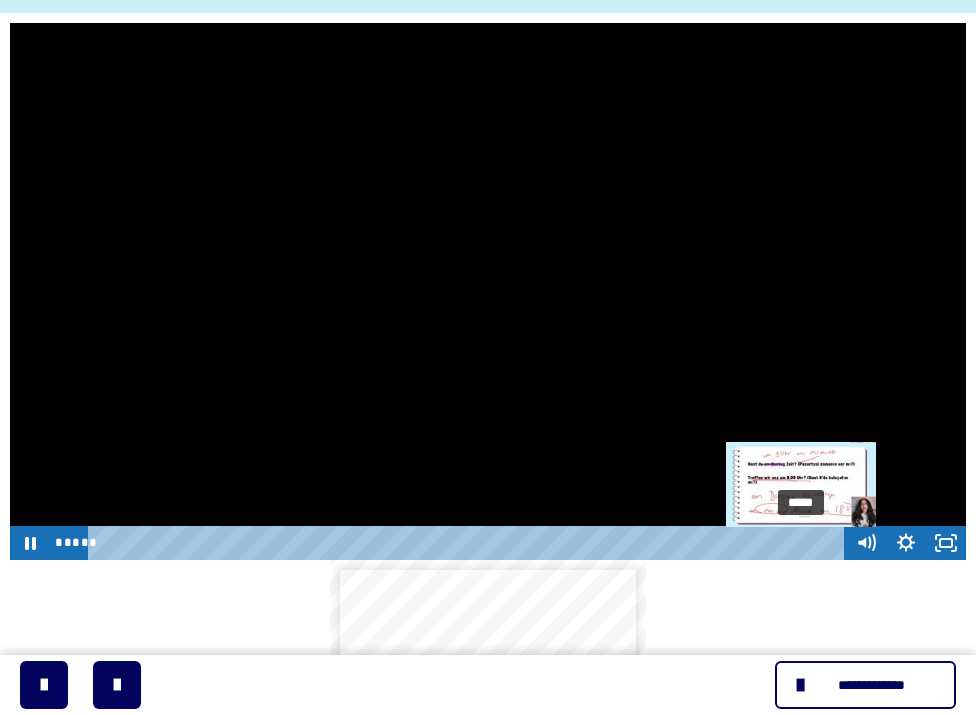 click on "*****" at bounding box center (469, 543) 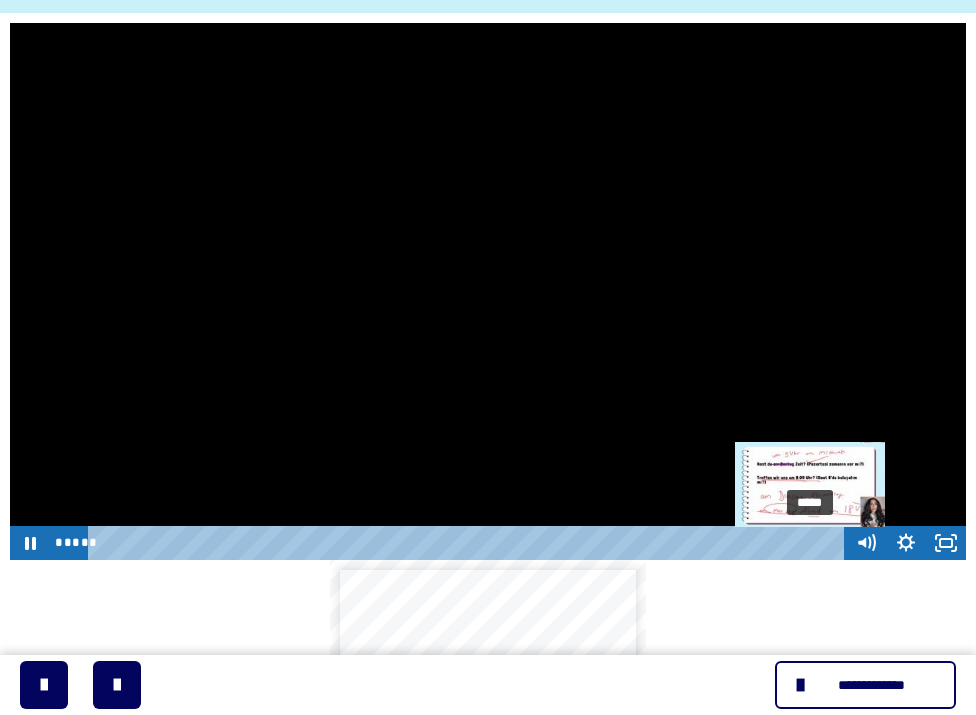 click on "*****" at bounding box center [469, 543] 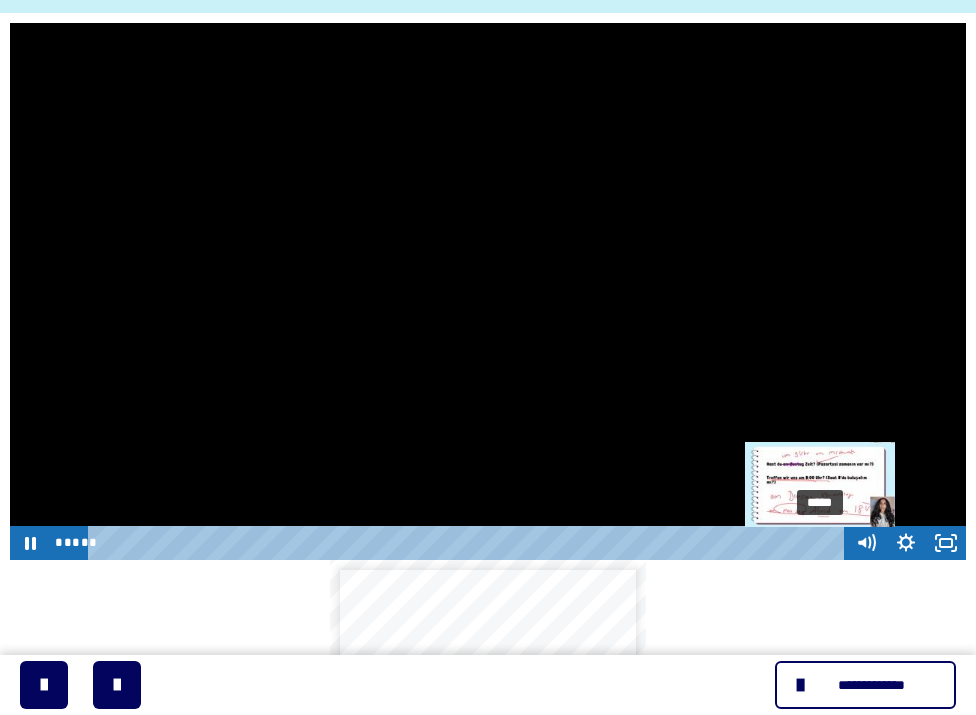 click at bounding box center [820, 543] 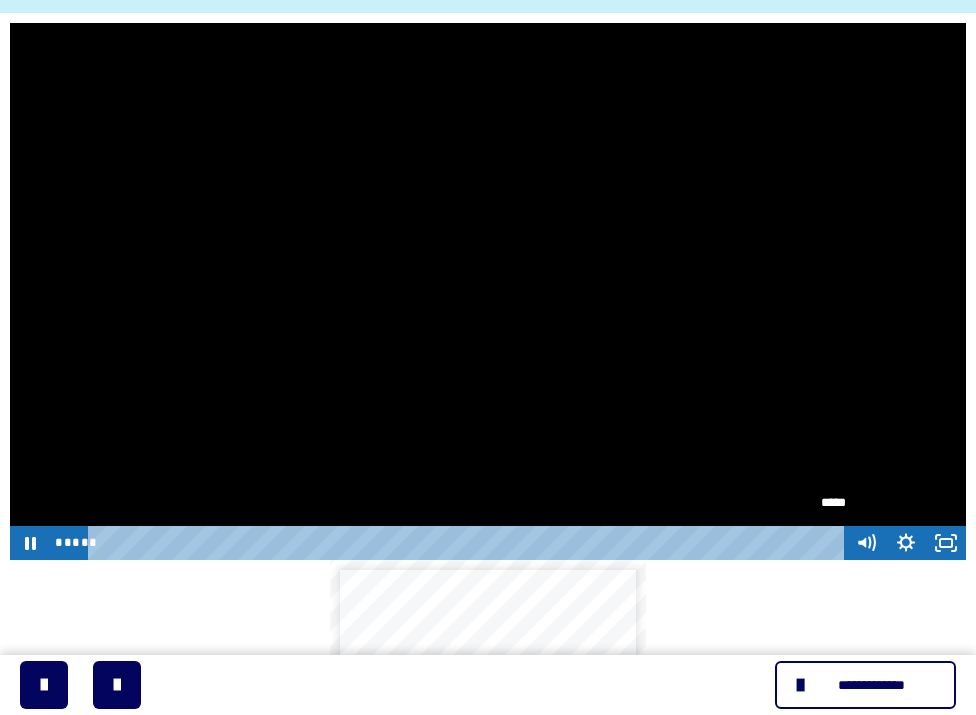 drag, startPoint x: 825, startPoint y: 541, endPoint x: 839, endPoint y: 540, distance: 14.035668 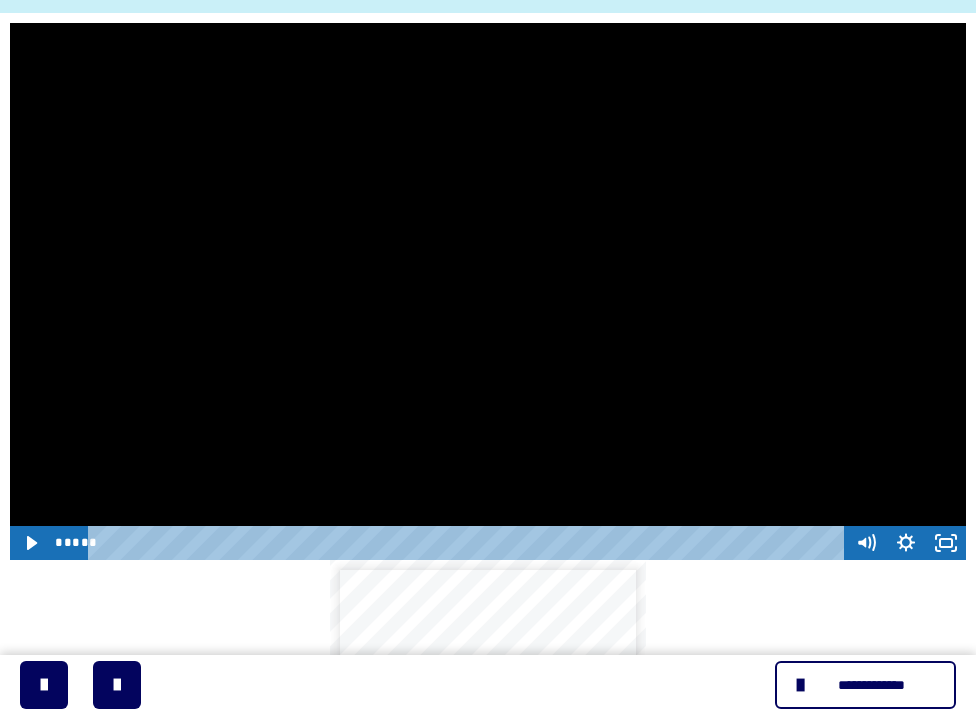 click at bounding box center (488, 292) 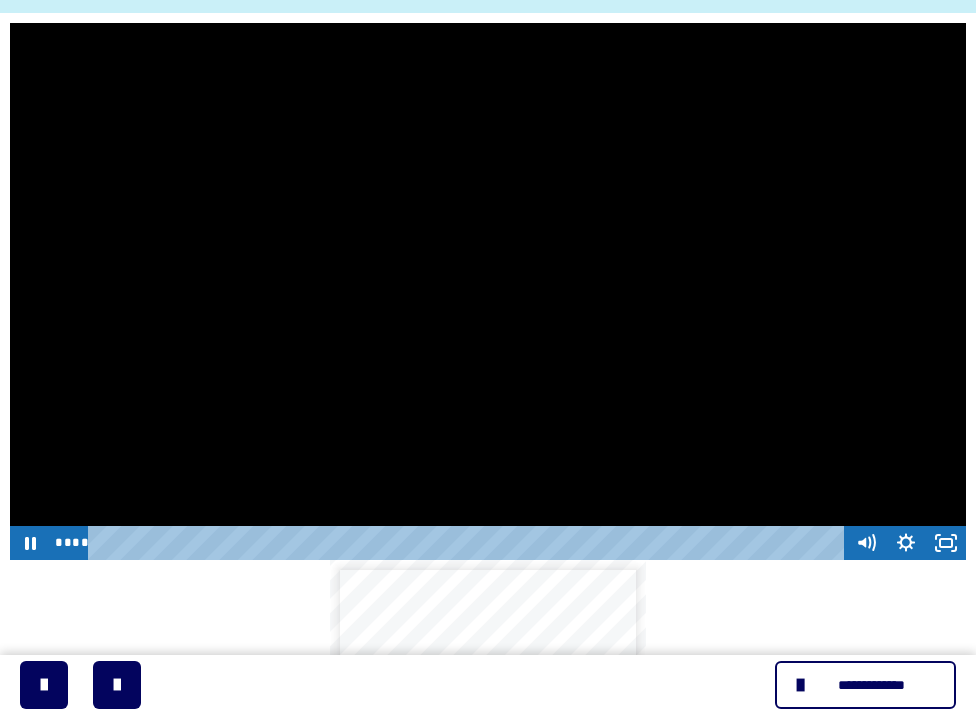 click at bounding box center [488, 292] 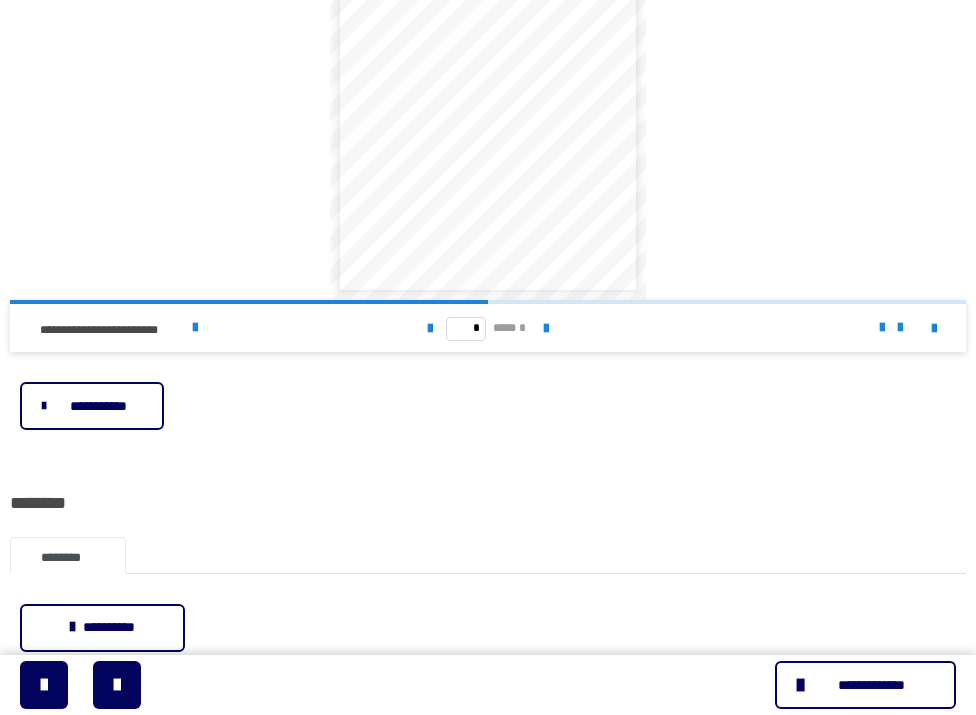 scroll, scrollTop: 1117, scrollLeft: 0, axis: vertical 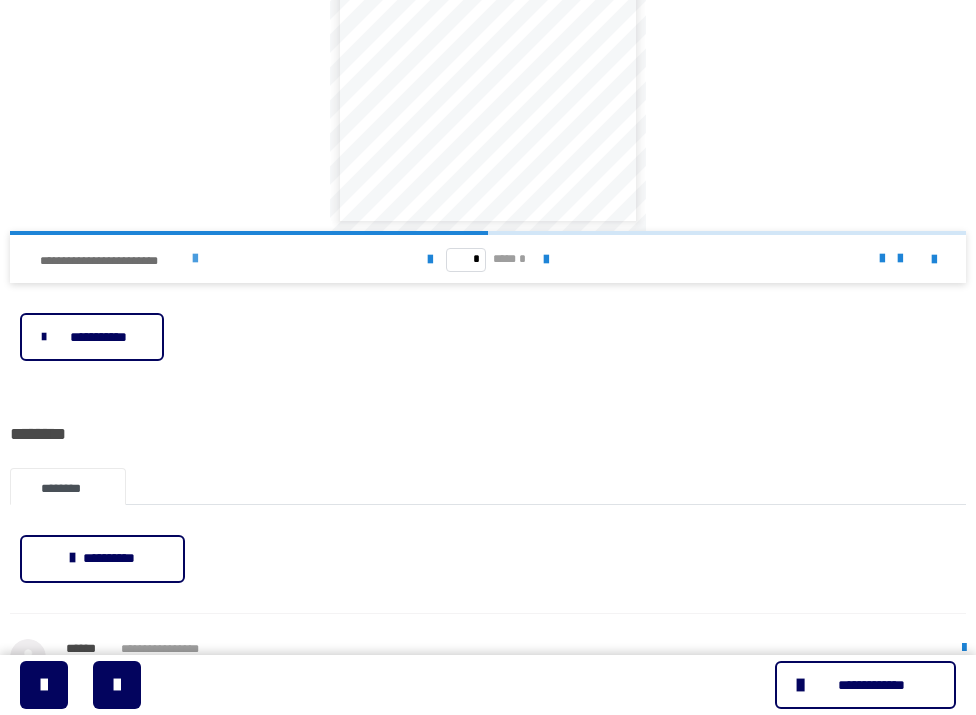 click on "**********" at bounding box center [199, 259] 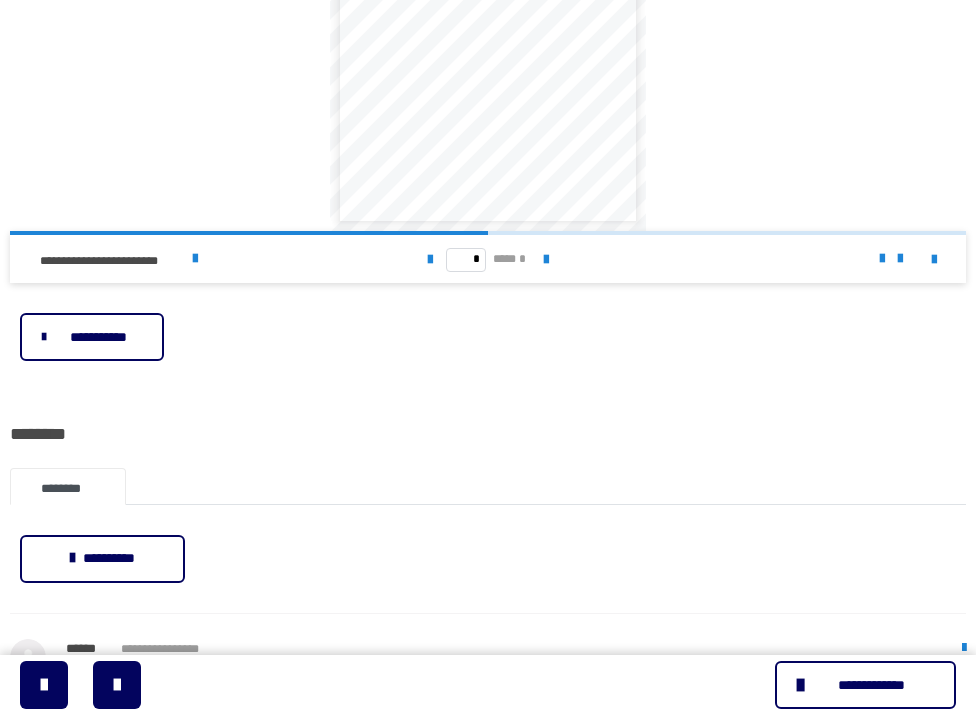 scroll, scrollTop: 177, scrollLeft: 0, axis: vertical 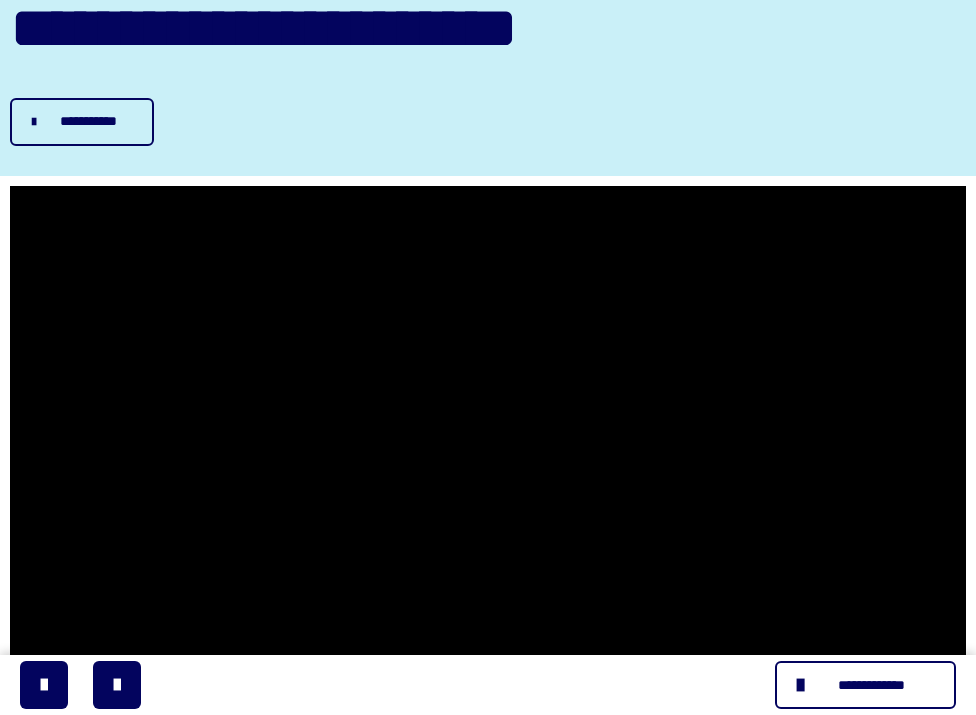 click on "**********" at bounding box center [82, 122] 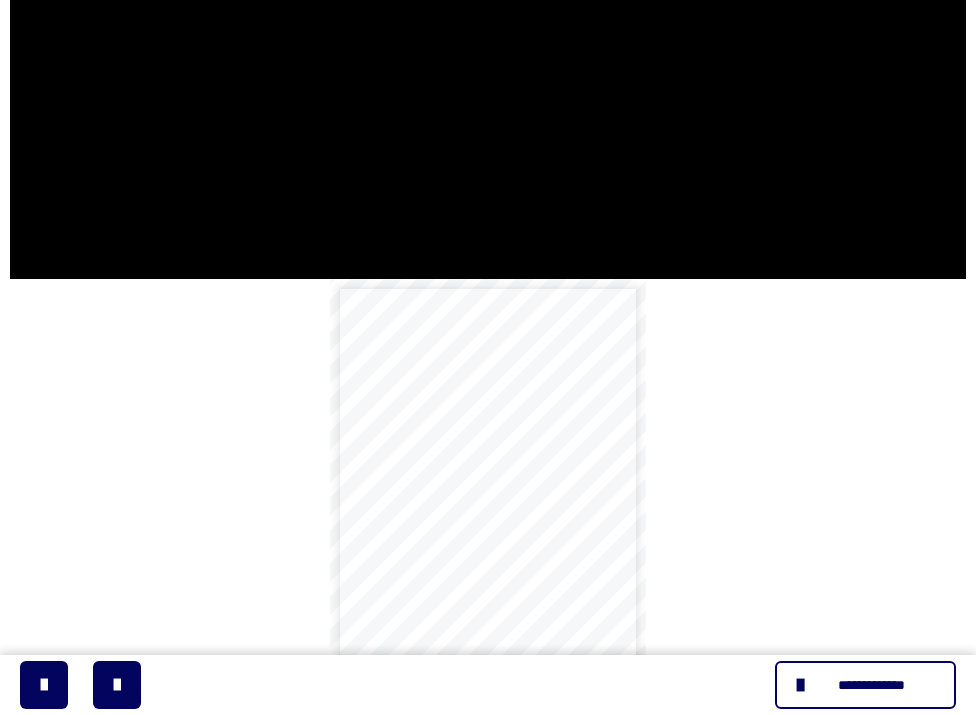 scroll, scrollTop: 77, scrollLeft: 0, axis: vertical 